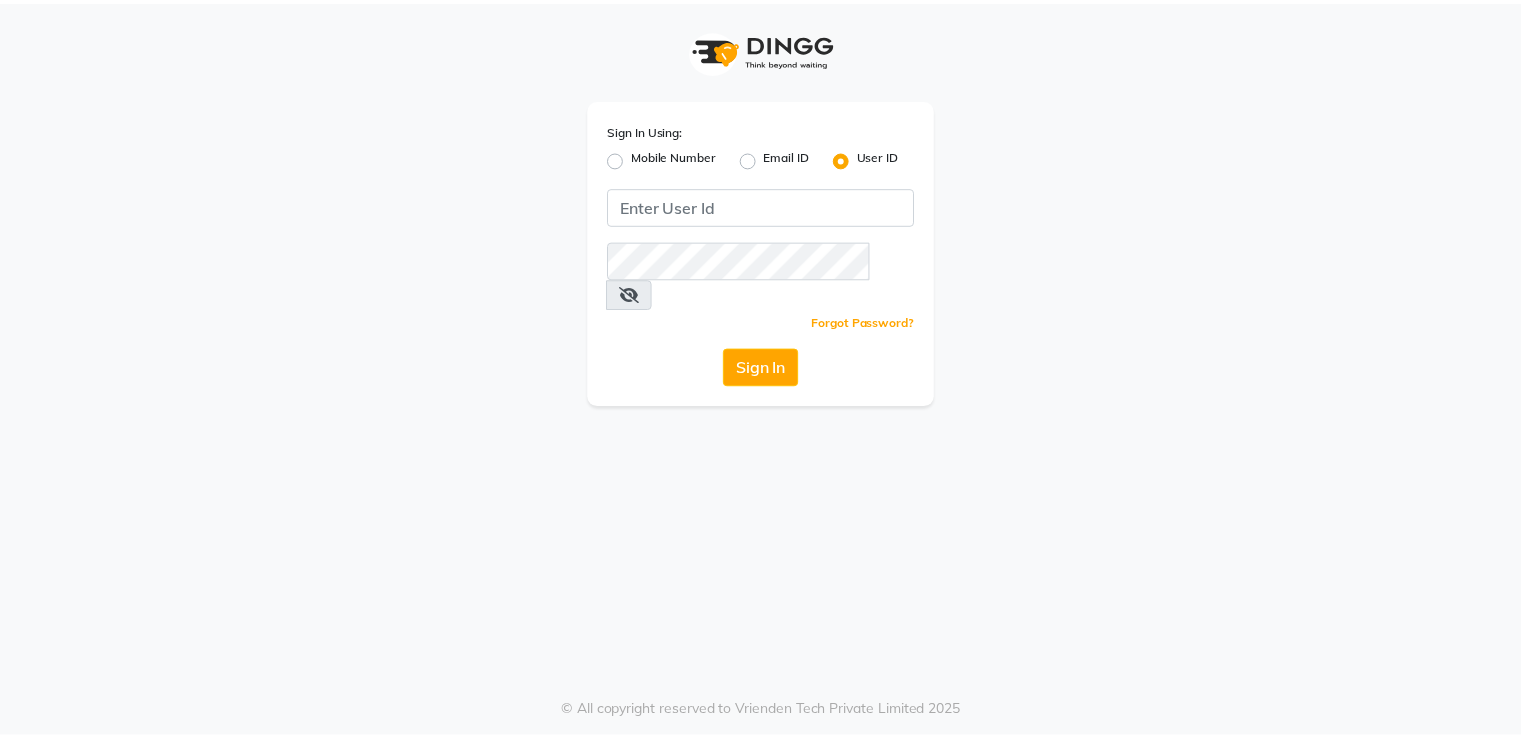 scroll, scrollTop: 0, scrollLeft: 0, axis: both 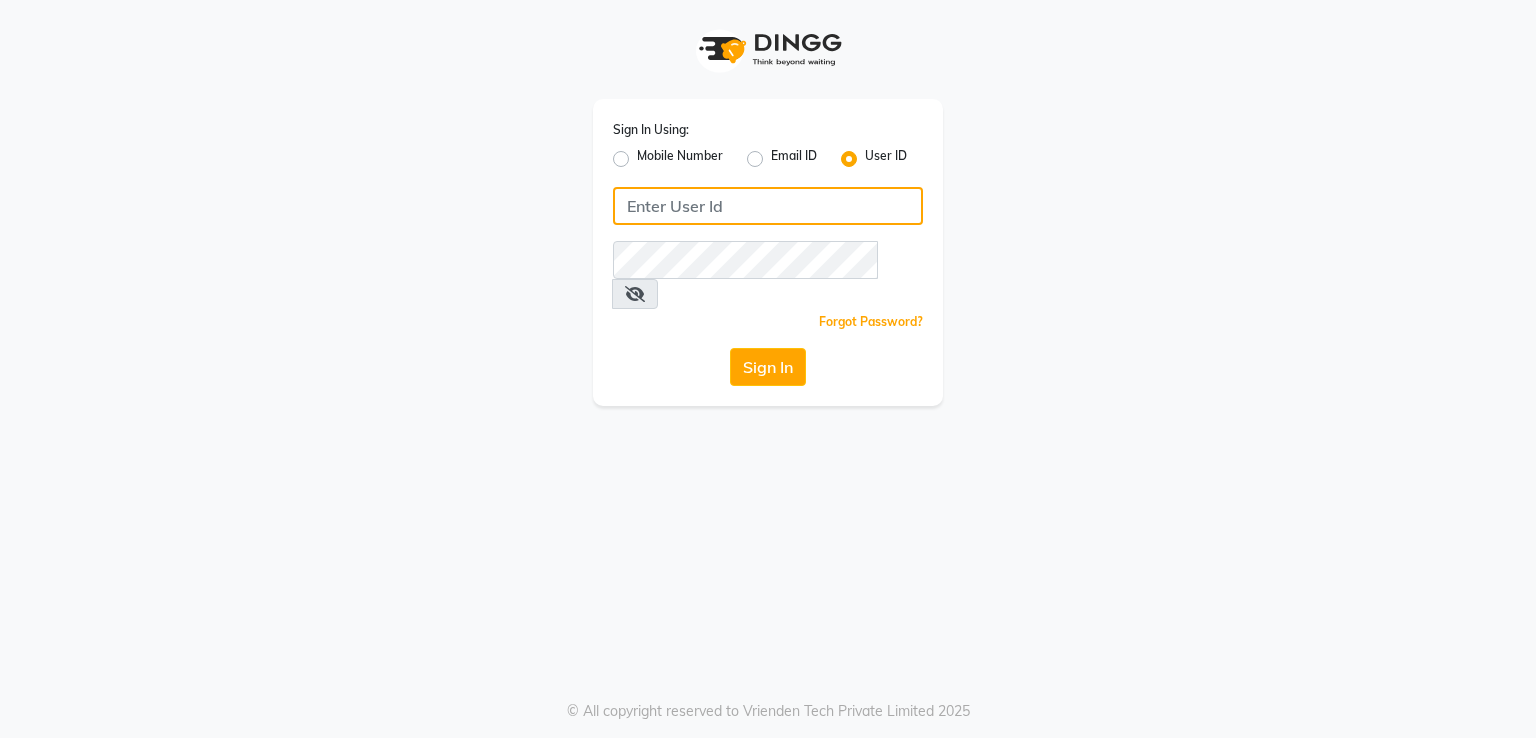 click 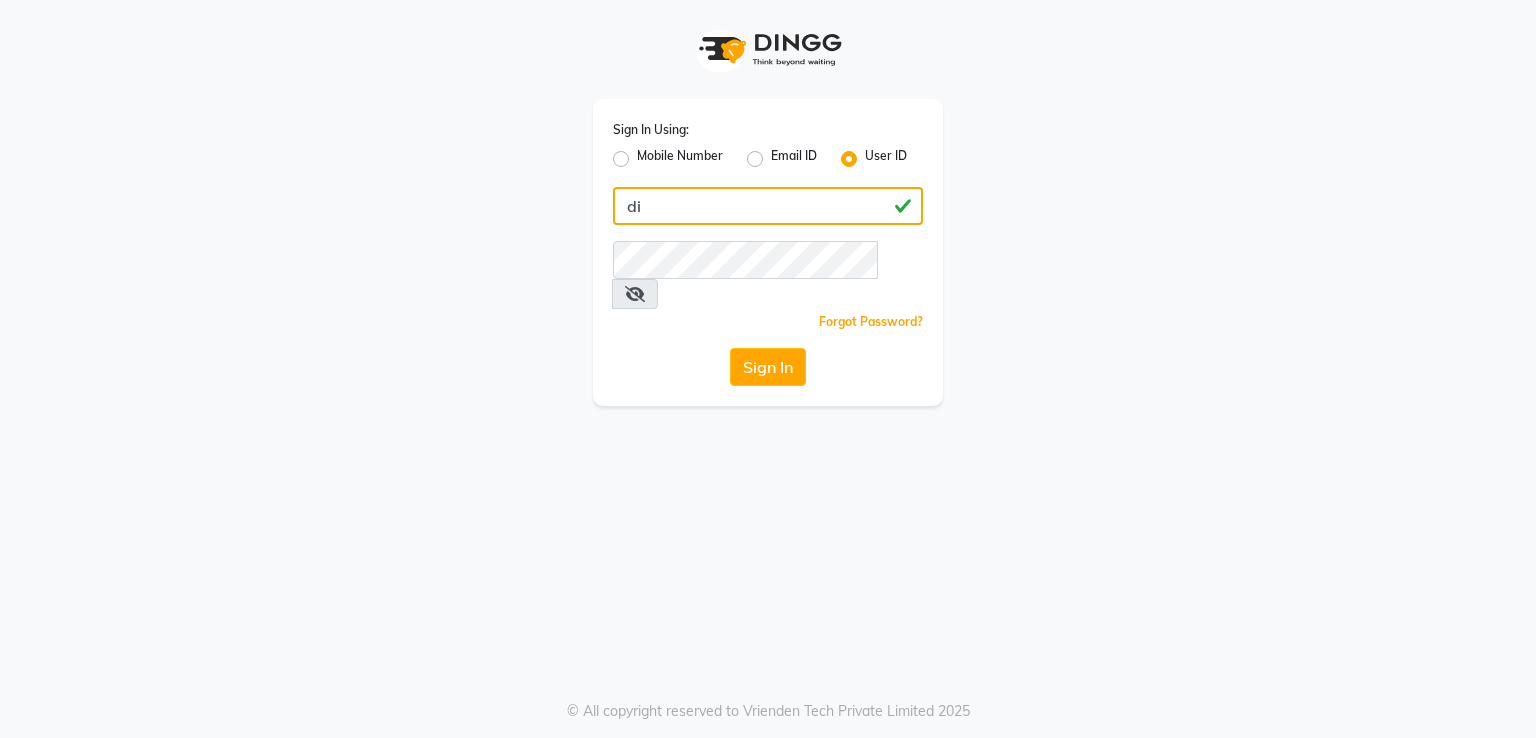 type on "d" 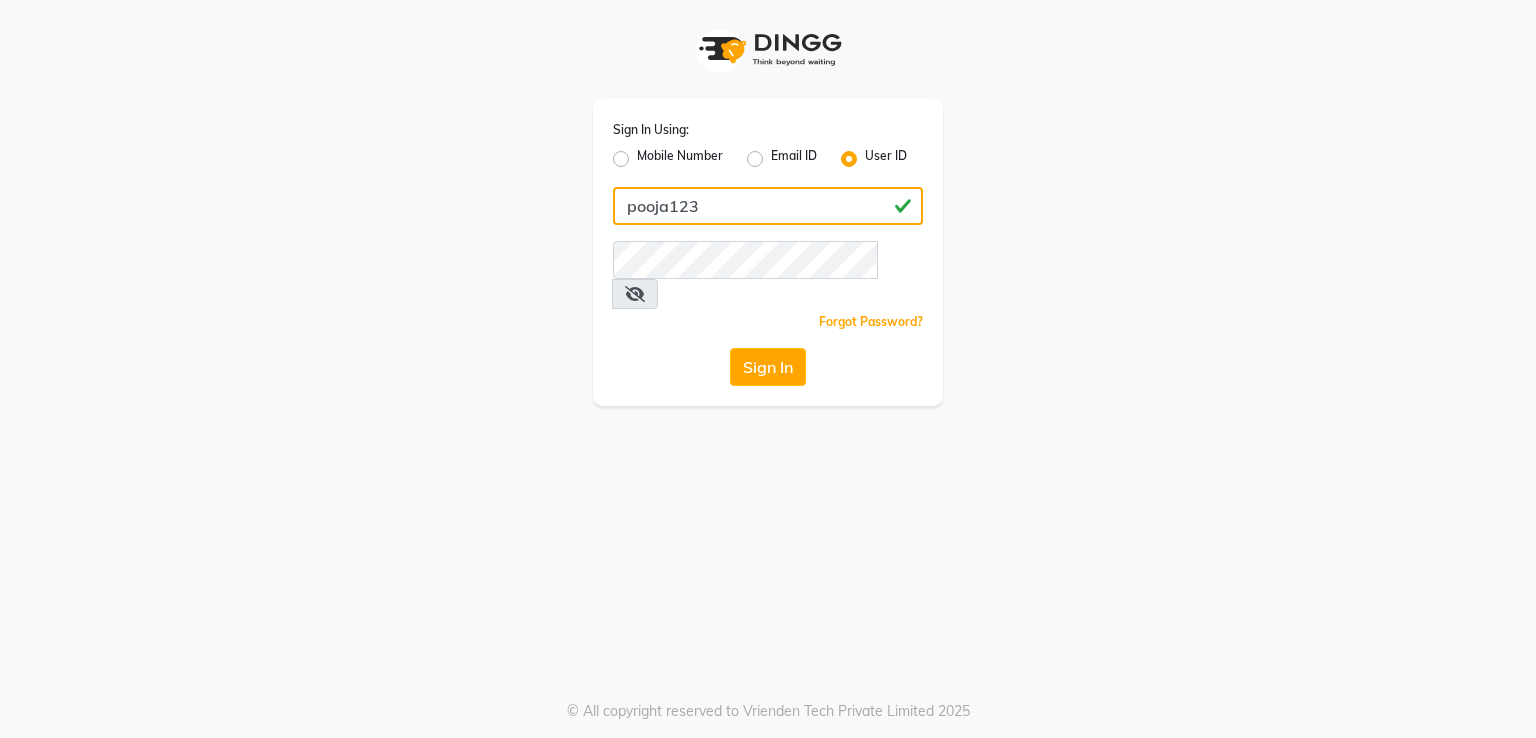 type on "pooja123" 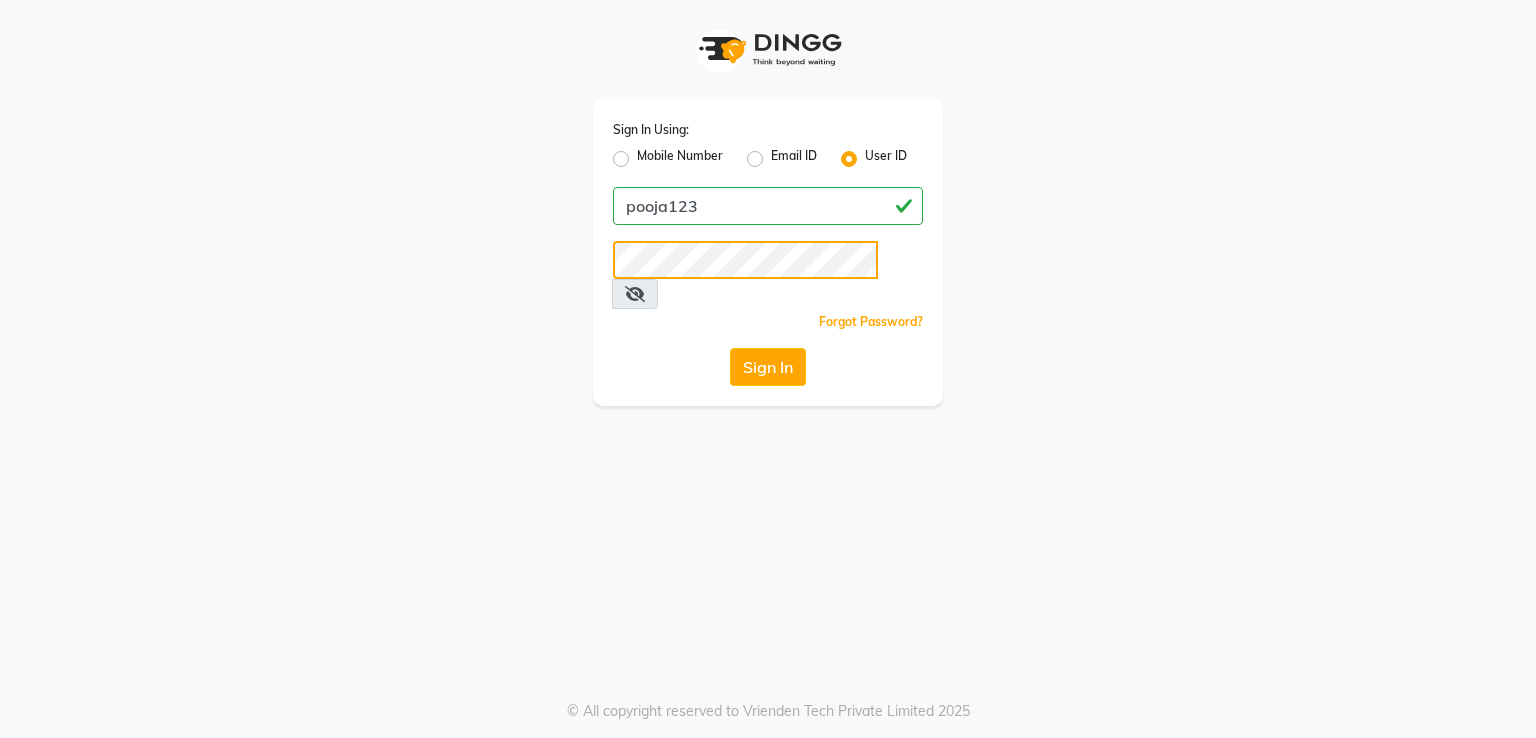 click on "Sign In" 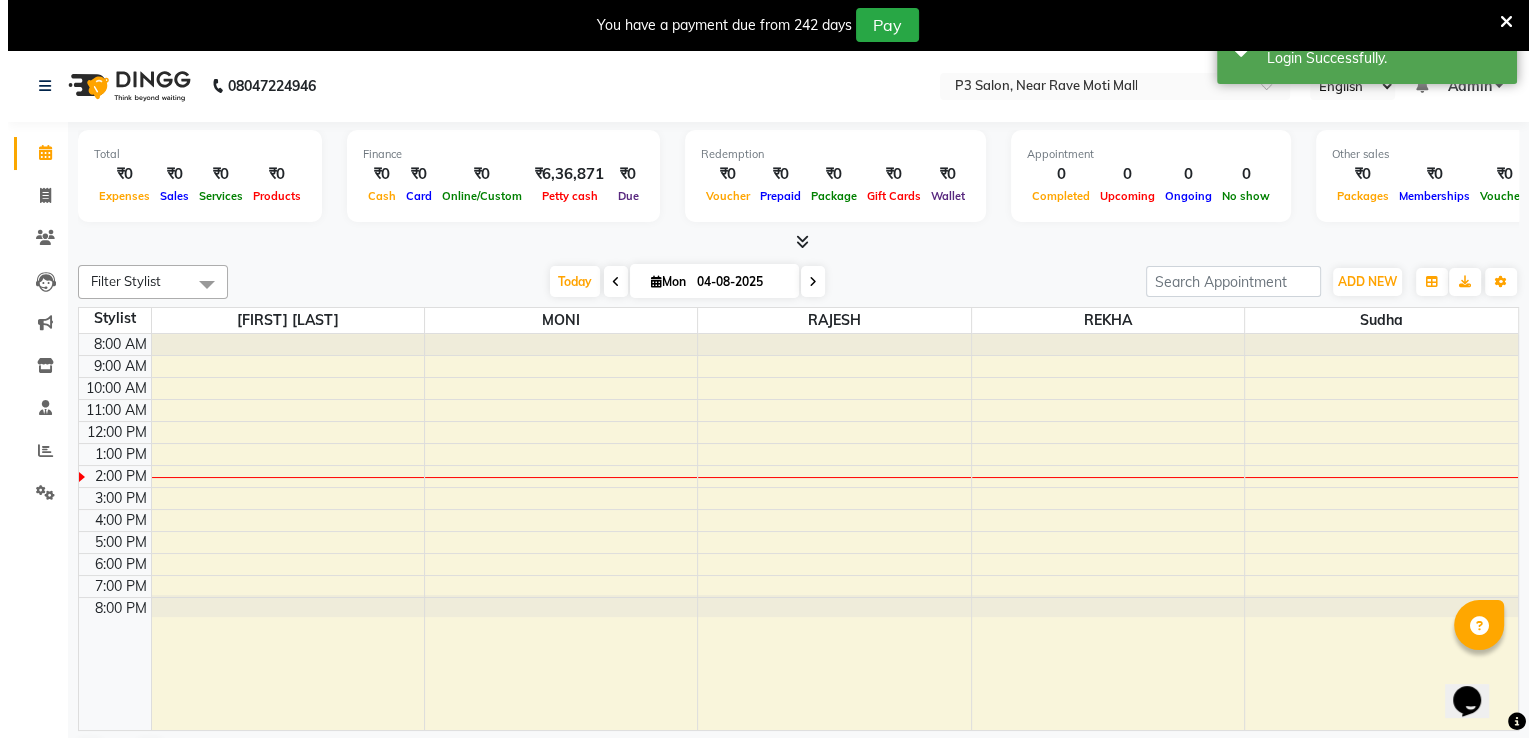 scroll, scrollTop: 0, scrollLeft: 0, axis: both 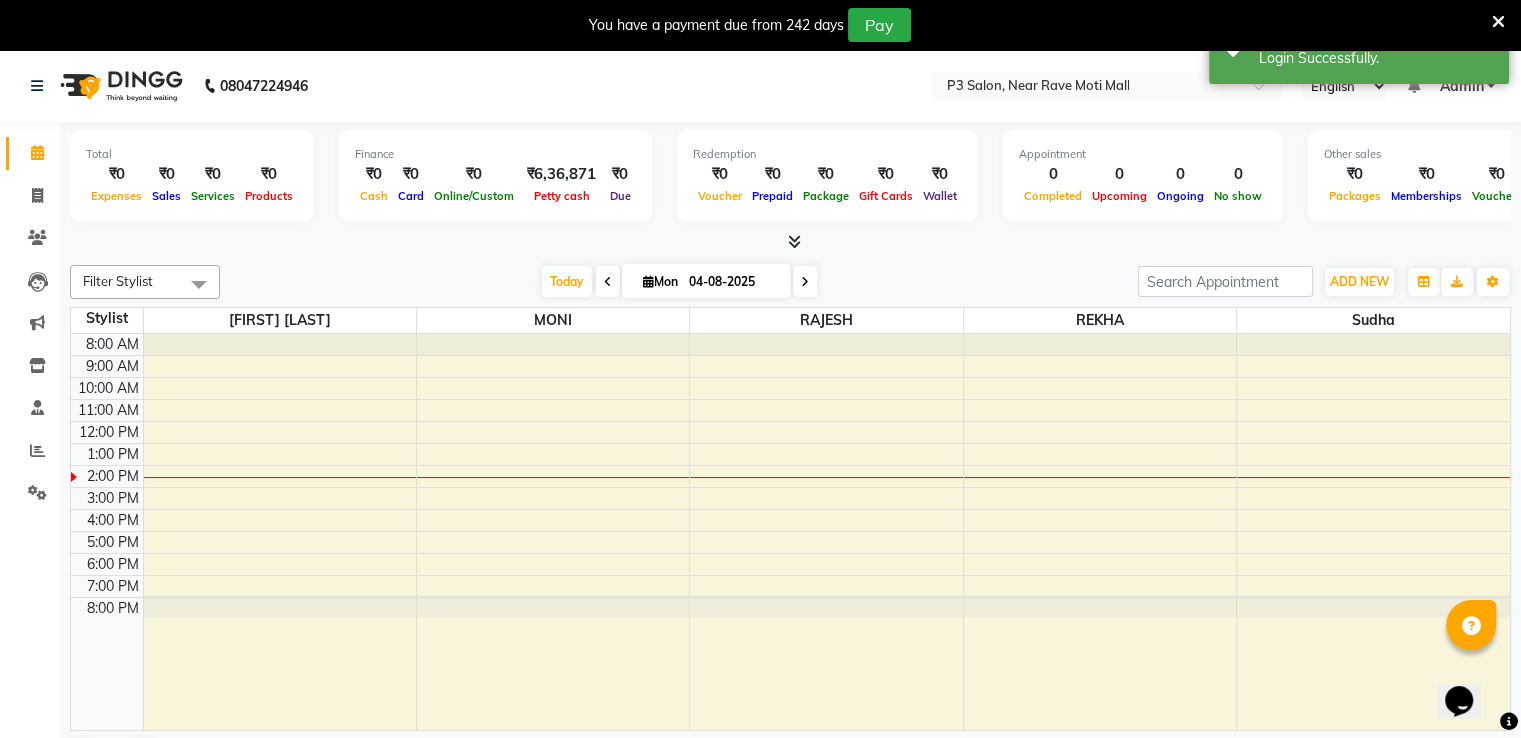 click at bounding box center (1498, 22) 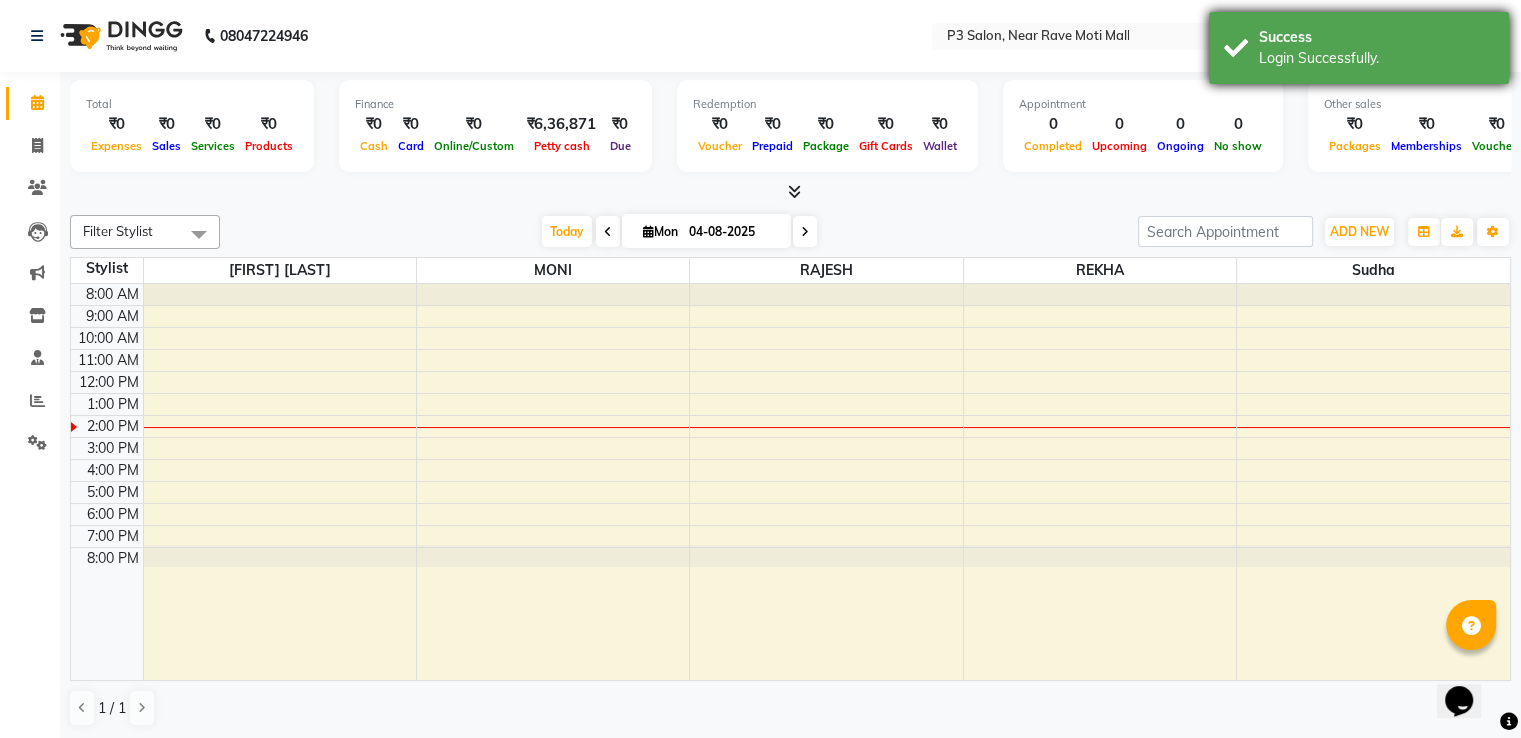 click on "Success   Login Successfully." at bounding box center [1359, 48] 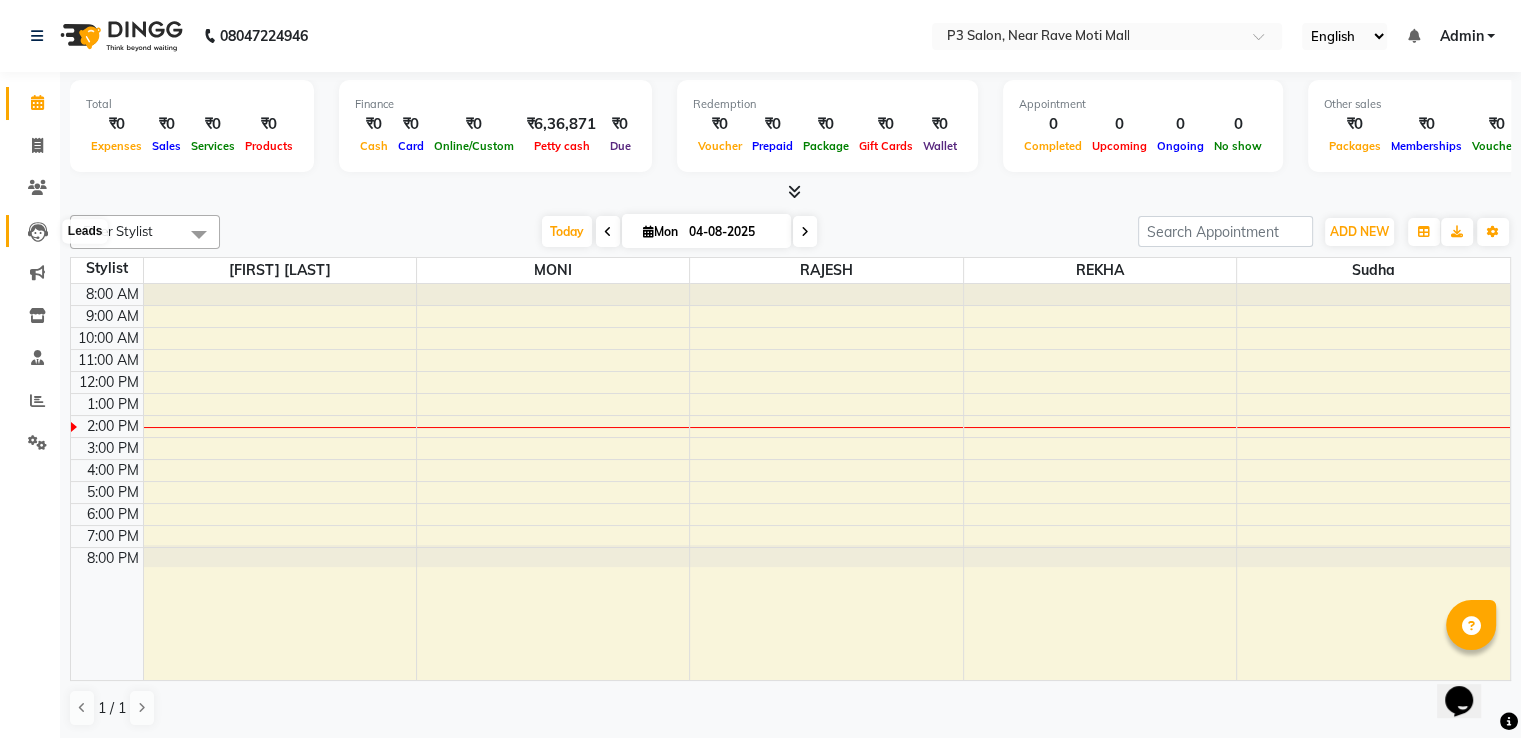 click 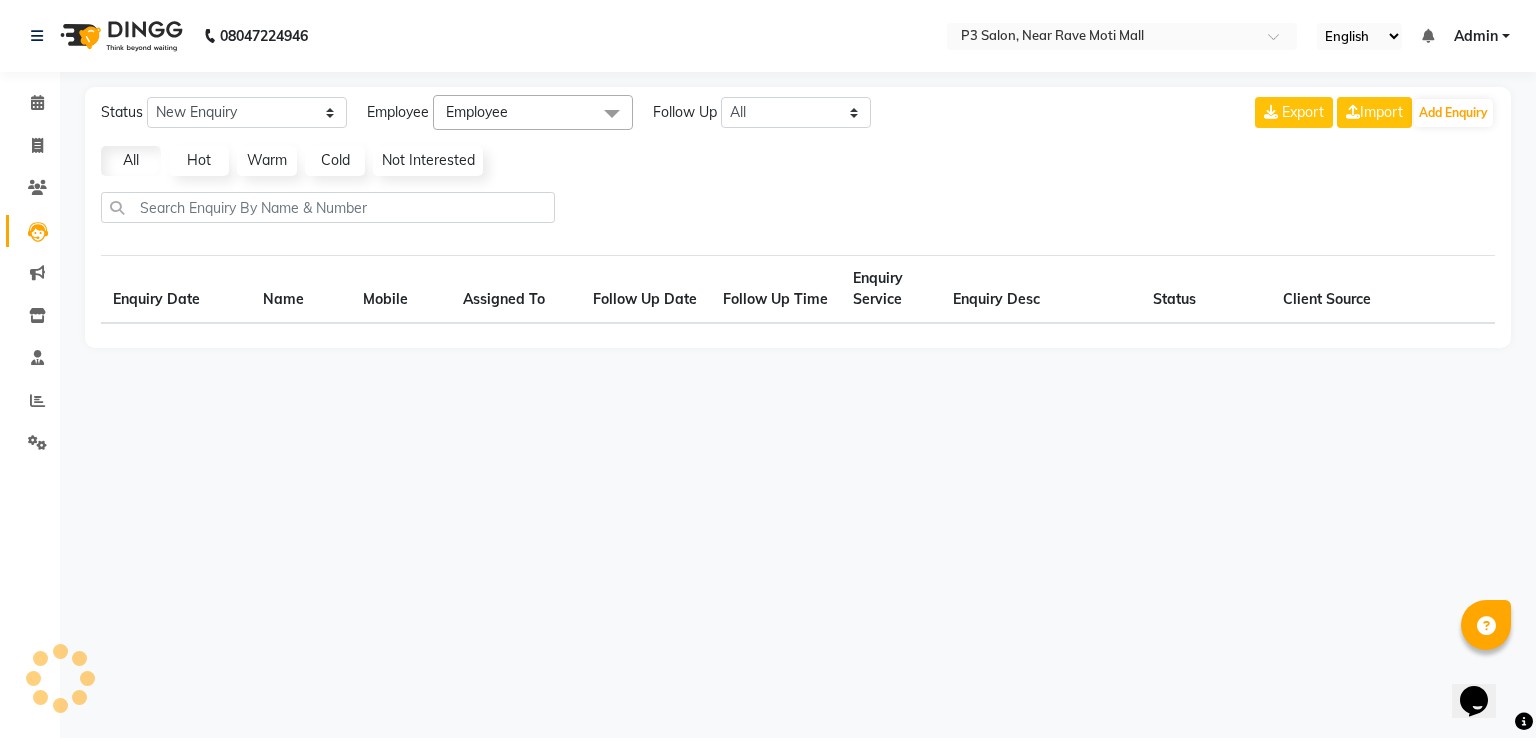 select on "10" 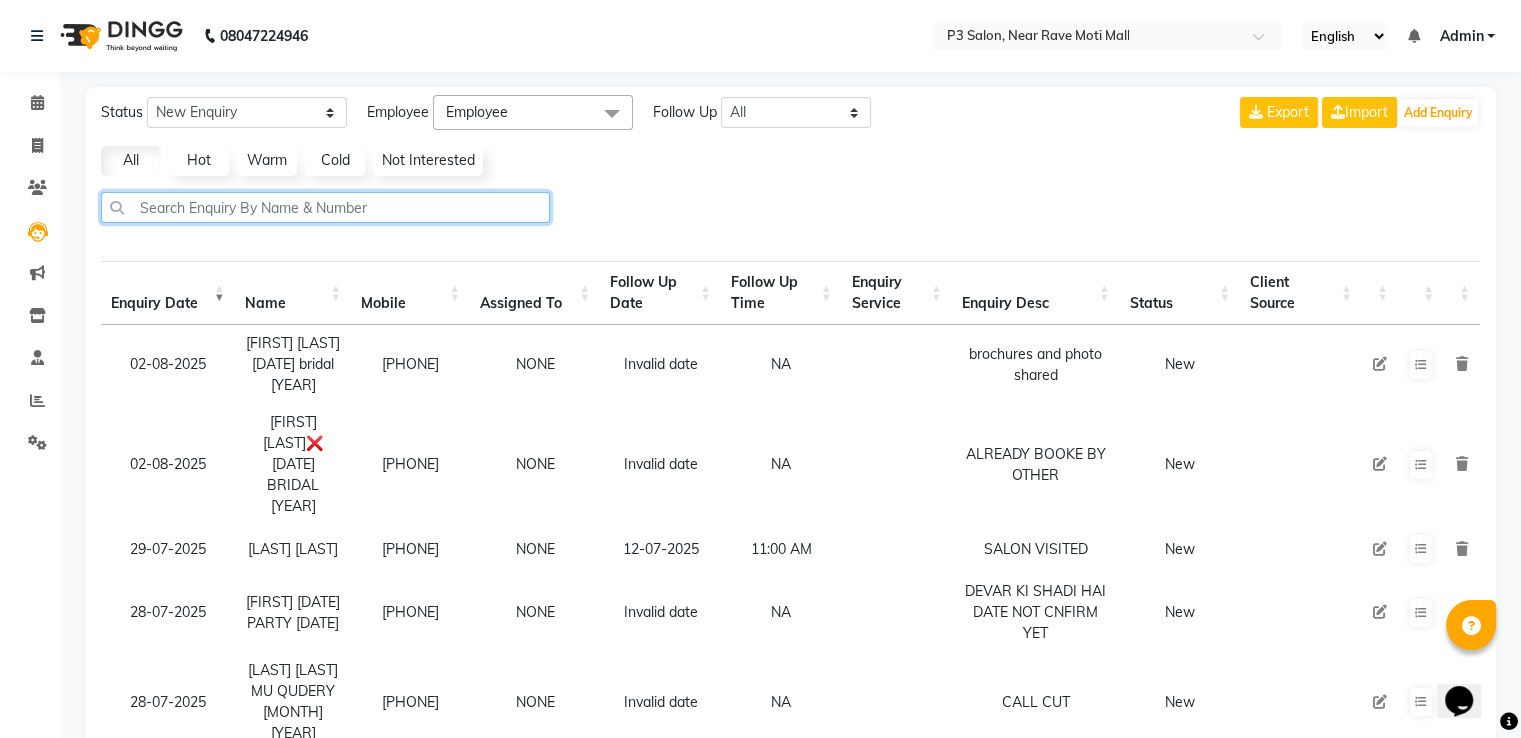 click 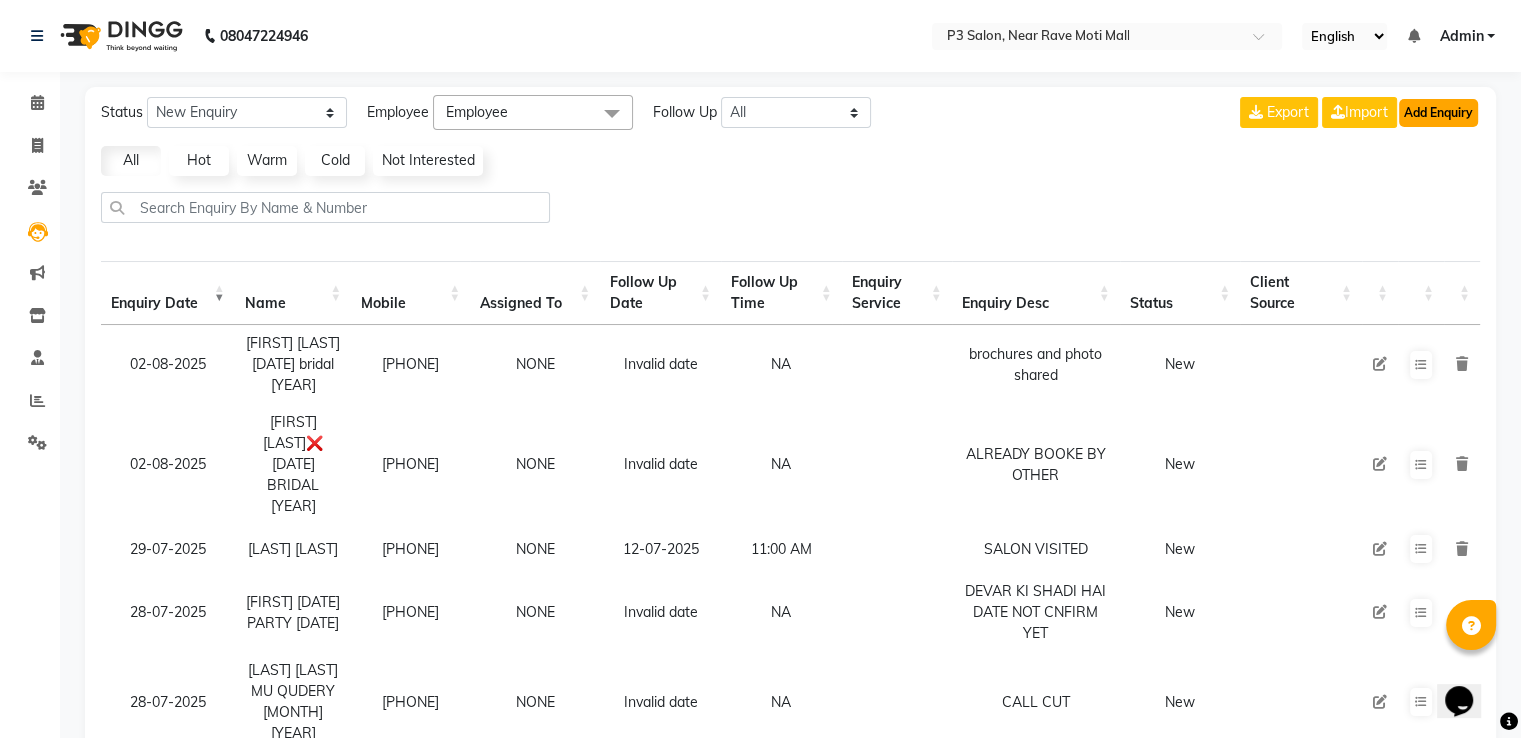 click on "Add Enquiry" 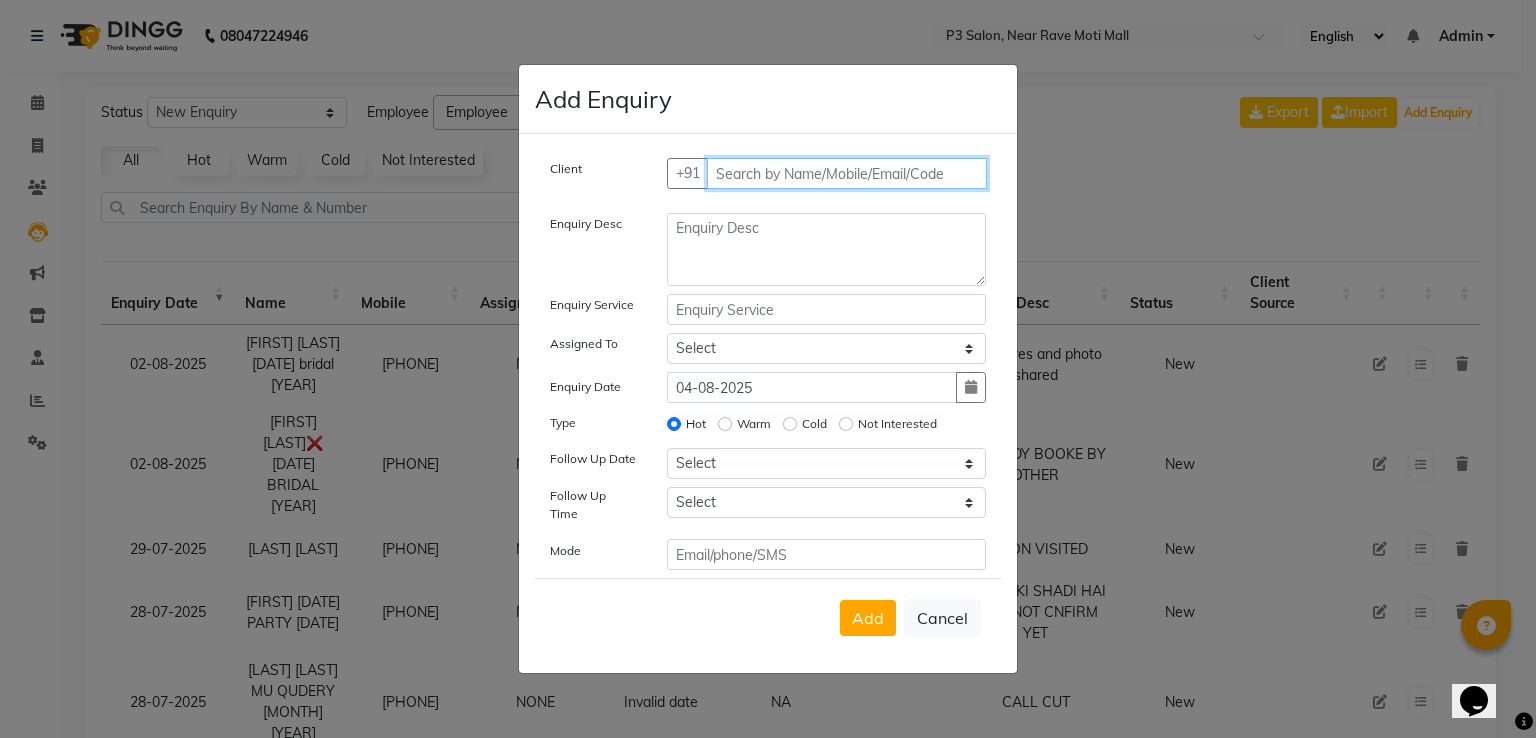 click at bounding box center [847, 173] 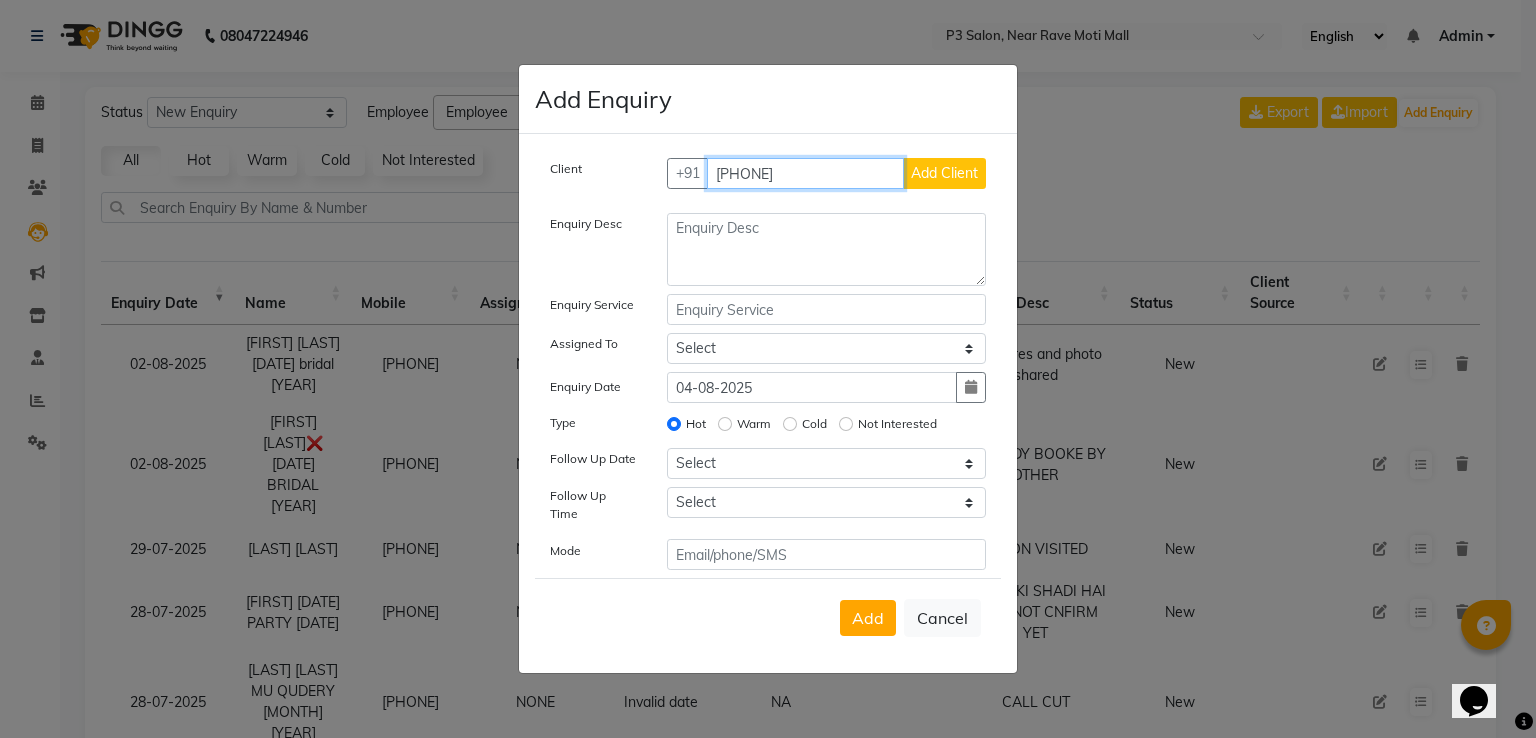 type on "[PHONE]" 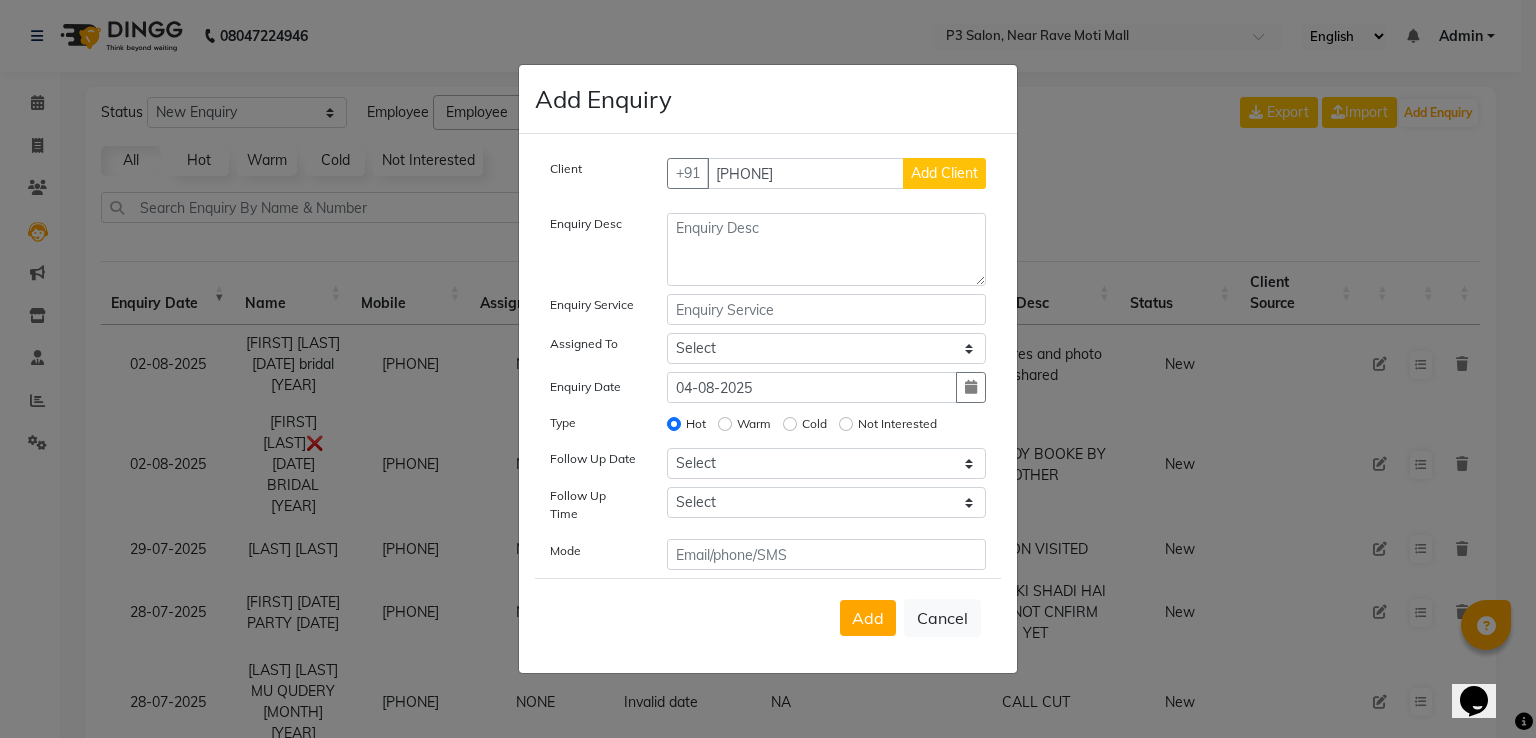 type 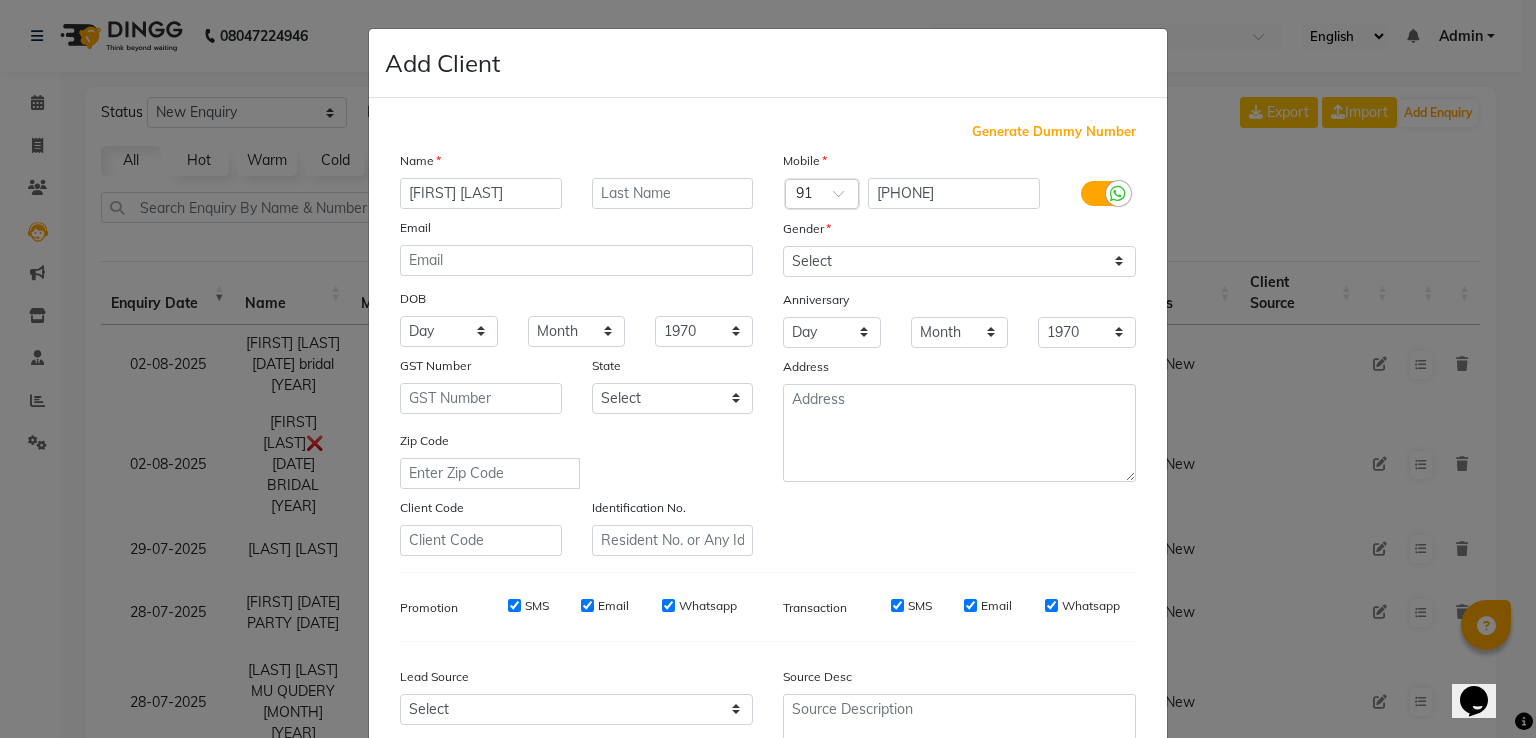 type on "[FIRST] [LAST]" 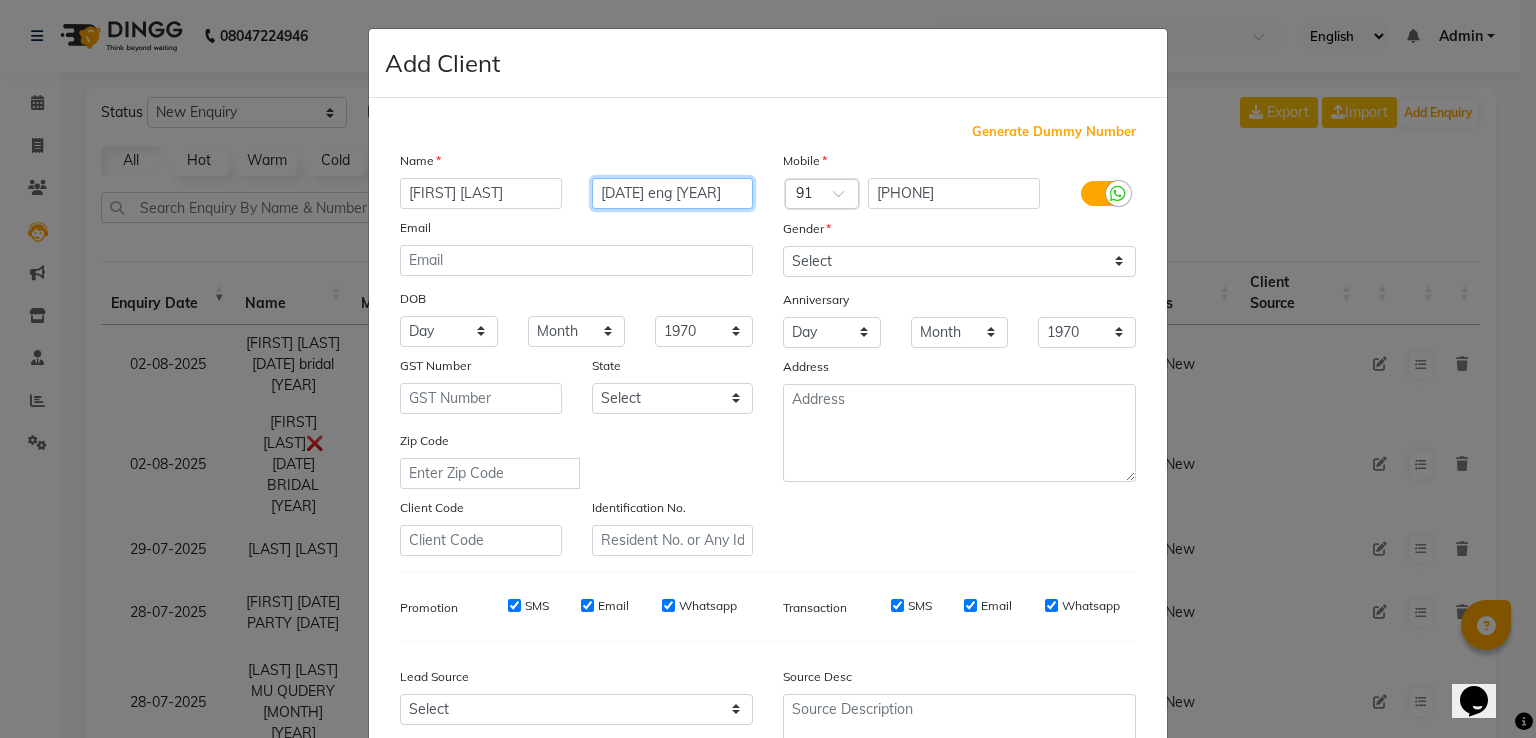 type on "[DATE] eng [YEAR]" 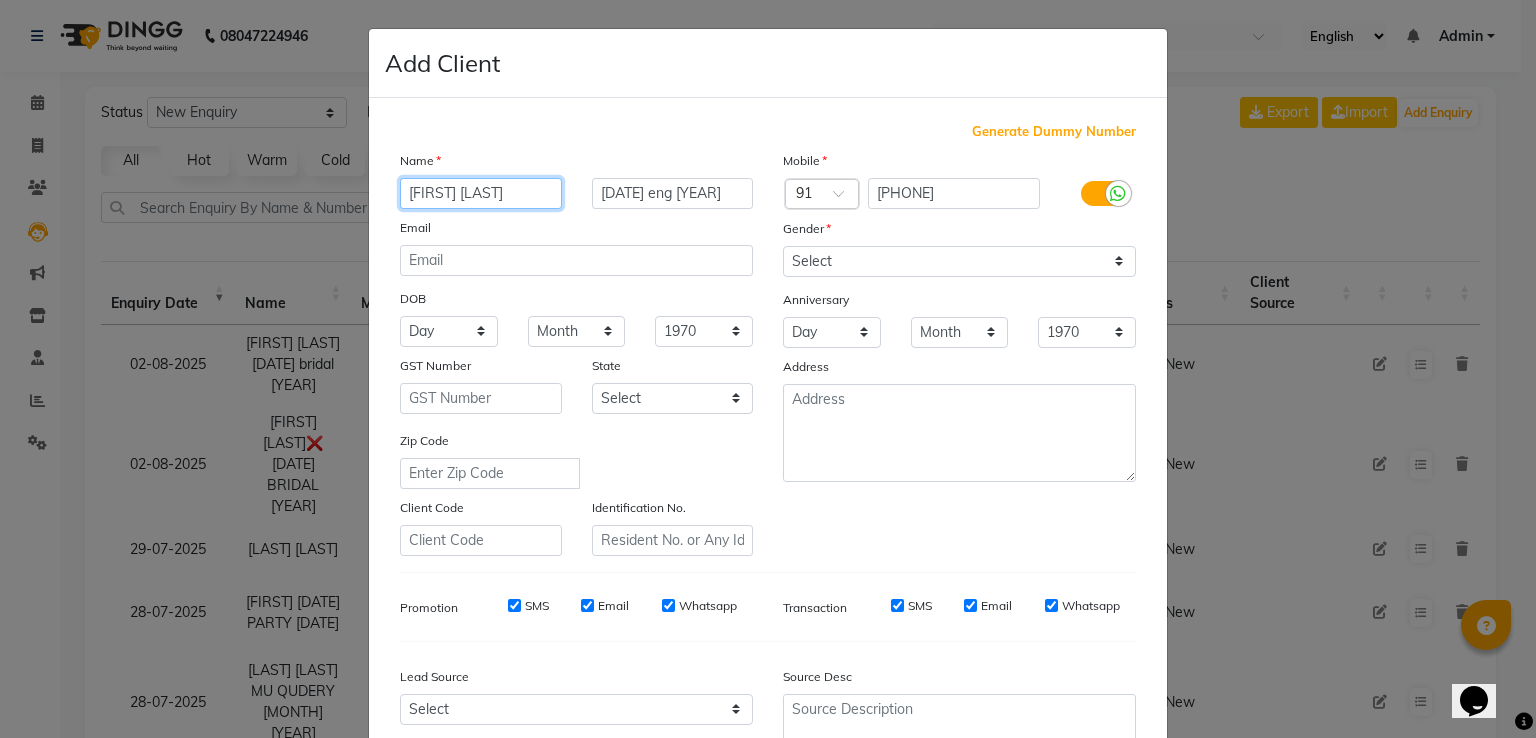 click on "[FIRST] [LAST]" 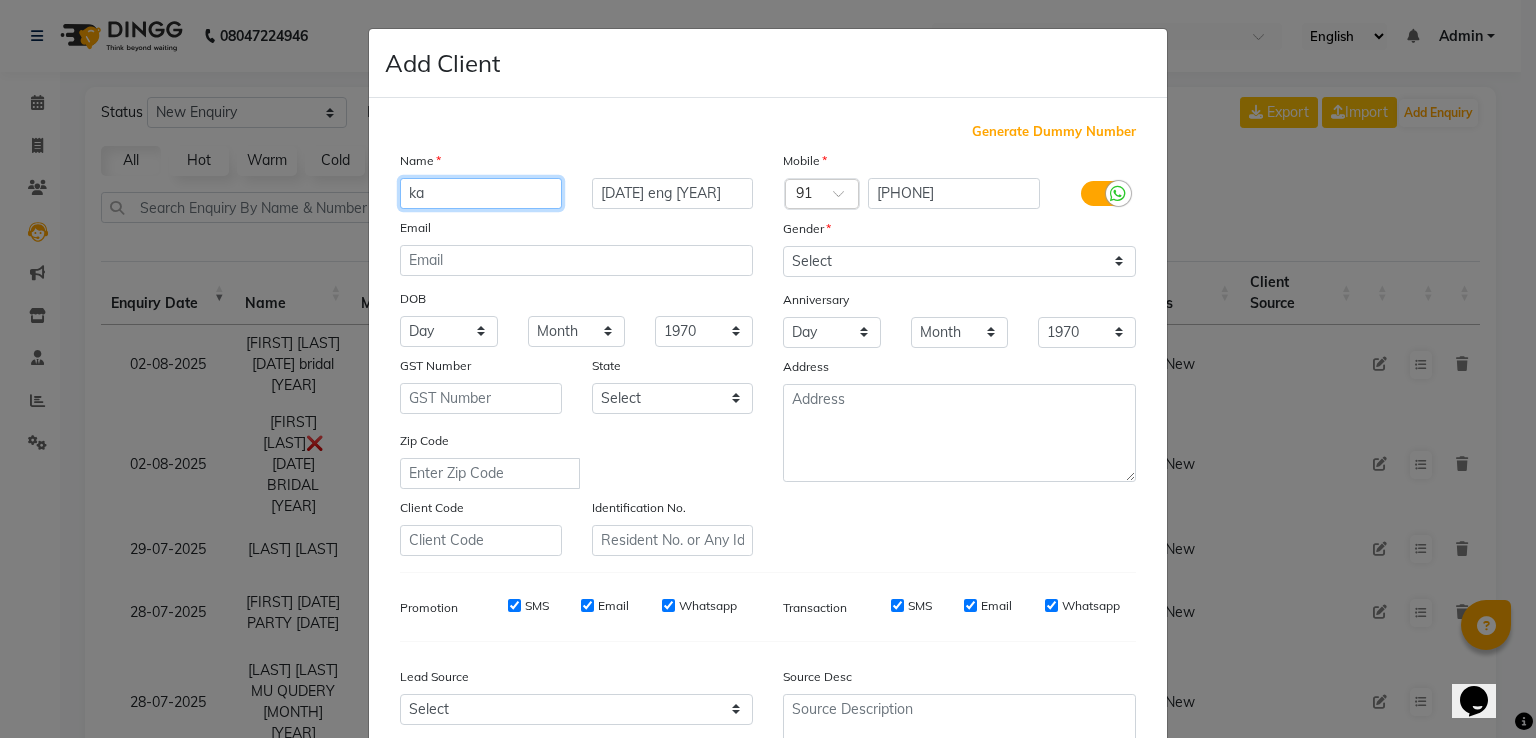 type on "k" 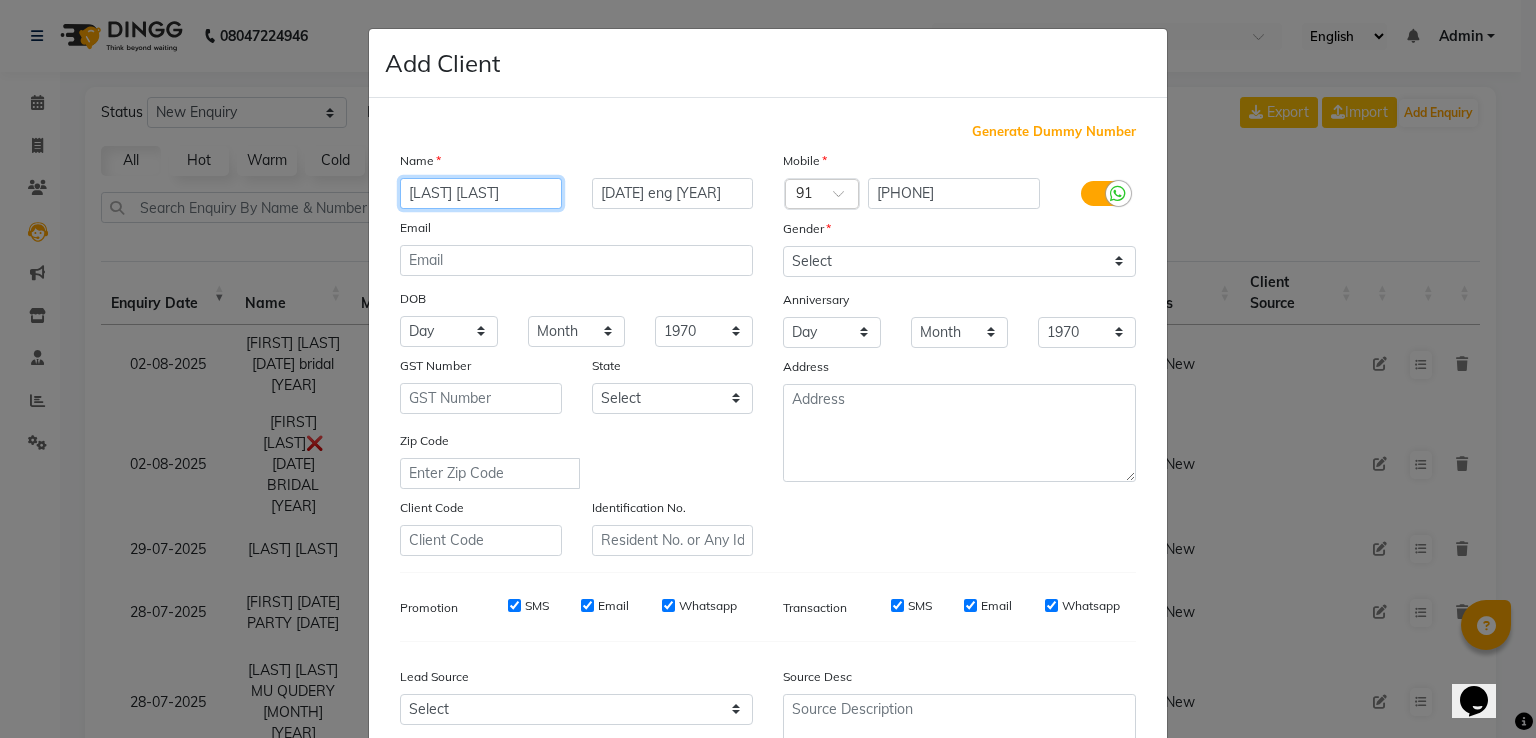type on "[LAST] [LAST]" 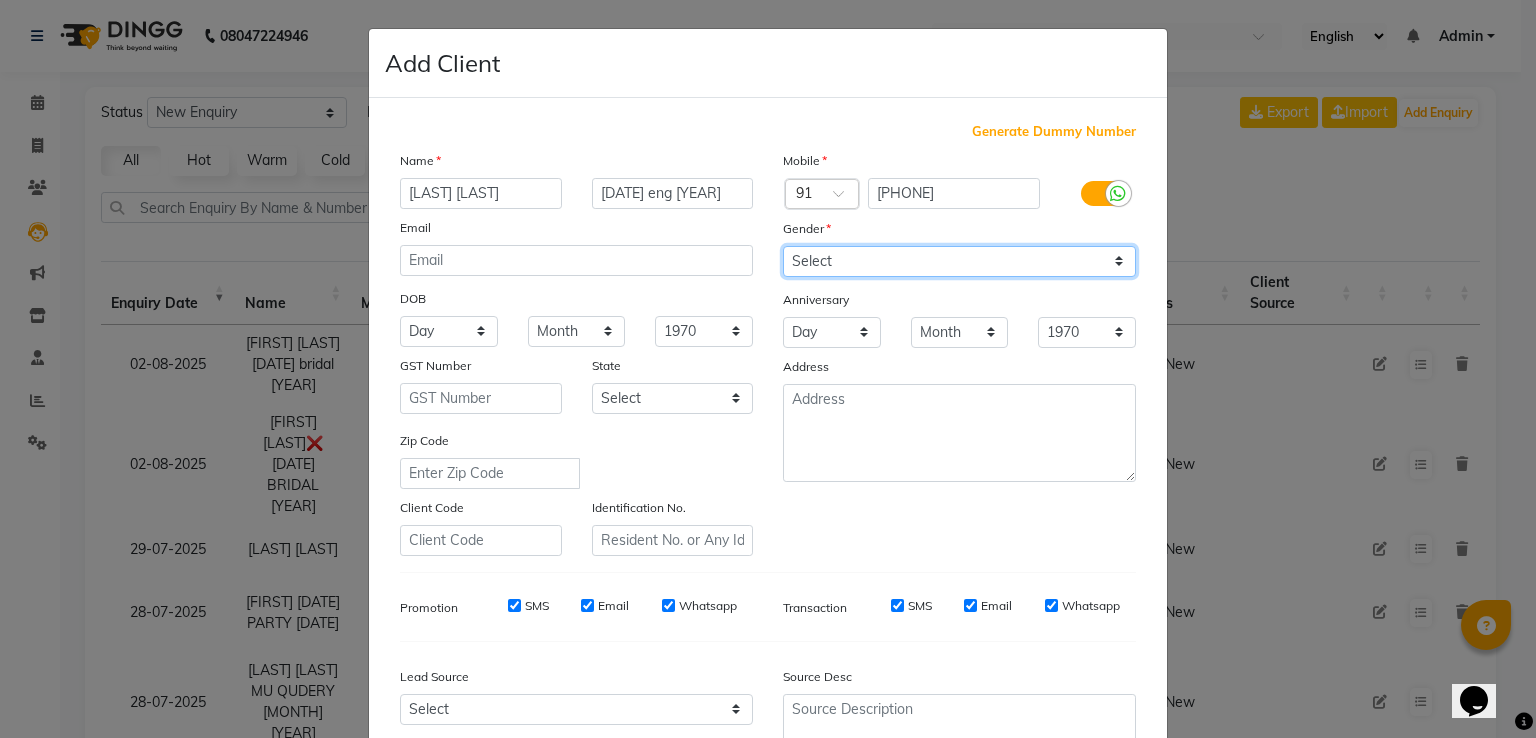 click on "Select Male Female Other Prefer Not To Say" 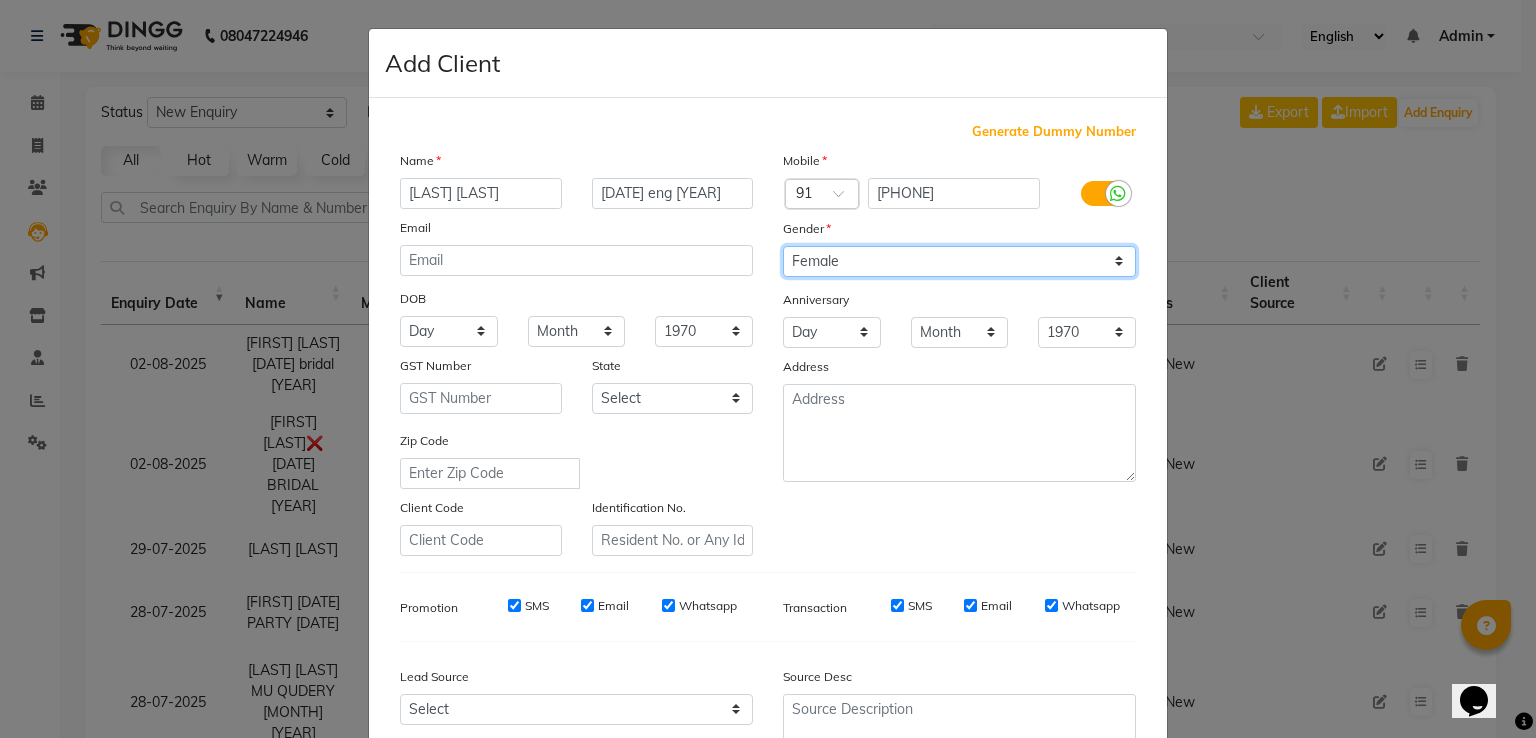 click on "Select Male Female Other Prefer Not To Say" 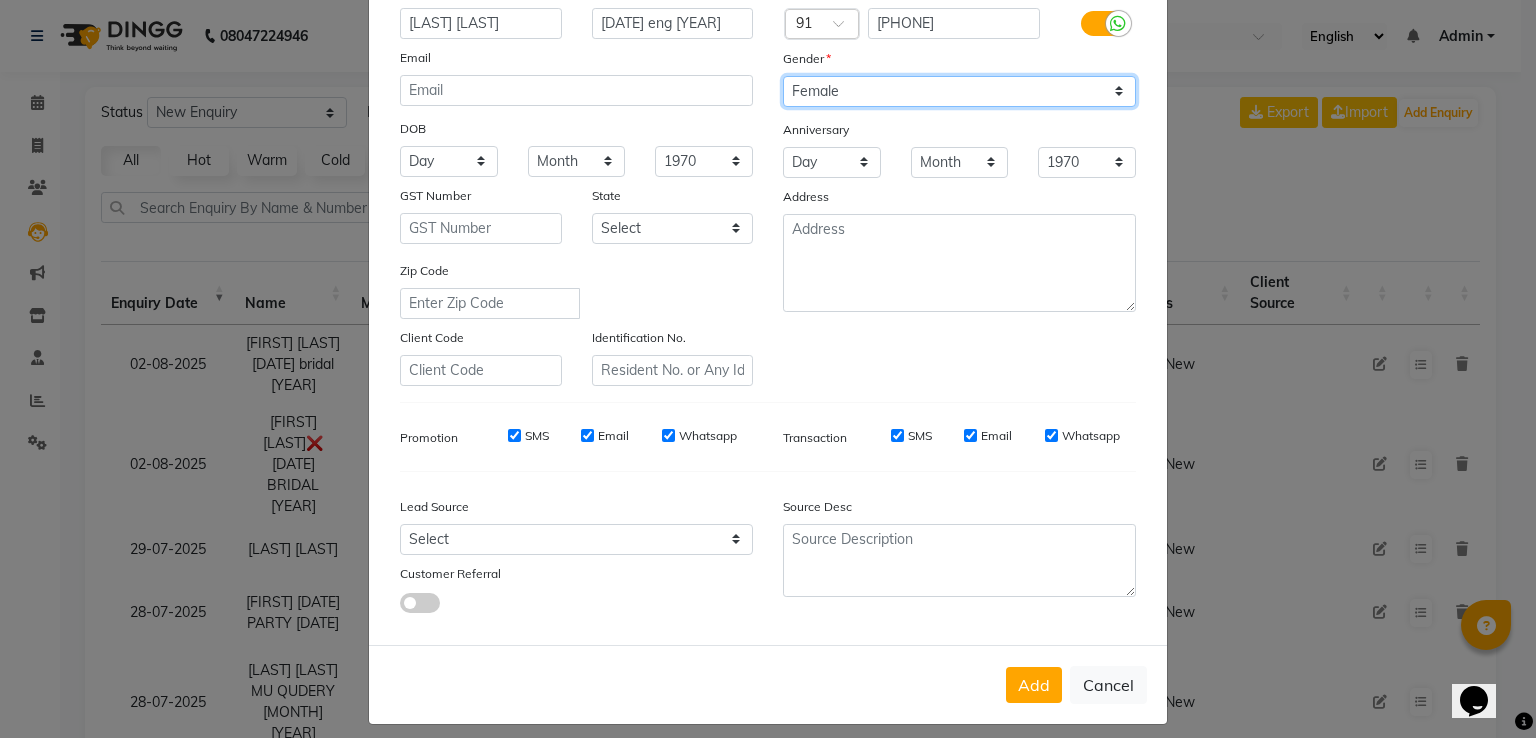 scroll, scrollTop: 195, scrollLeft: 0, axis: vertical 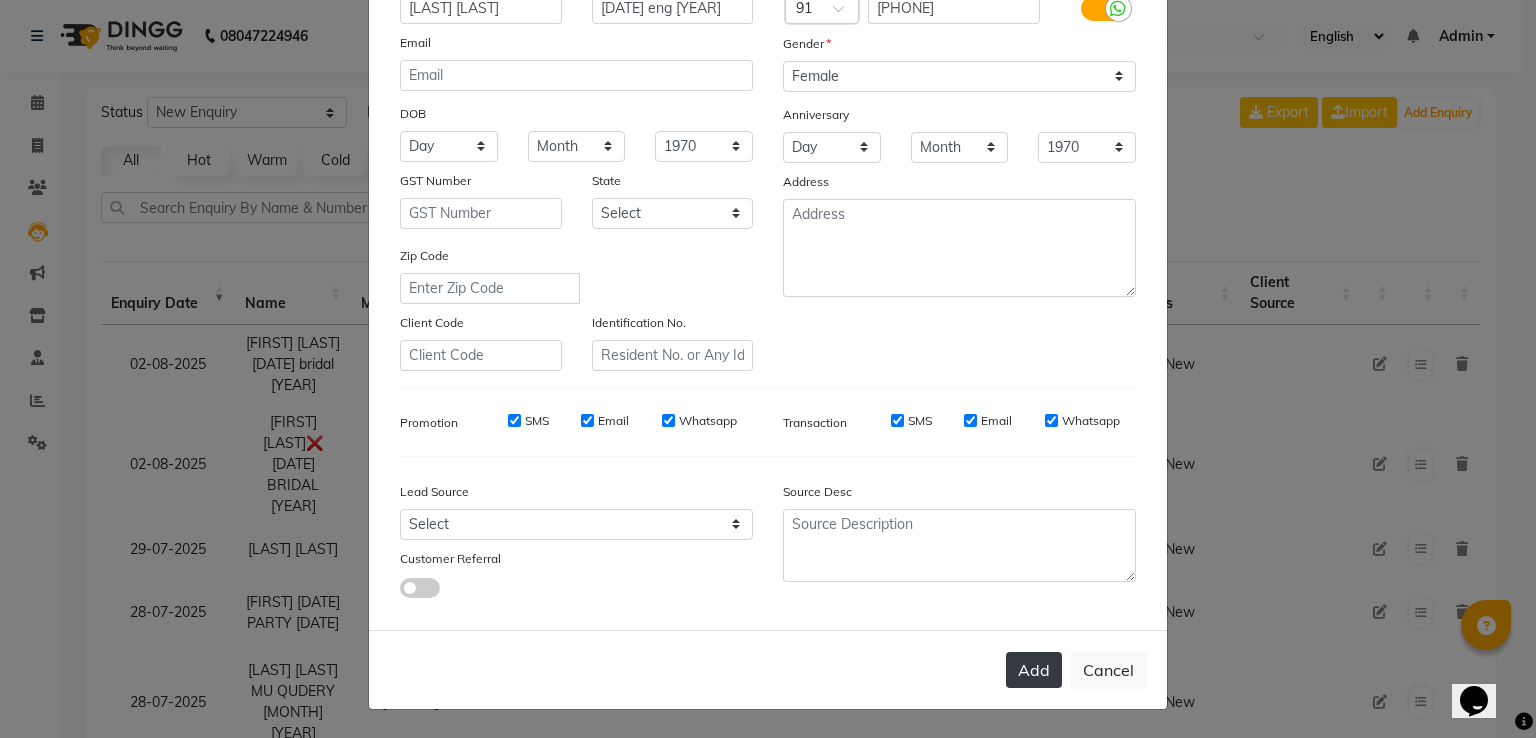 click on "Add" 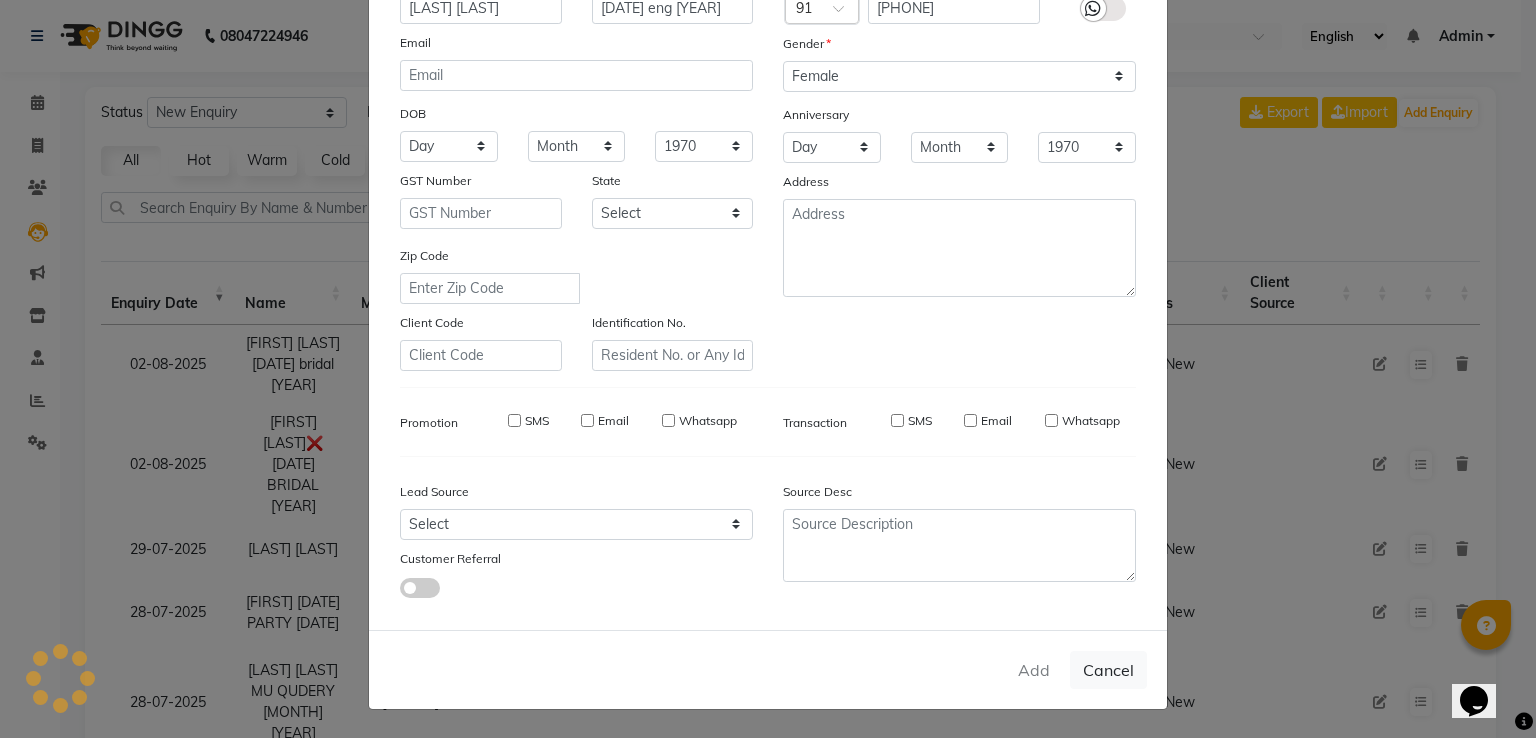 type 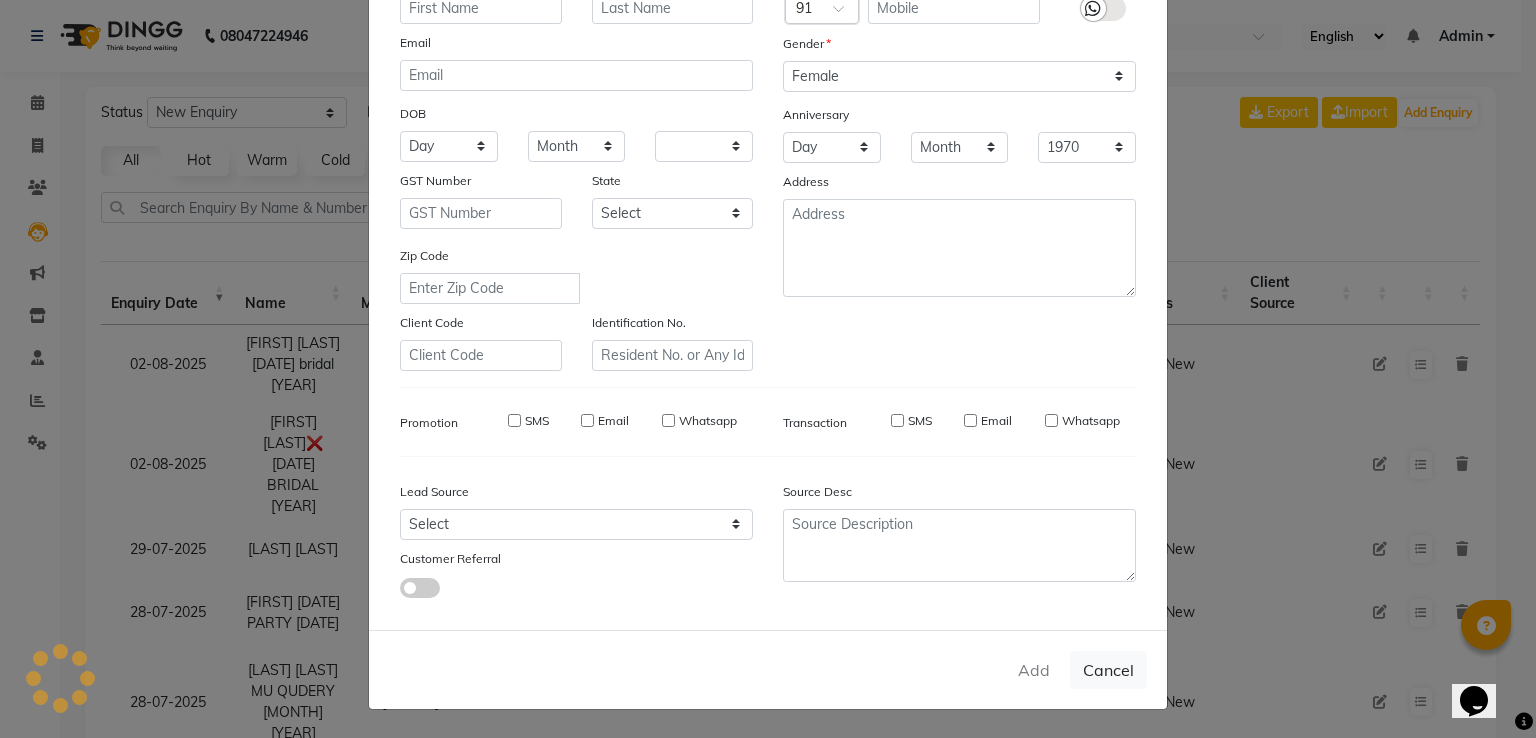 select 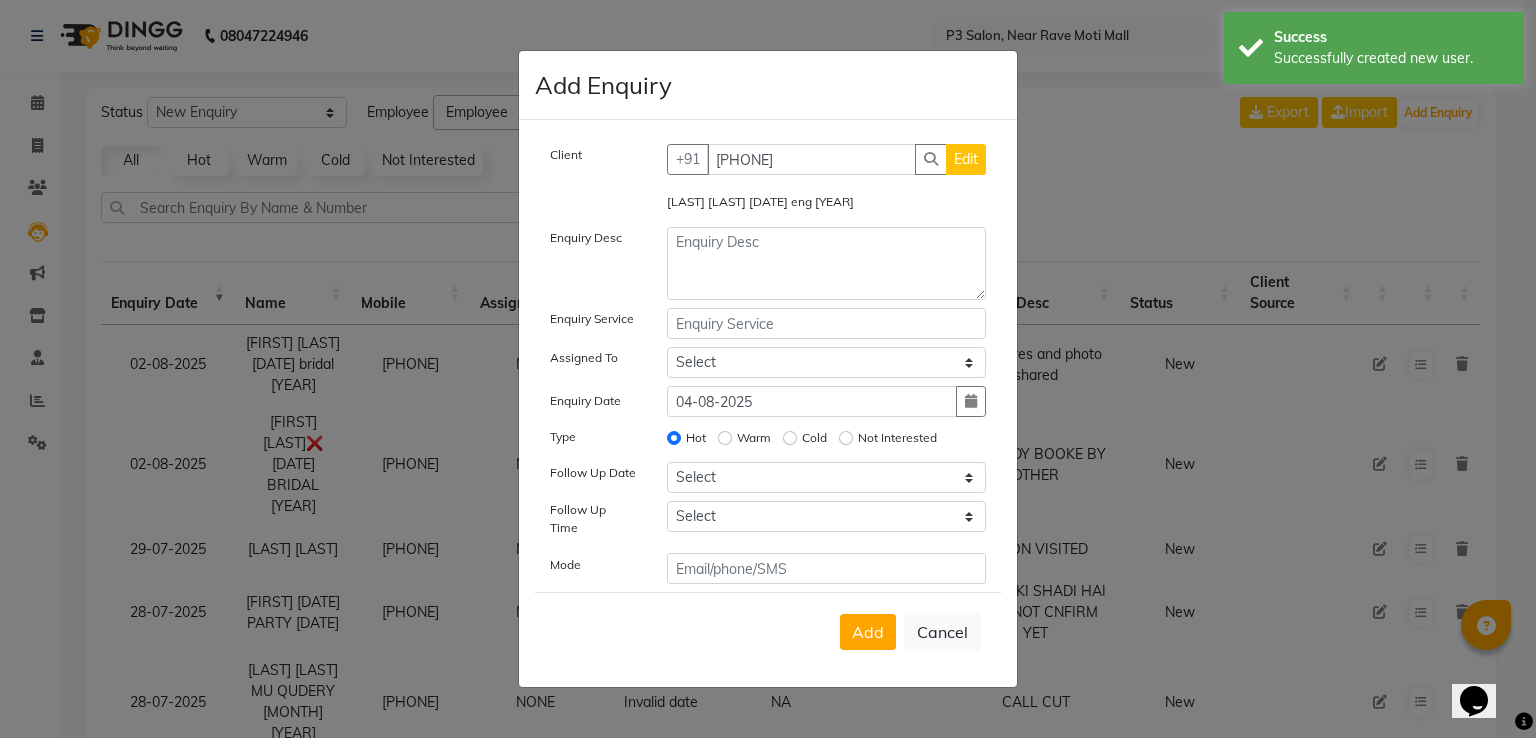 click on "Client +[PHONE] Edit [LAST] [LAST] [DATE] eng [YEAR]Enquiry DescEnquiry Service Assigned To Select [FIRST] [LAST]  [FIRST]  [FIRST]  [LAST]  [FIRST]Follow Up Date Select Today Tomorrow In 2 days (Wednesday) In 3 days (Thursday) In 4 days (Friday) In 5 days (Saturday) In 6 days (Sunday) In 1 Week (2025-08-11) In 2 Week (2025-08-18) In 1 Month (2025-09-04) In 2 Month (2025-10-04) In 3 Month (2025-11-04) Custom Date  Follow Up Time Select 07:00 AM 07:15 AM 07:30 AM 07:45 AM 08:00 AM 08:15 AM 08:30 AM 08:45 AM 09:00 AM 09:15 AM 09:30 AM 09:45 AM 10:00 AM 10:15 AM 10:30 AM 10:45 AM 11:00 AM 11:15 AM 11:30 AM 11:45 AM 12:00 PM 12:15 PM 12:30 PM 12:45 PM 01:00 PM 01:15 PM 01:30 PM 01:45 PM 02:00 PM 02:15 PM 02:30 PM 02:45 PM 03:00 PM 03:15 PM 03:30 PM 03:45 PM 04:00 PM 04:15 PM 04:30 PM 04:45 PM 05:00 PM 05:15 PM 05:30 PM 05:45 PM 06:00 PM 06:15 PM 06:30 PM 06:45 PM 07:00 PM 07:15 PM 07:30 PM 07:45 PM 08:00 PM 08:15 PM 08:30 PM 08:45 PM 09:00 PM 09:15 PM Mode" 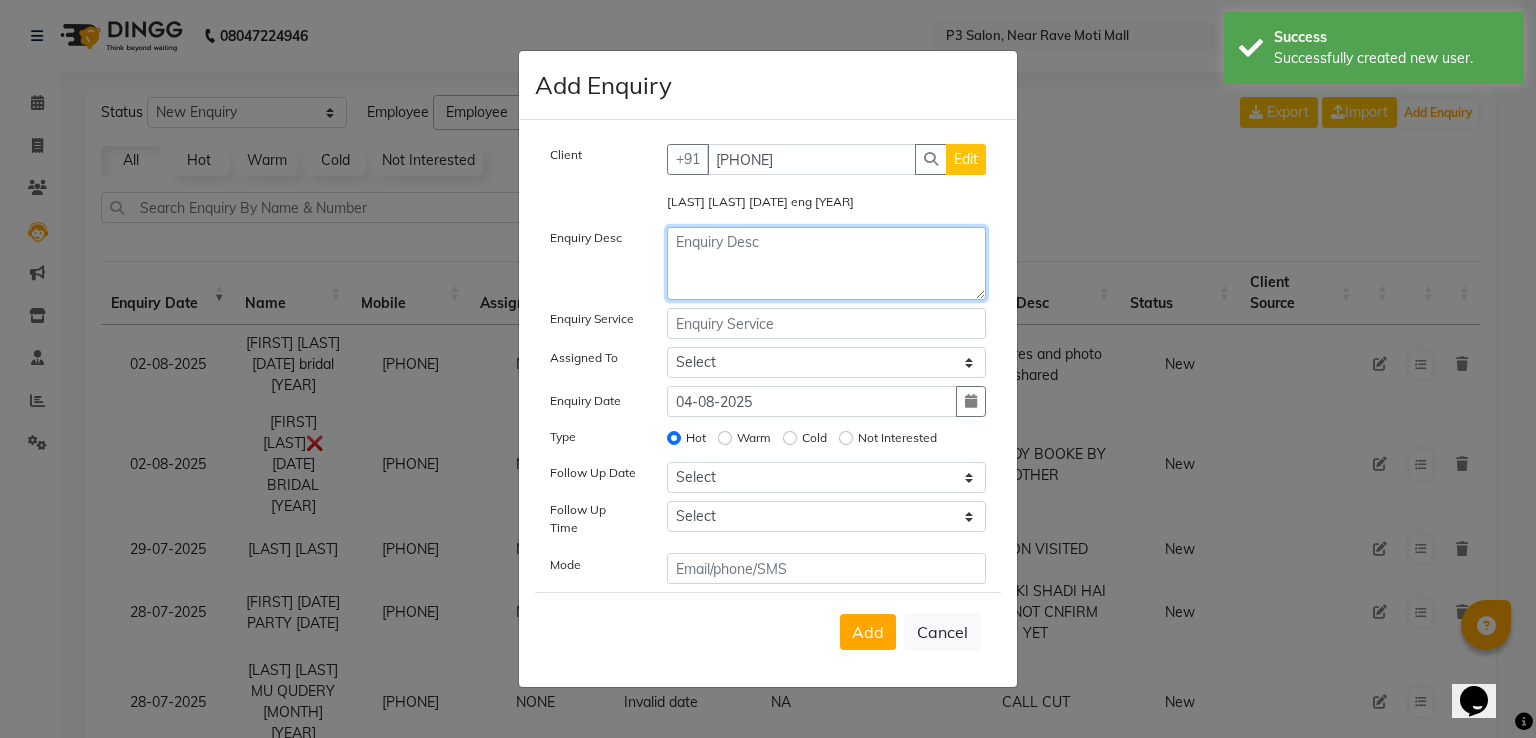 click 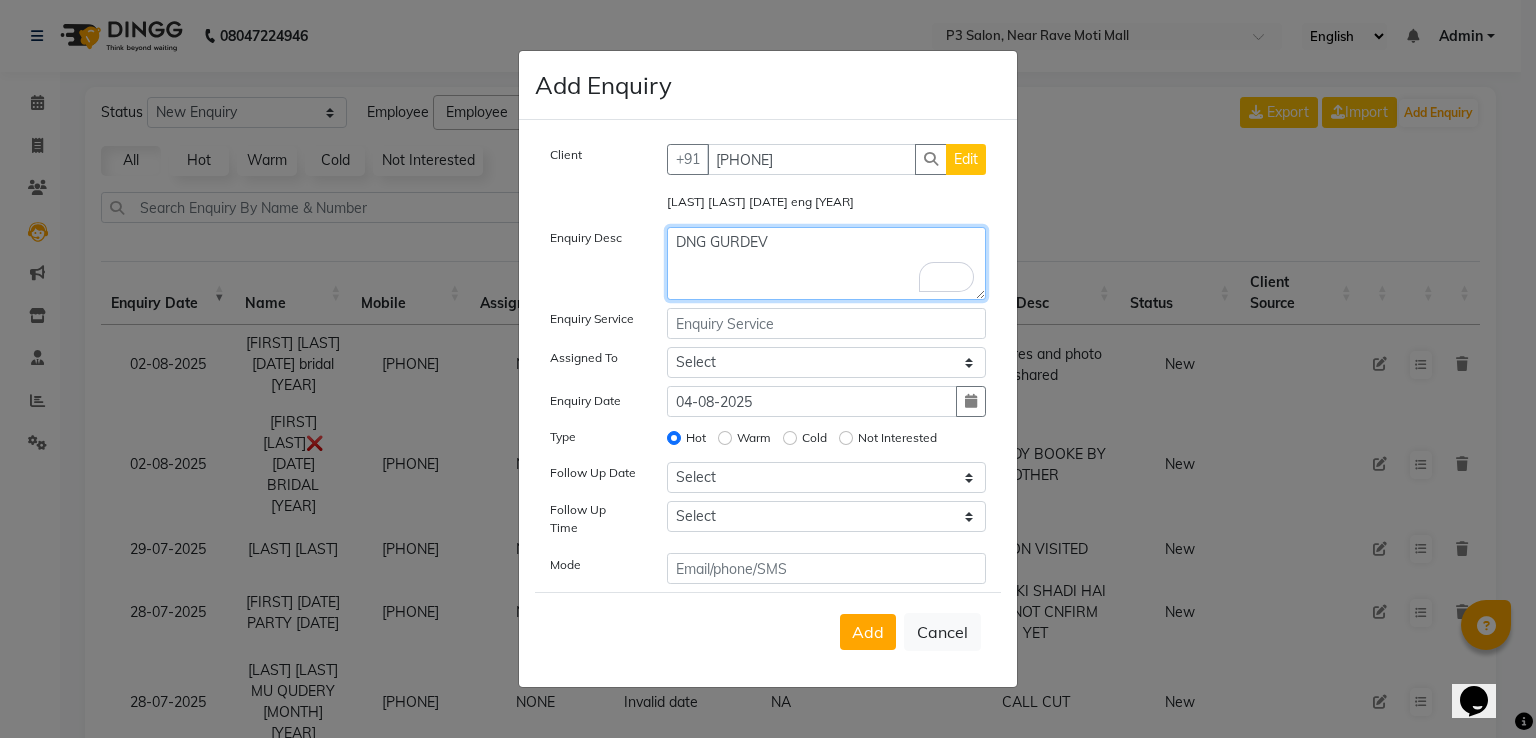 click on "DNG GURDEV" 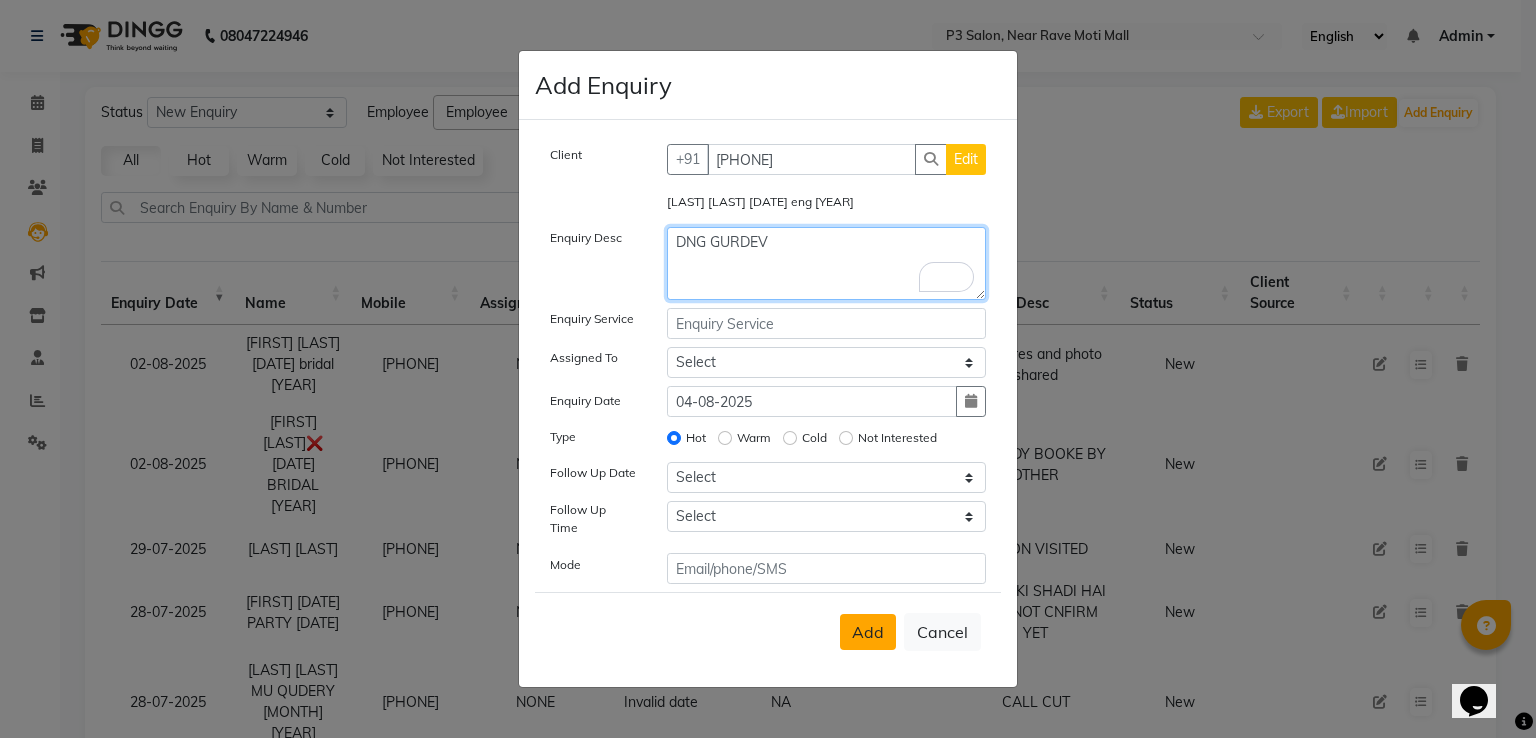 type on "DNG GURDEV" 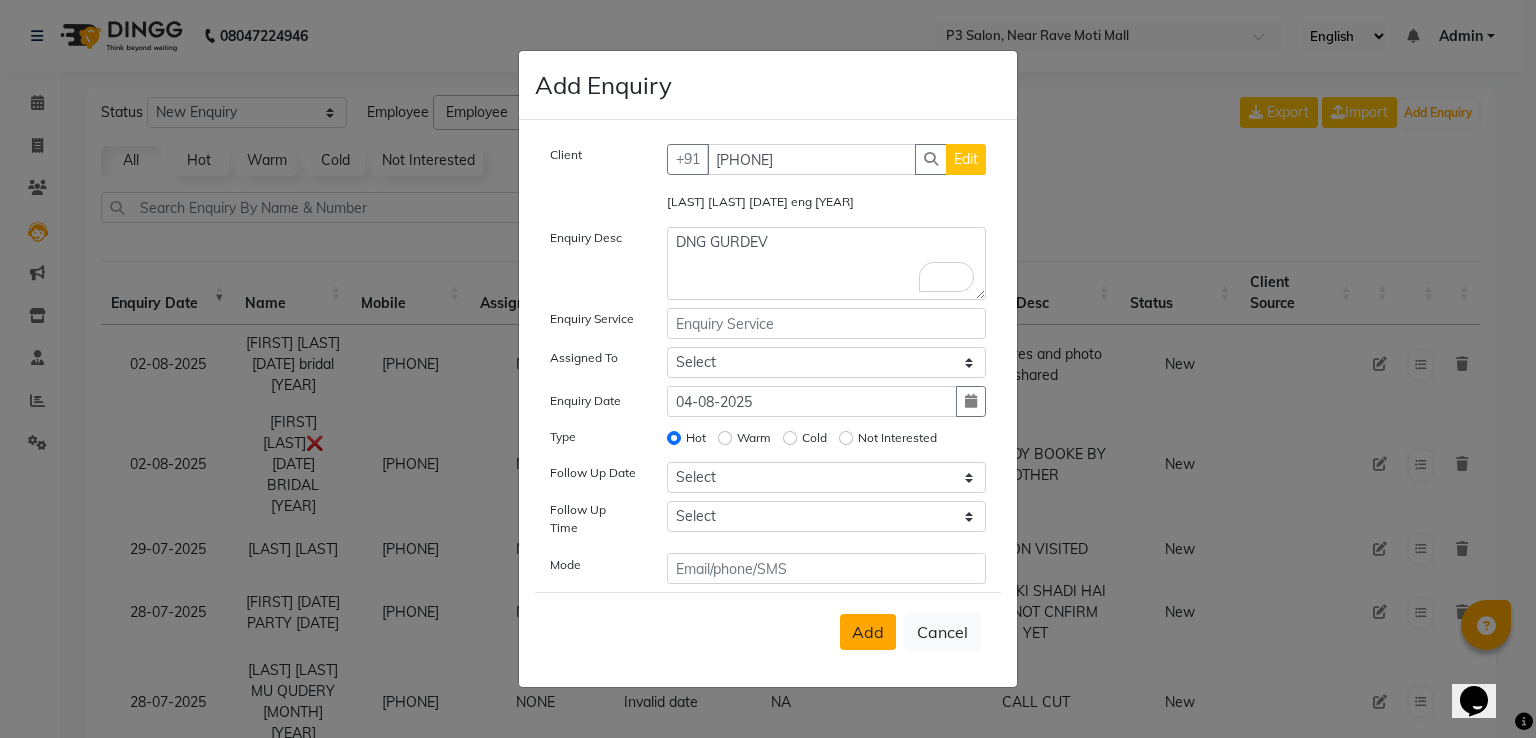 click on "Add" at bounding box center (868, 632) 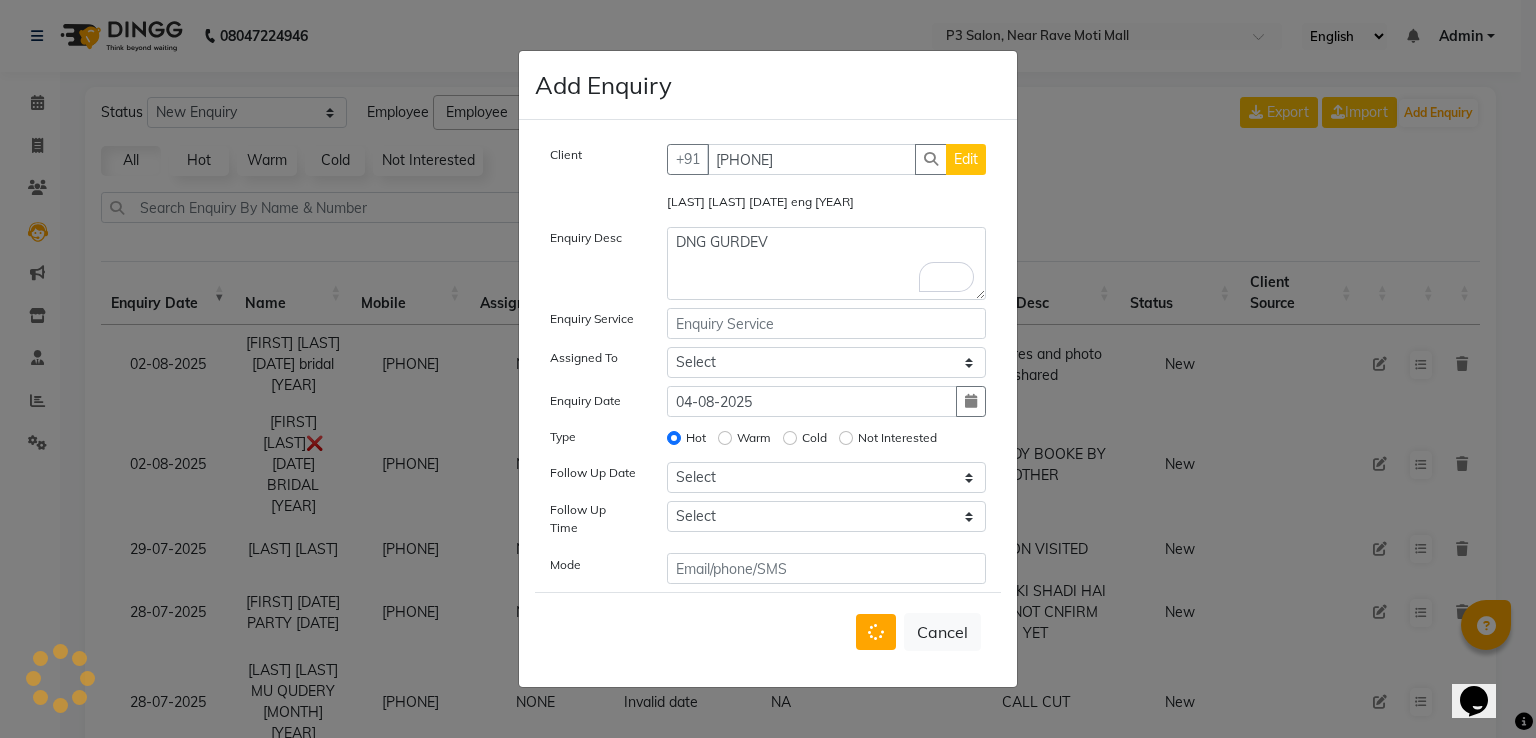 type 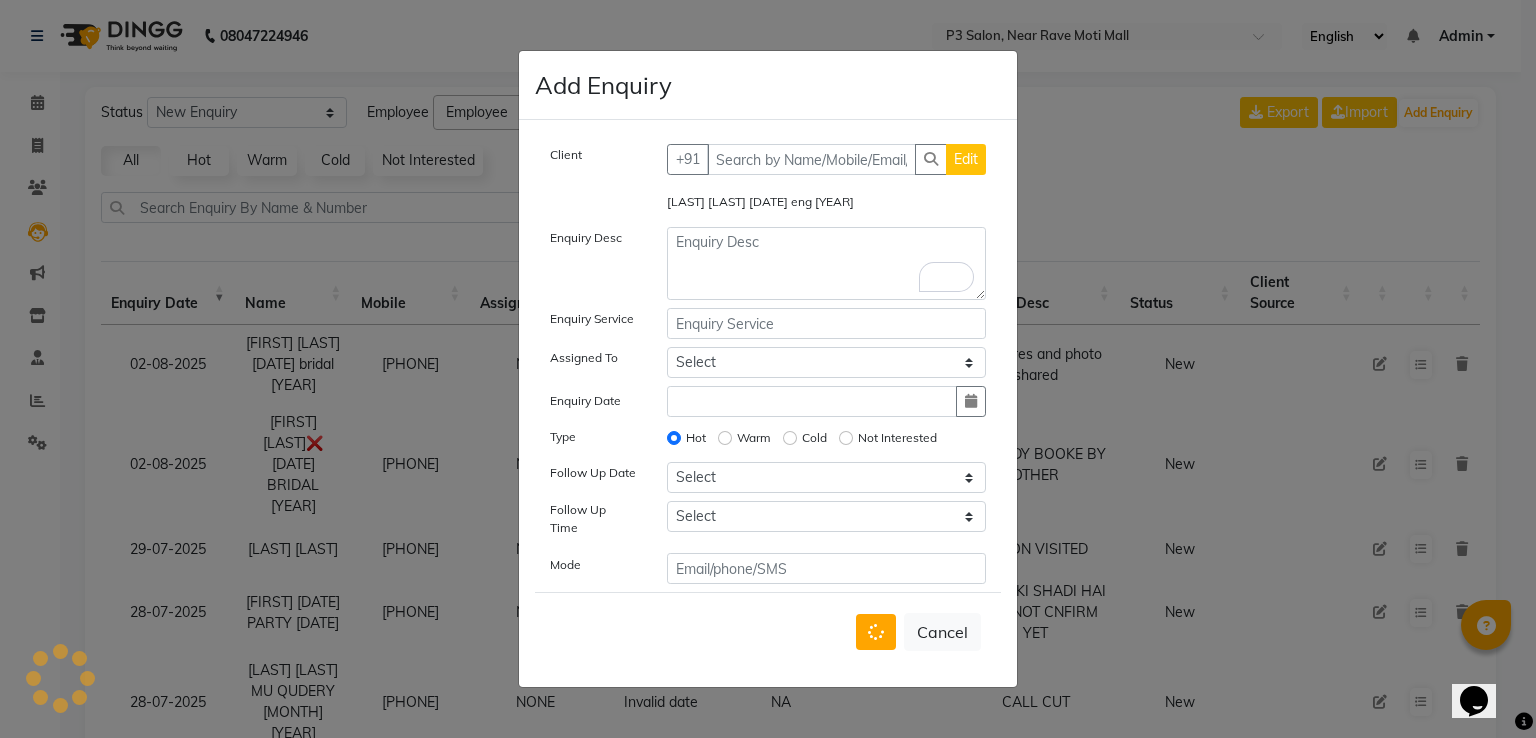 radio on "false" 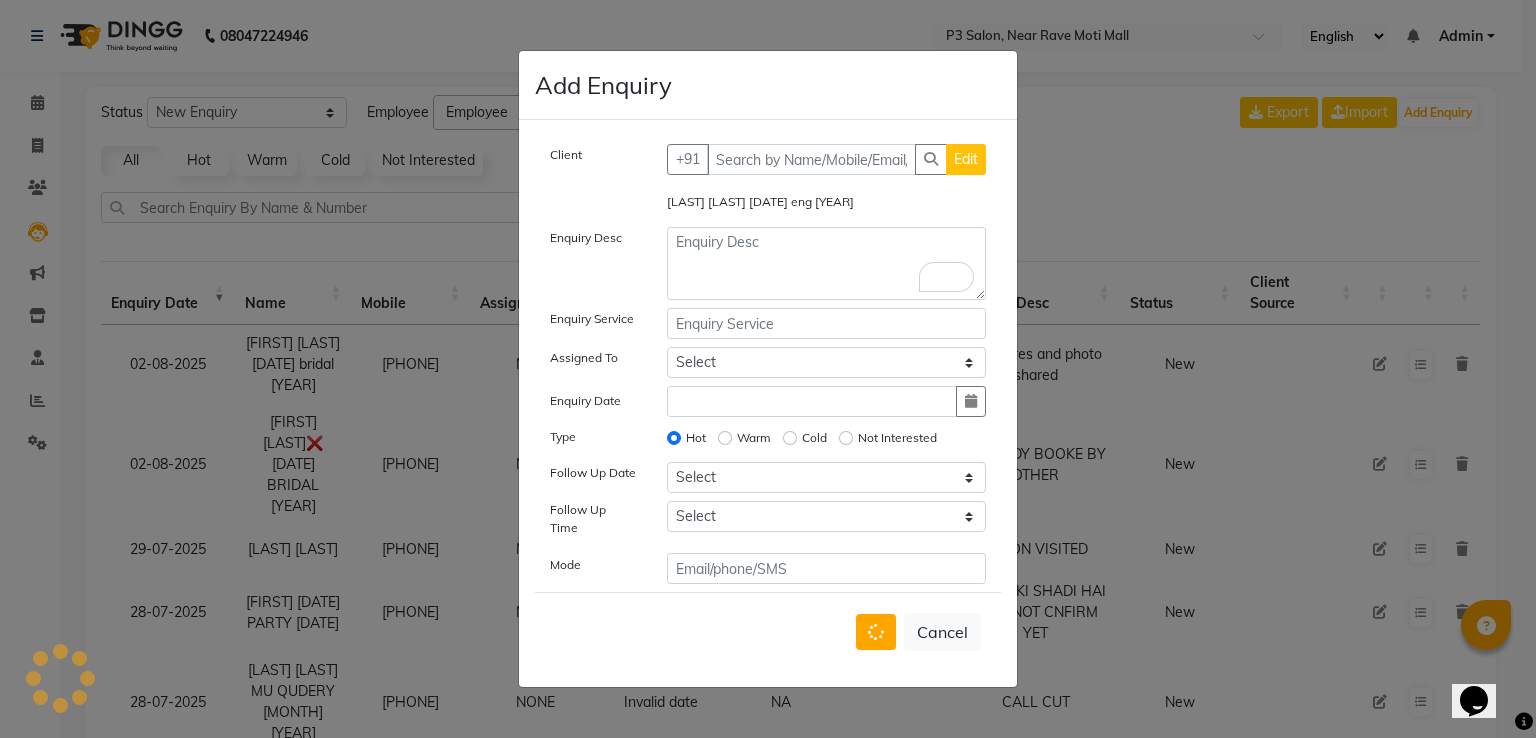 select 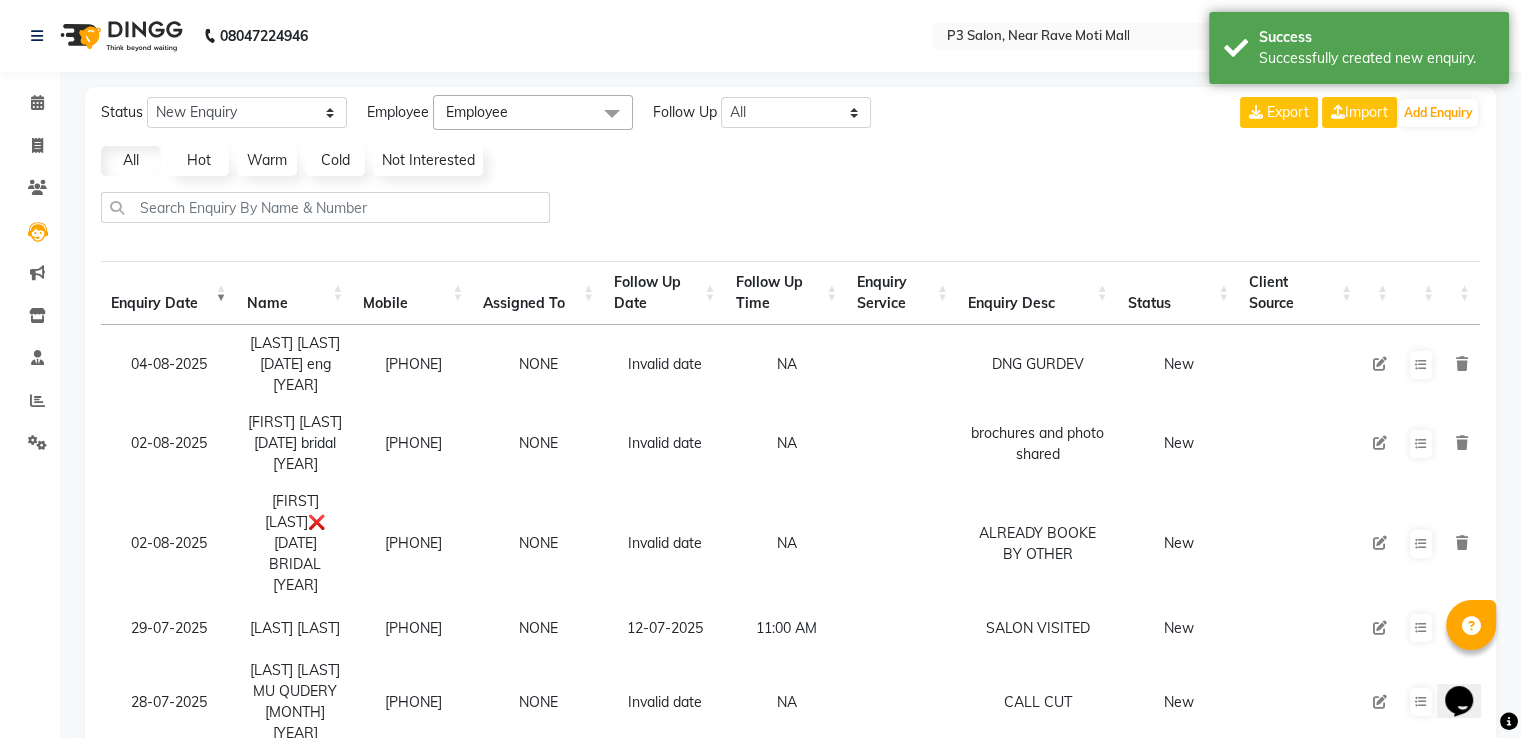 click on "Status New Enquiry Open Enquiry Converted Enquiry  All All New Open Converted Employee Employee Select All [FIRST] [LAST]  MONI  RAJESH  REKHA  Sudha Follow Up All Today Tomorrow This Week This Month Custom NONE TODAY TOMORROW MONTH Export  Import  Add Enquiry All Hot Warm Cold  Not Interested  Enquiry Date Name Mobile  Assigned To  Follow Up Date Follow Up Time  Enquiry Service  Enquiry Desc Status Client Source [DATE] [FIRST] [LAST] 3 [DATE] eng 2025   [PHONE]  NONE Invalid date NA   DNG GURDEV   New [DATE] [FIRST] [LAST] 26 [DATE] bridal 2025   [PHONE]  NONE Invalid date NA   brochures and photo shared   New [DATE] [FIRST] [LAST]❌ [DATE] BRIDAL 2026   [PHONE]  NONE Invalid date NA   ALREADY BOOKE BY OTHER   New [DATE] [FIRST] [LAST]    [PHONE]  NONE [DATE] [TIME]   SALON VISITED   New [DATE] [FIRST] [LAST] MU QUDERY [DATE] 2025   [PHONE]  NONE Invalid date NA   CALL CUT
New [DATE] [FIRST] [LAST] [DATE] [DATE] BRIDAL 2025   [PHONE]  NONE Invalid date NA   BRICHURE SSHARE" 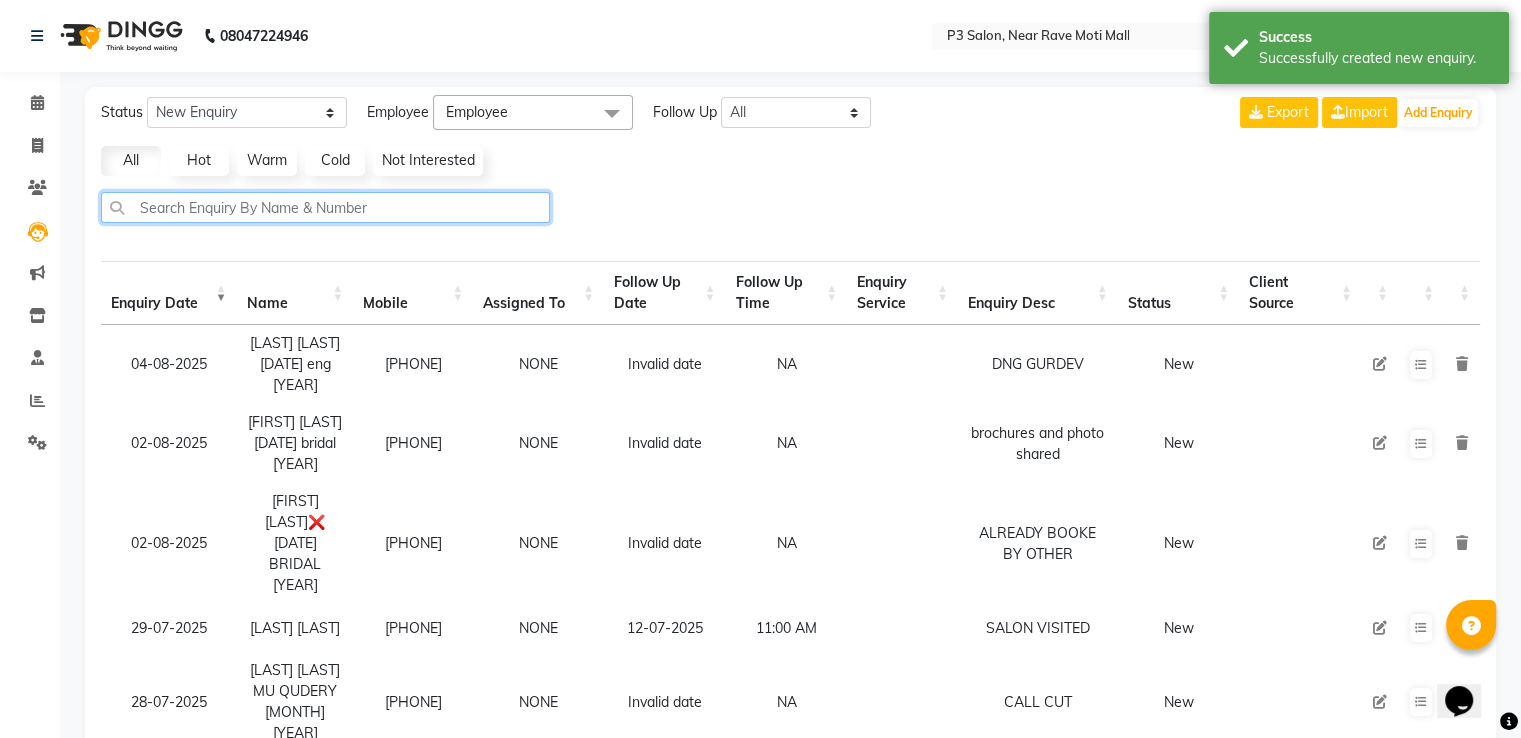 click 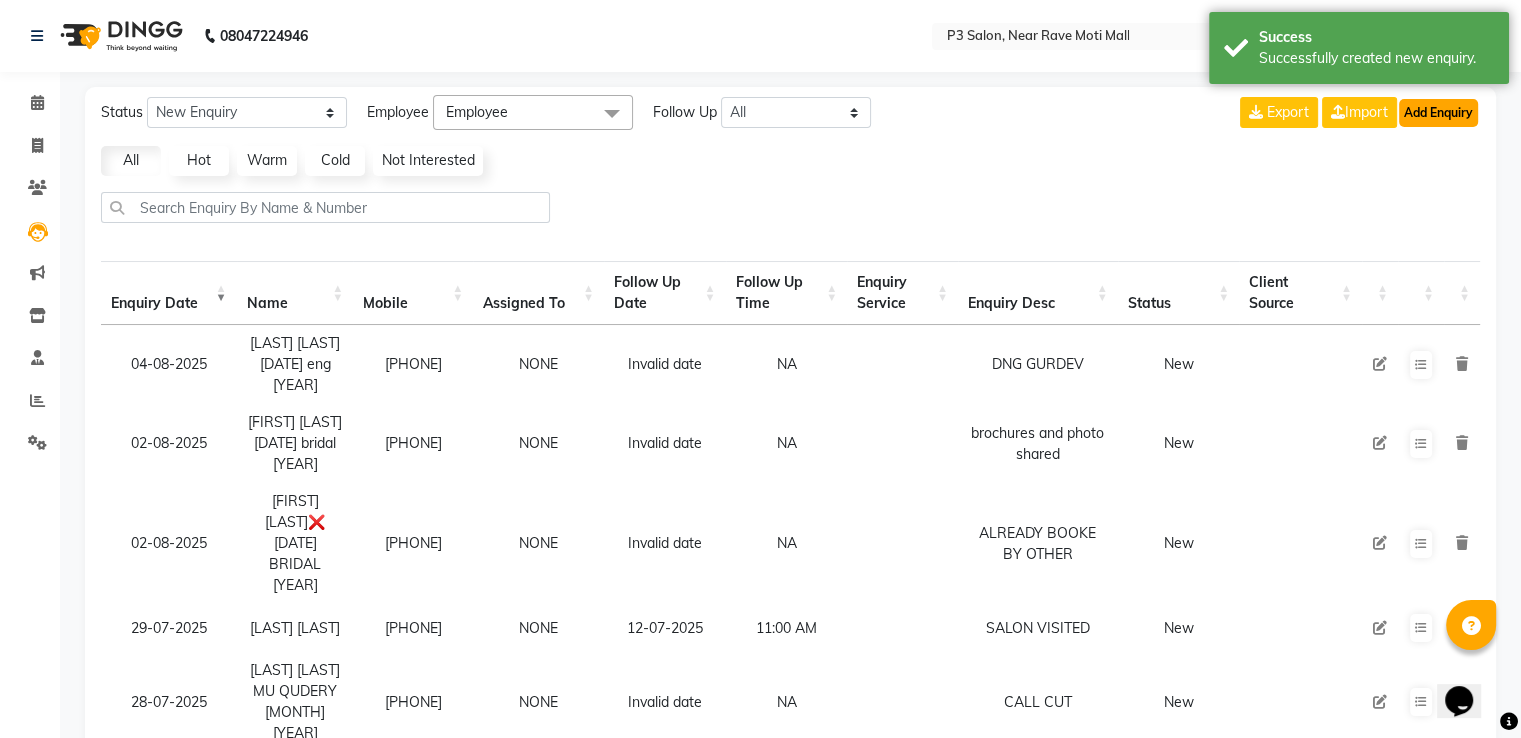 click on "Add Enquiry" 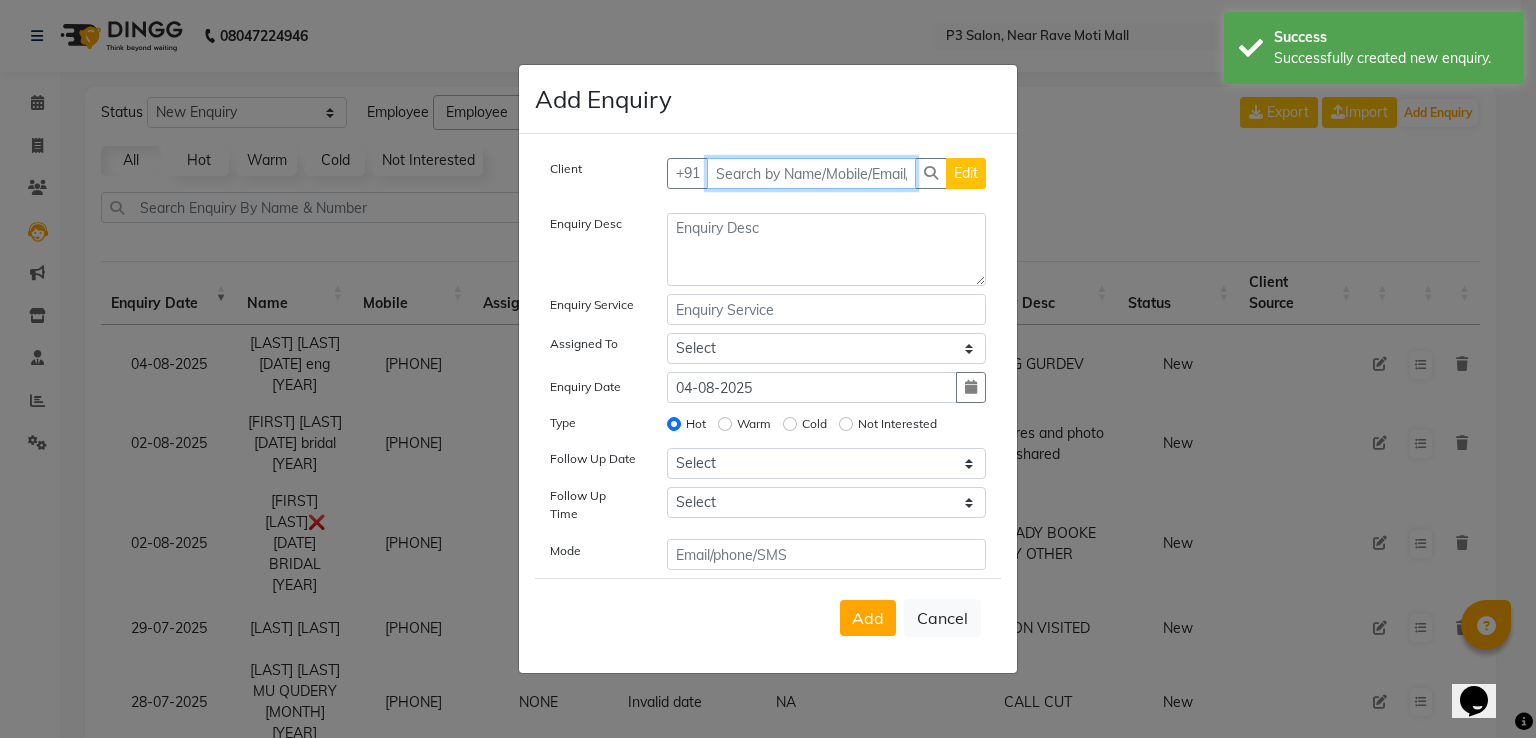 click at bounding box center (812, 173) 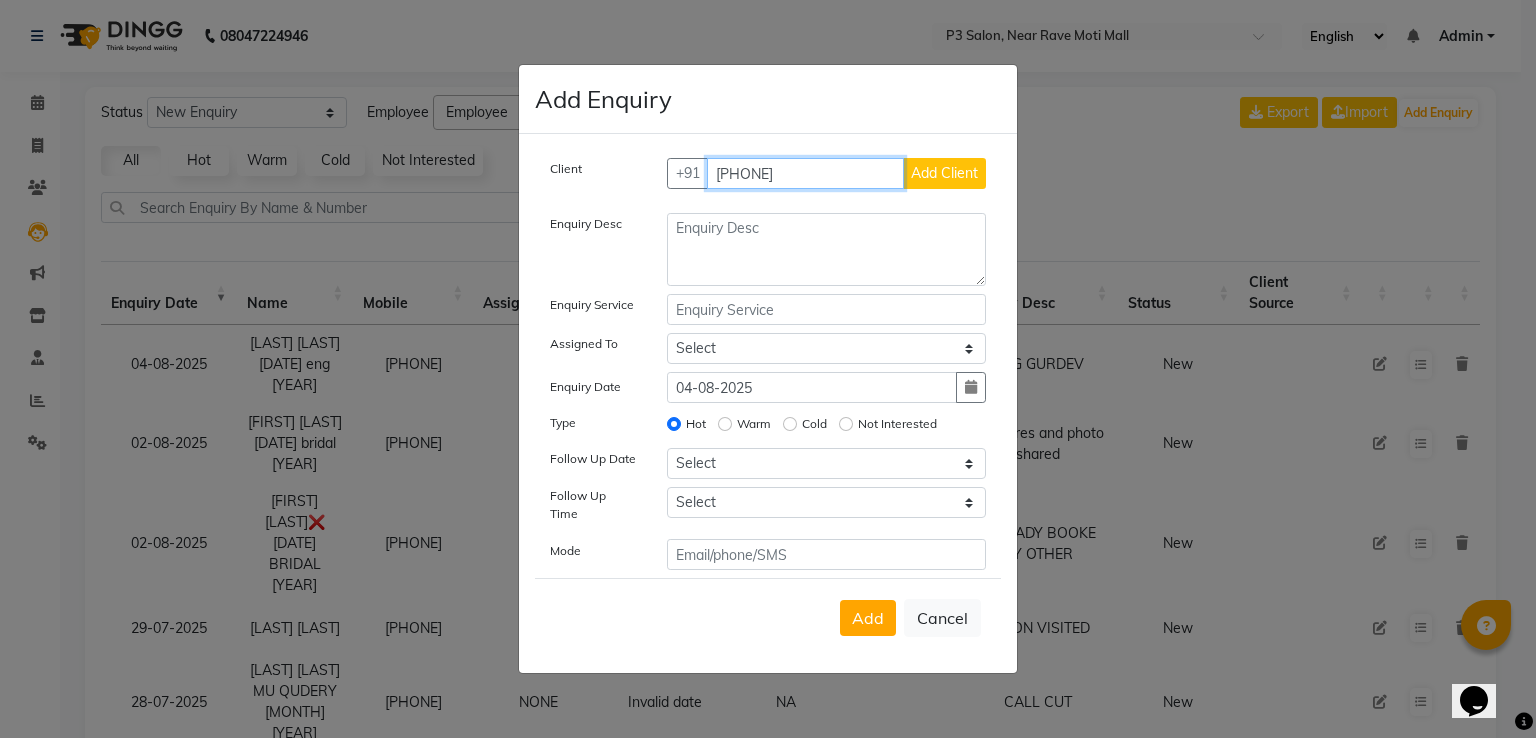 type on "[PHONE]" 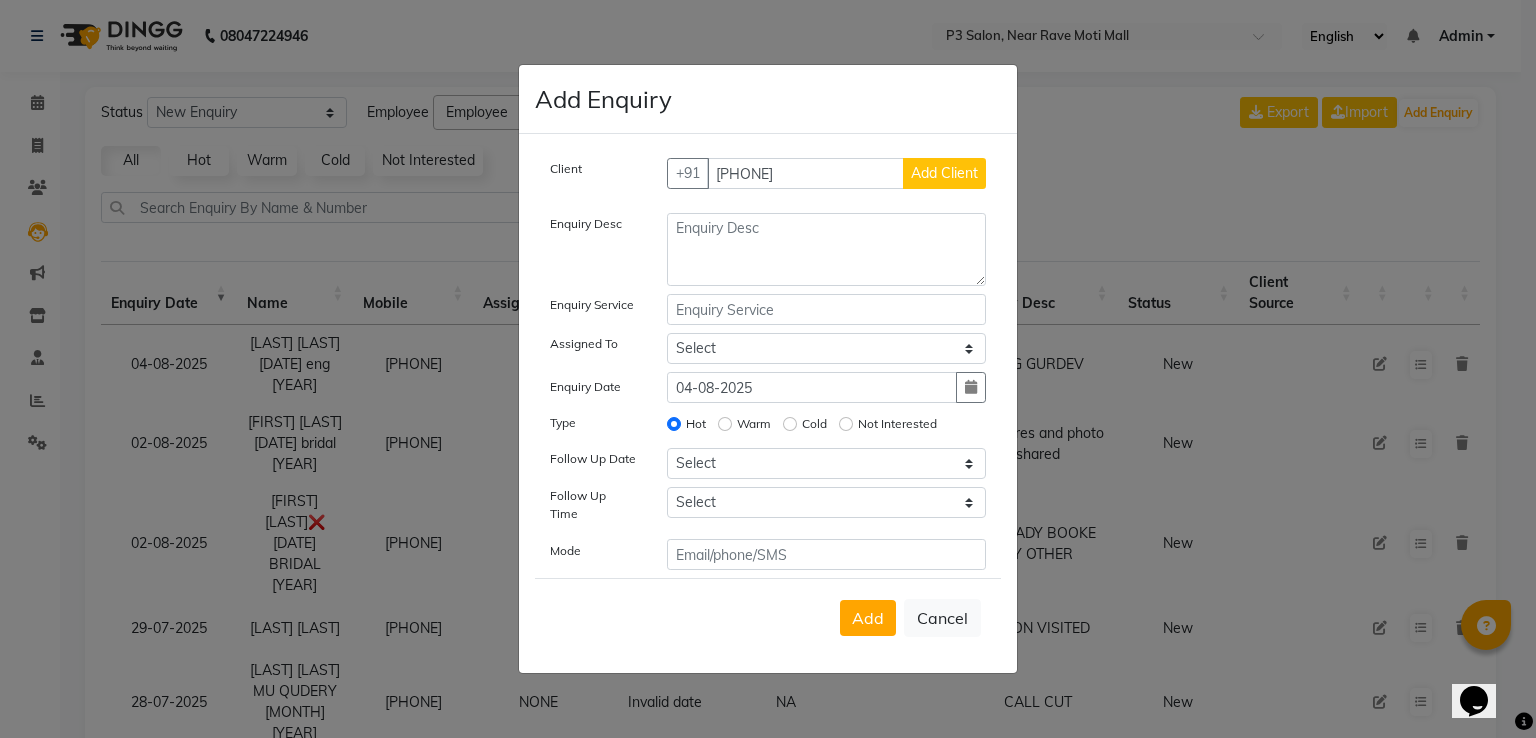 type 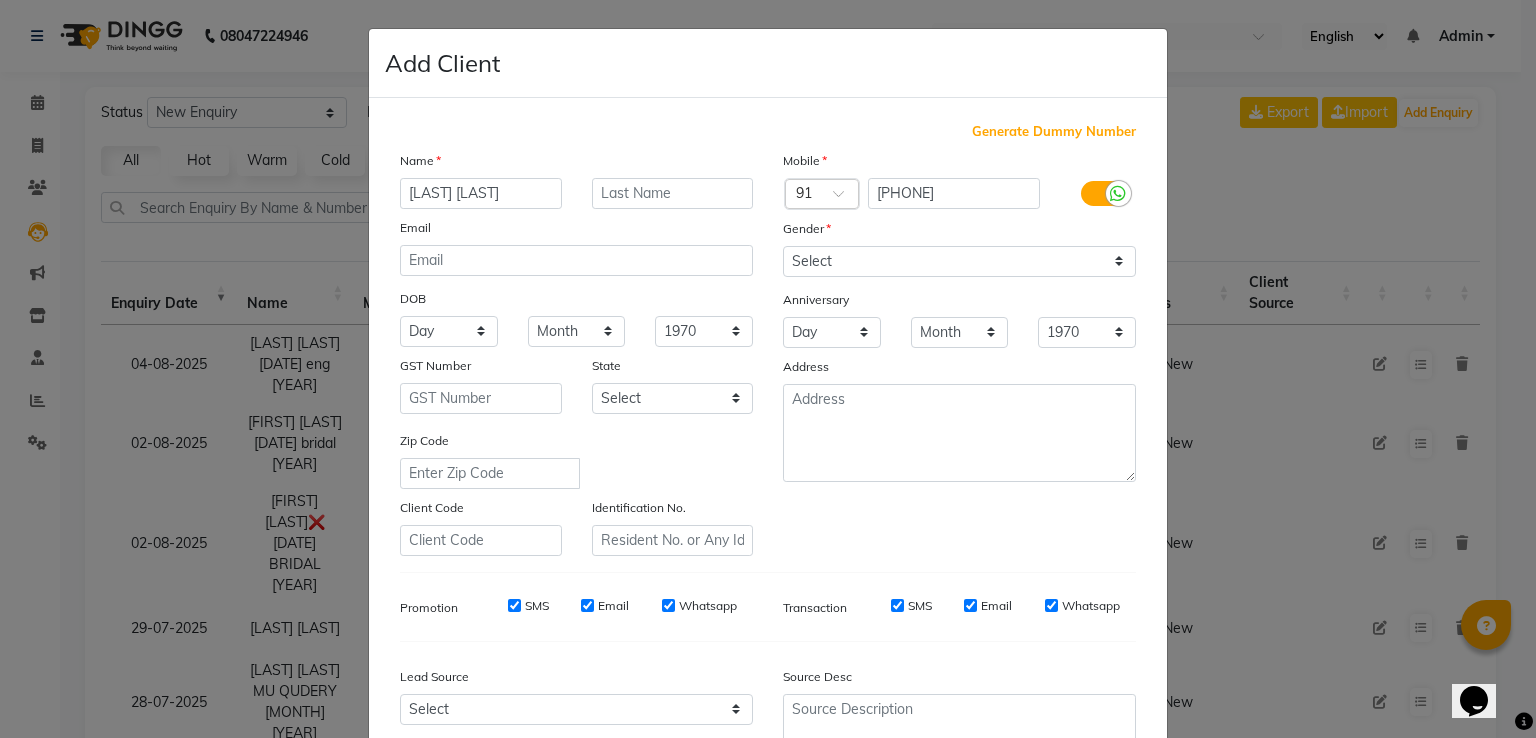 type on "[LAST] [LAST]" 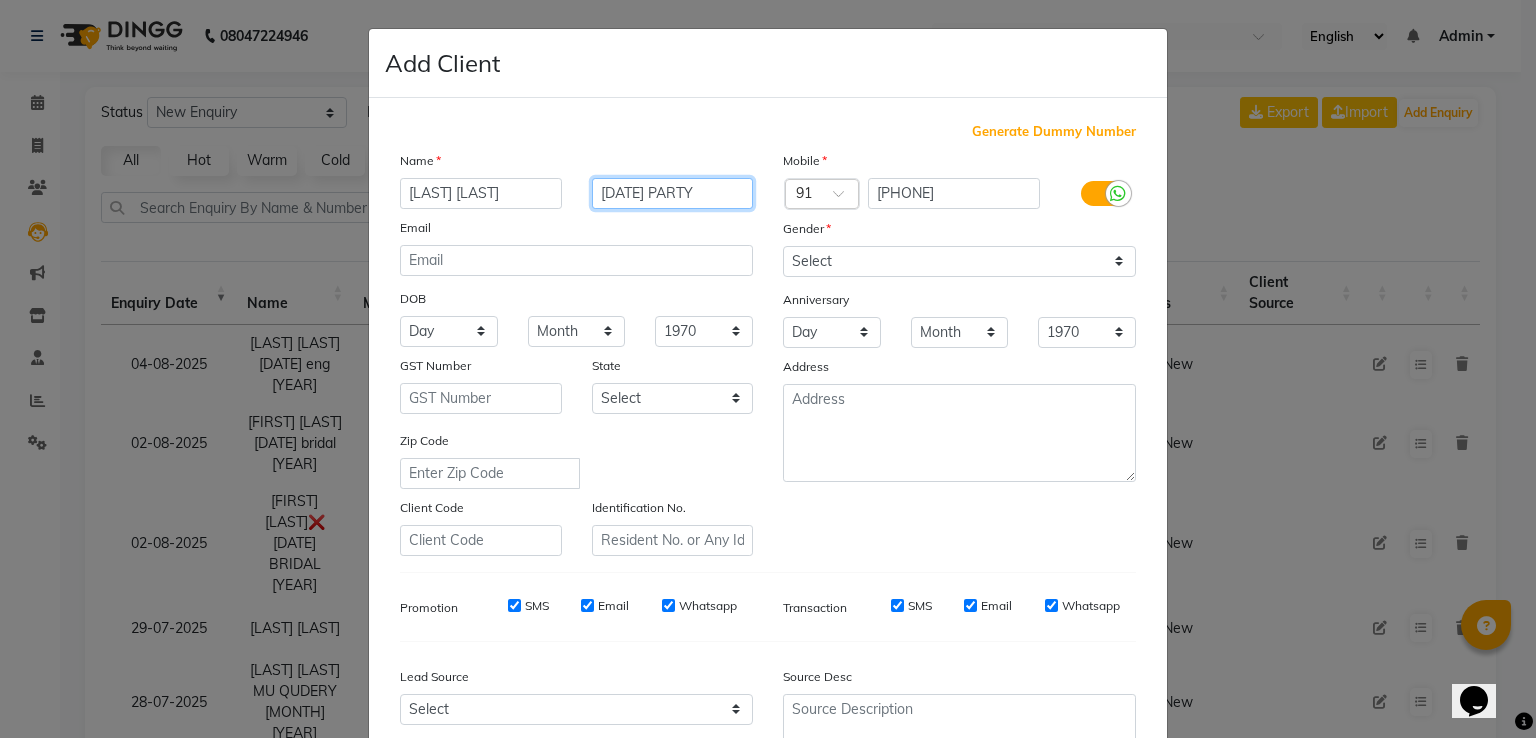 type on "[DATE] PARTY" 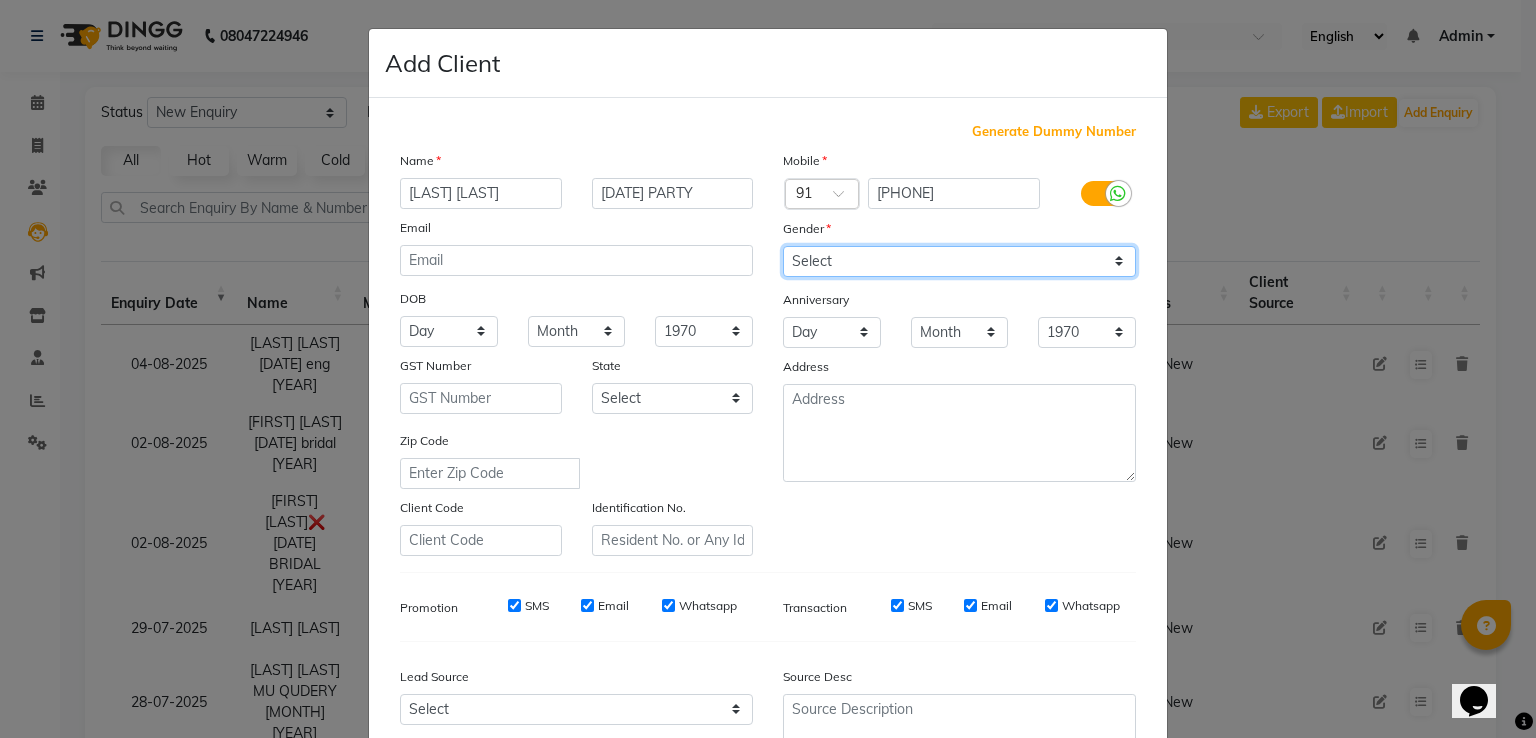 click on "Select Male Female Other Prefer Not To Say" 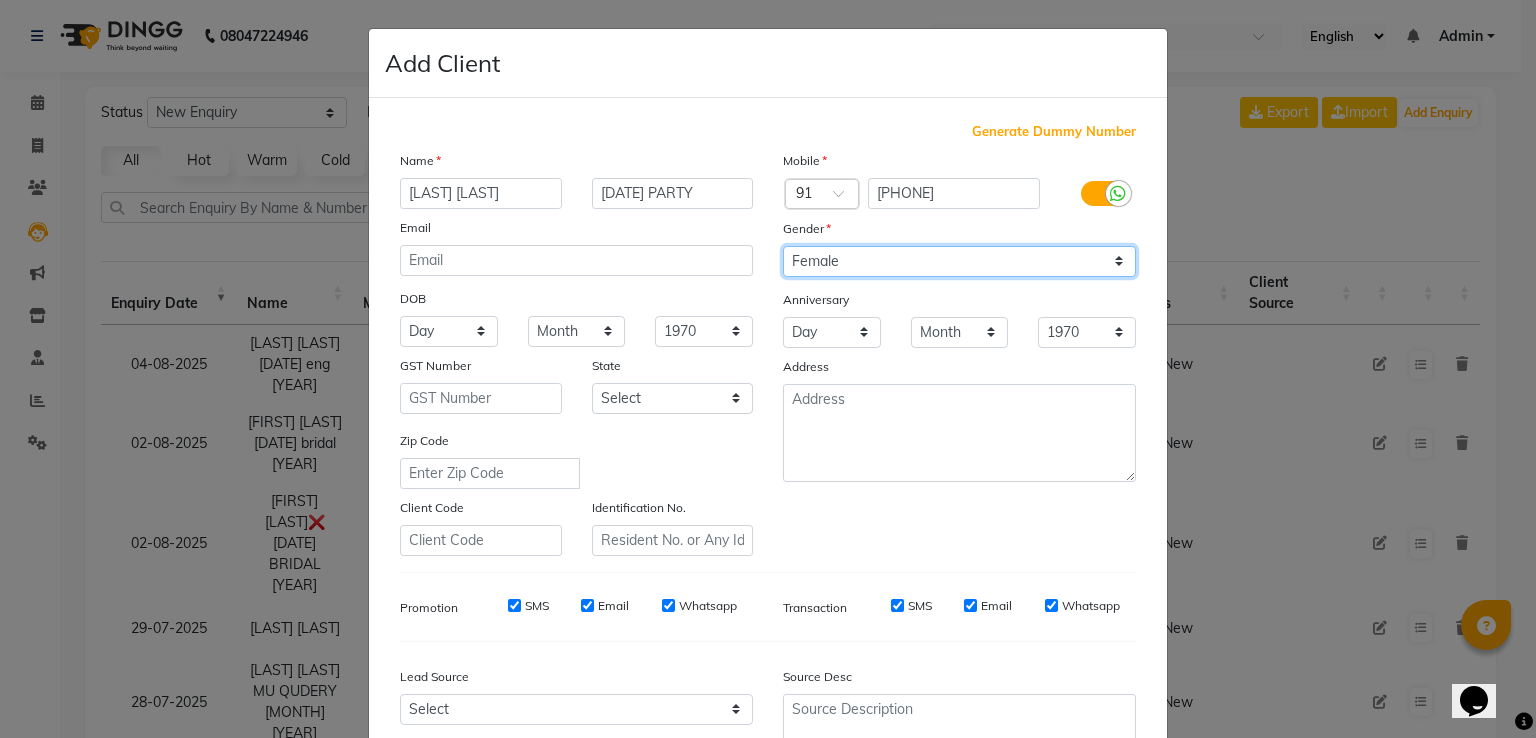 click on "Select Male Female Other Prefer Not To Say" 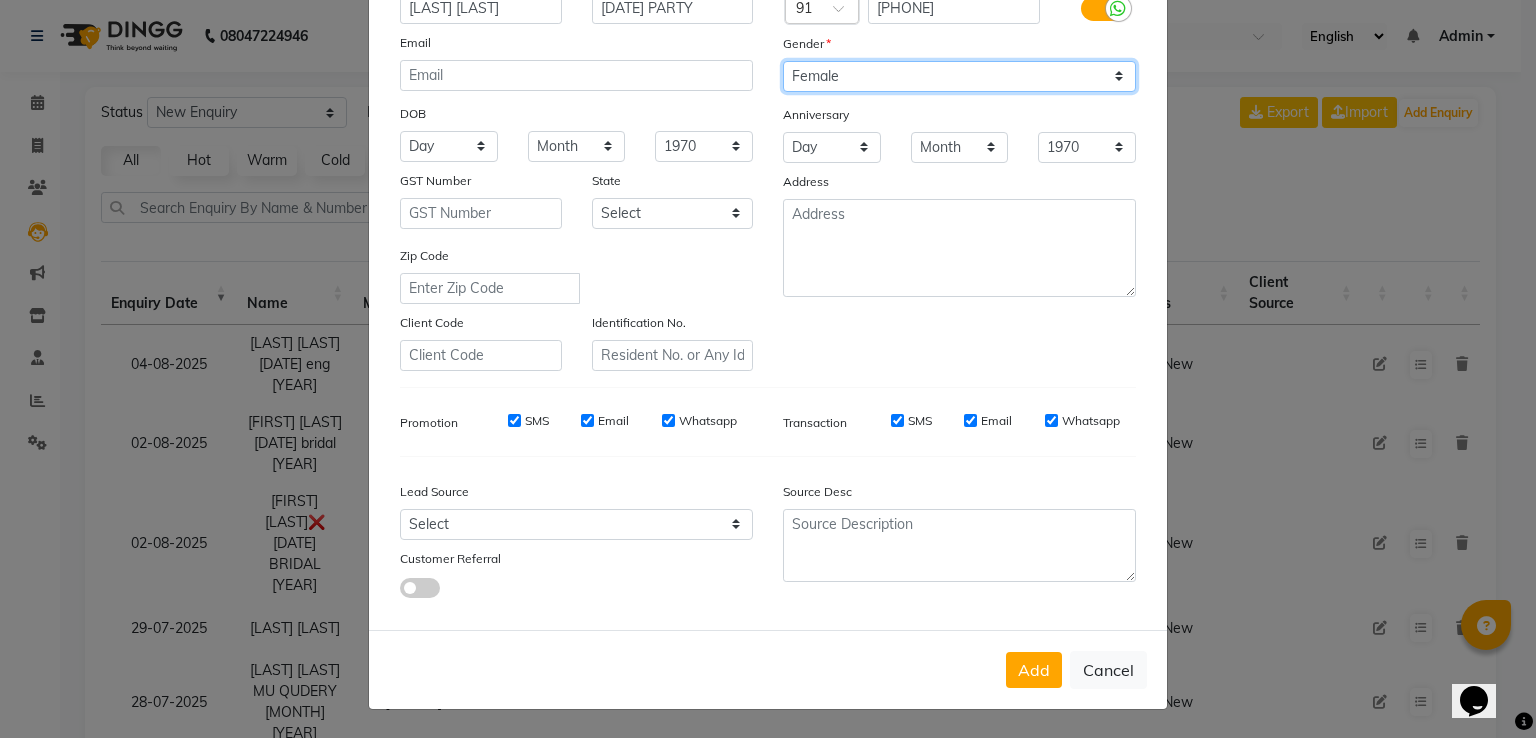 scroll, scrollTop: 195, scrollLeft: 0, axis: vertical 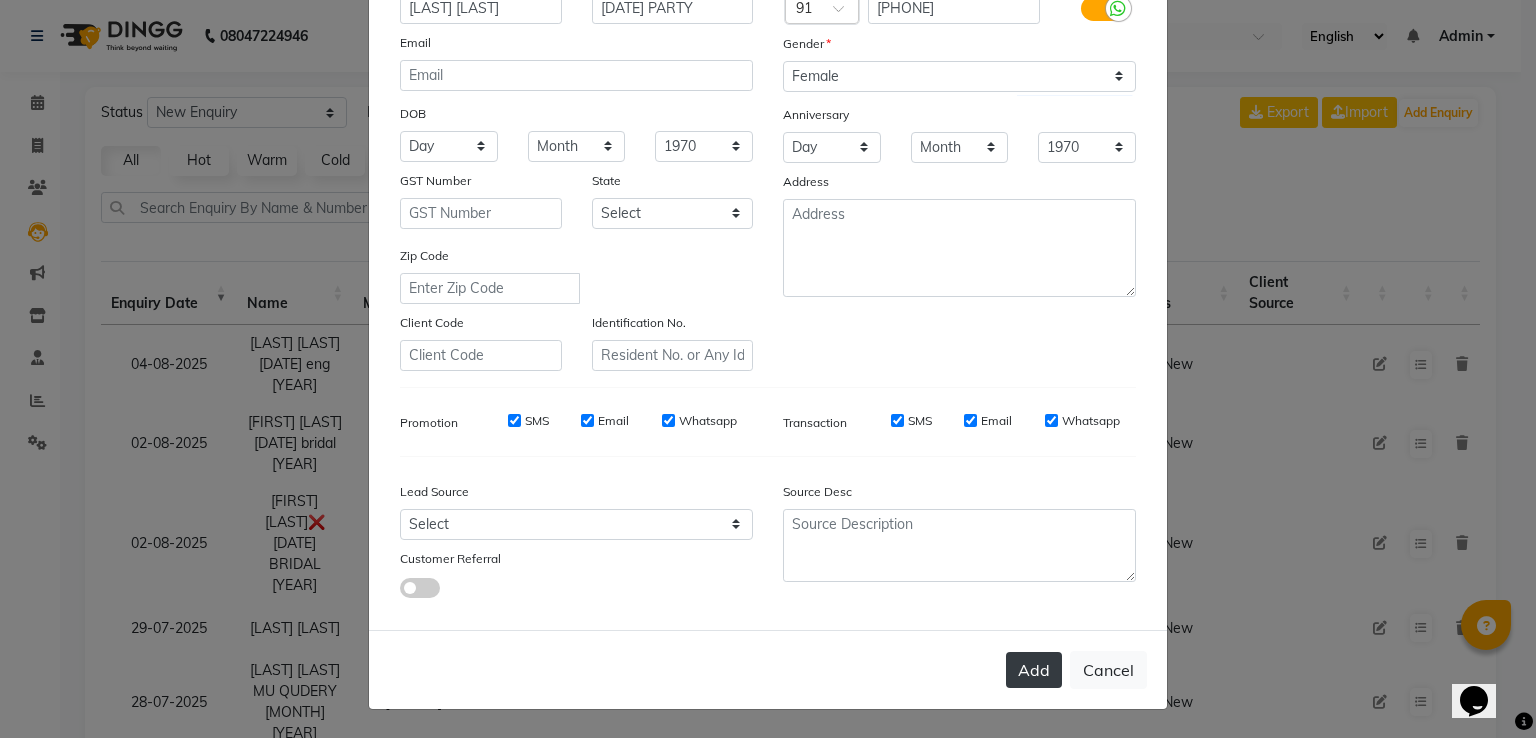 click on "Add" 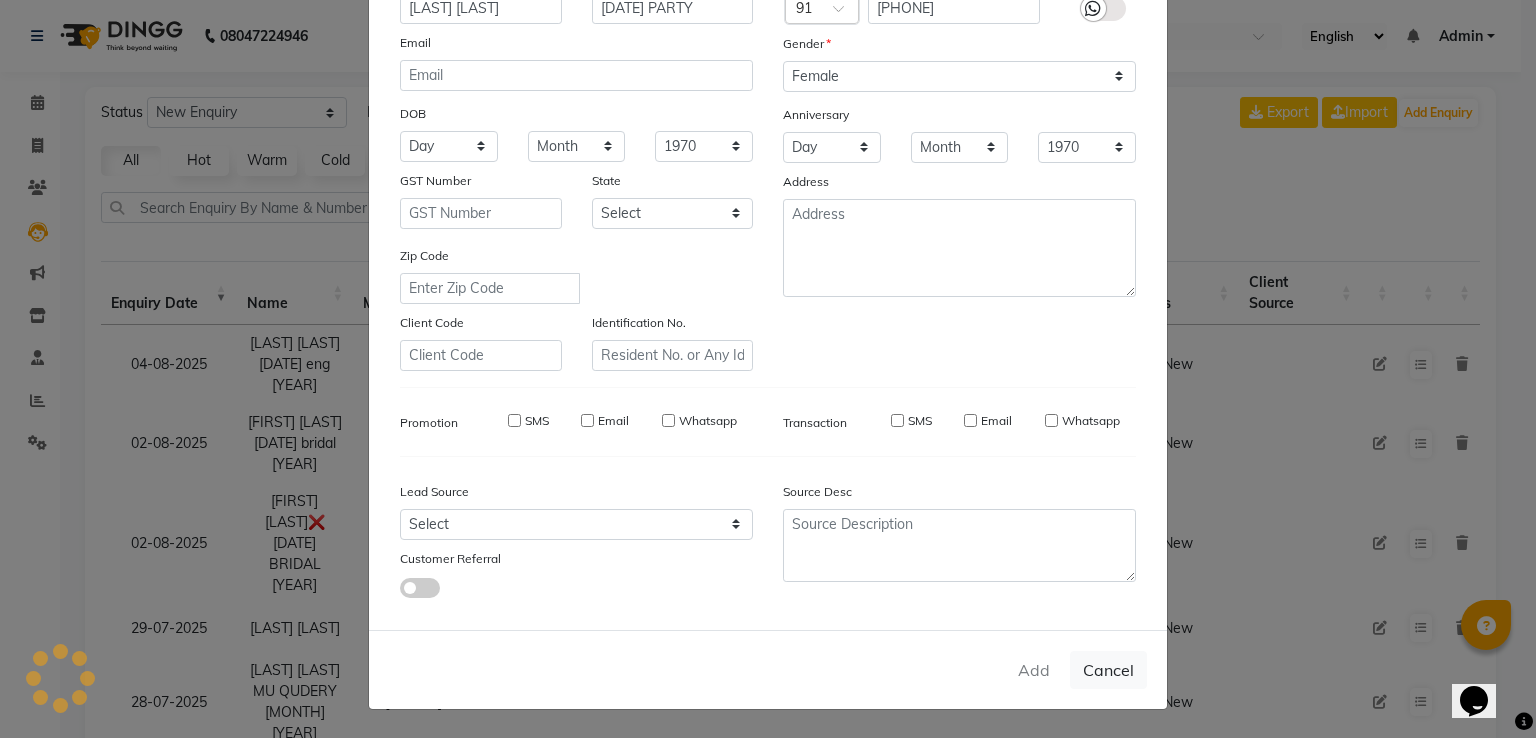 type 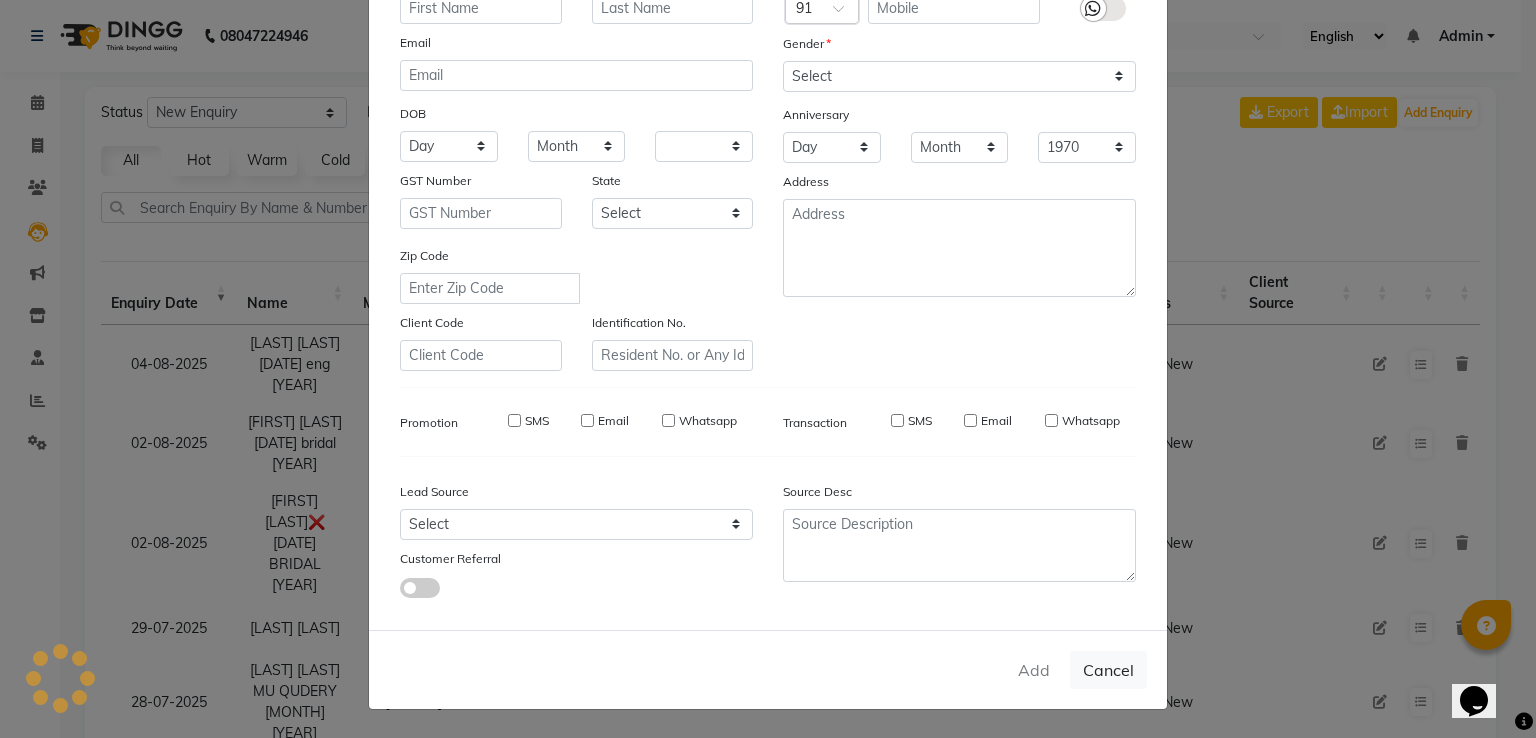 select 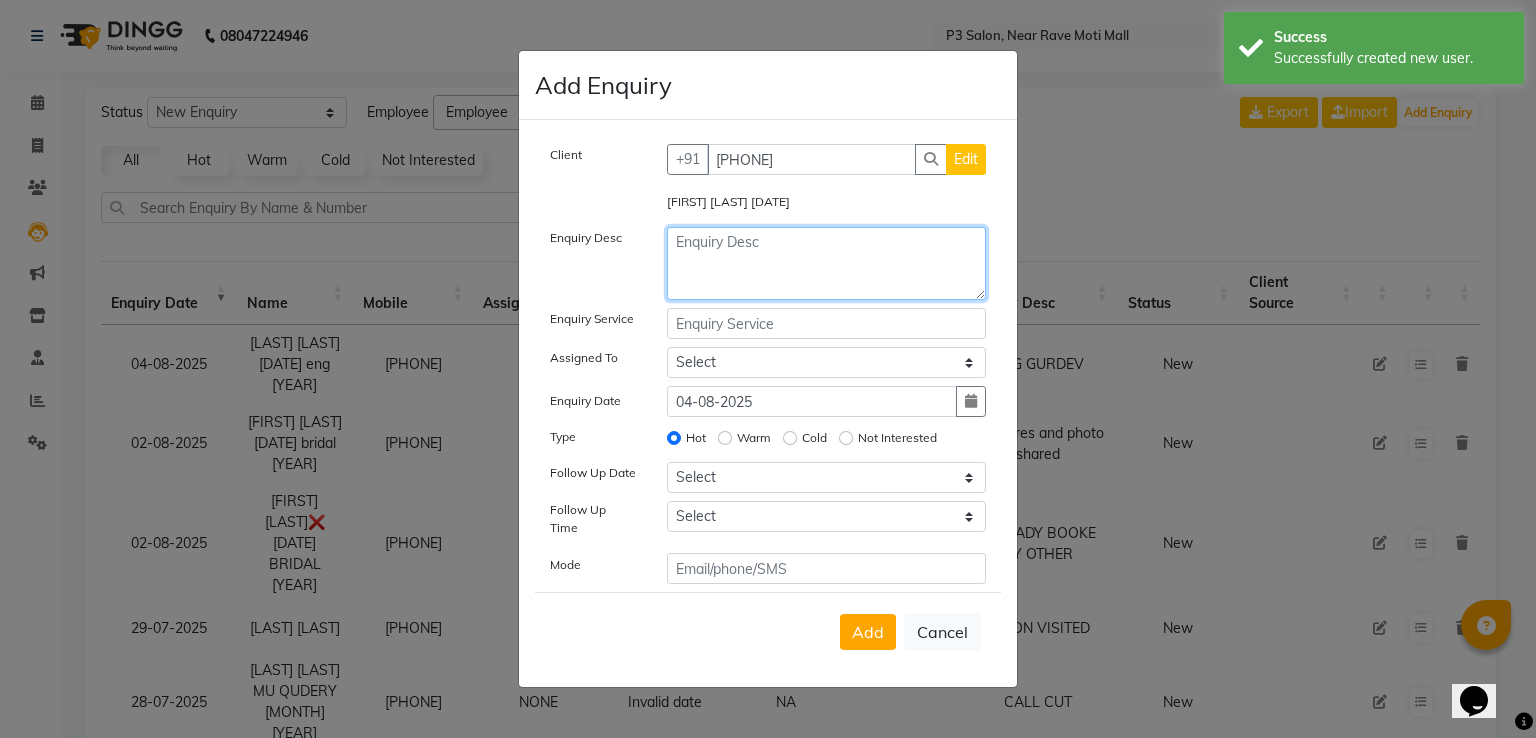 click 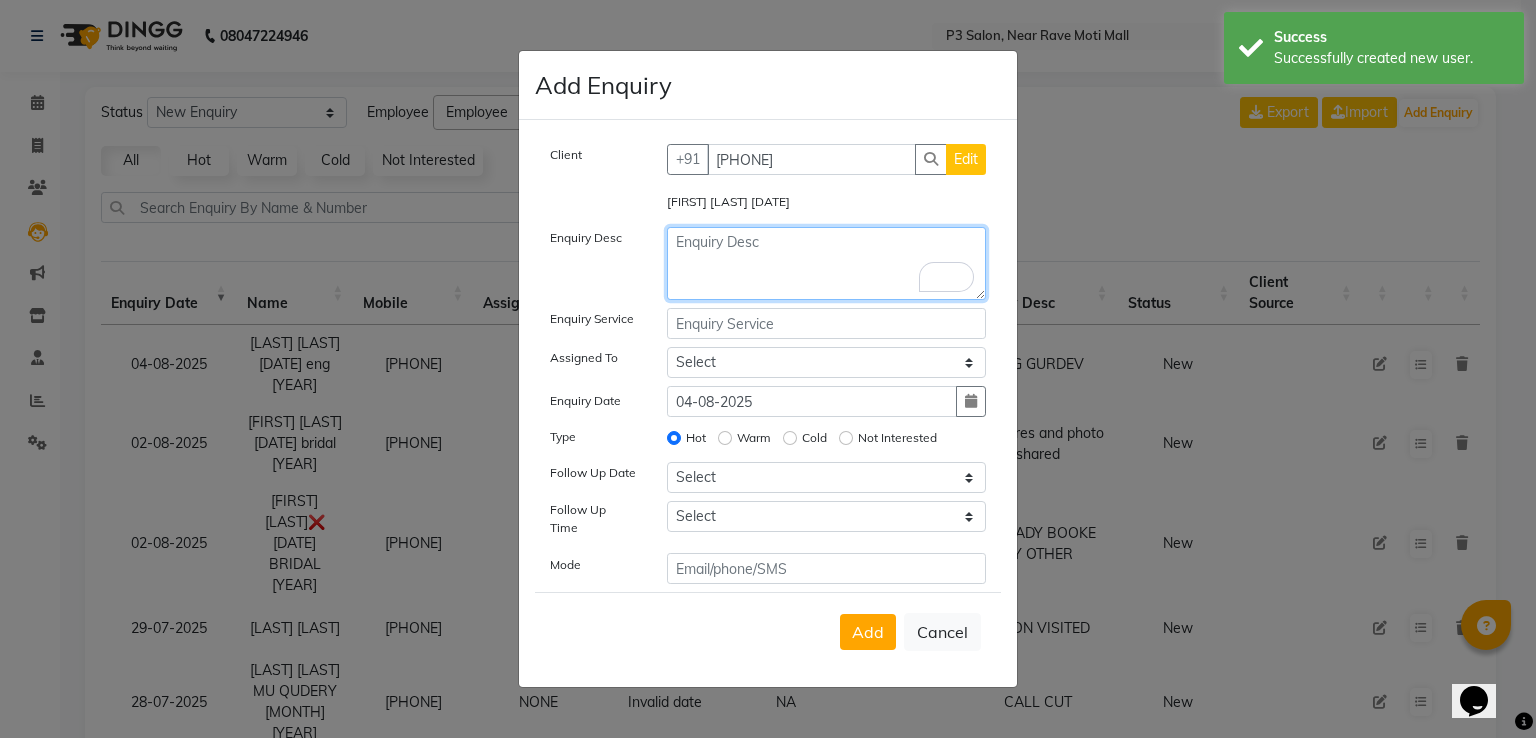 click 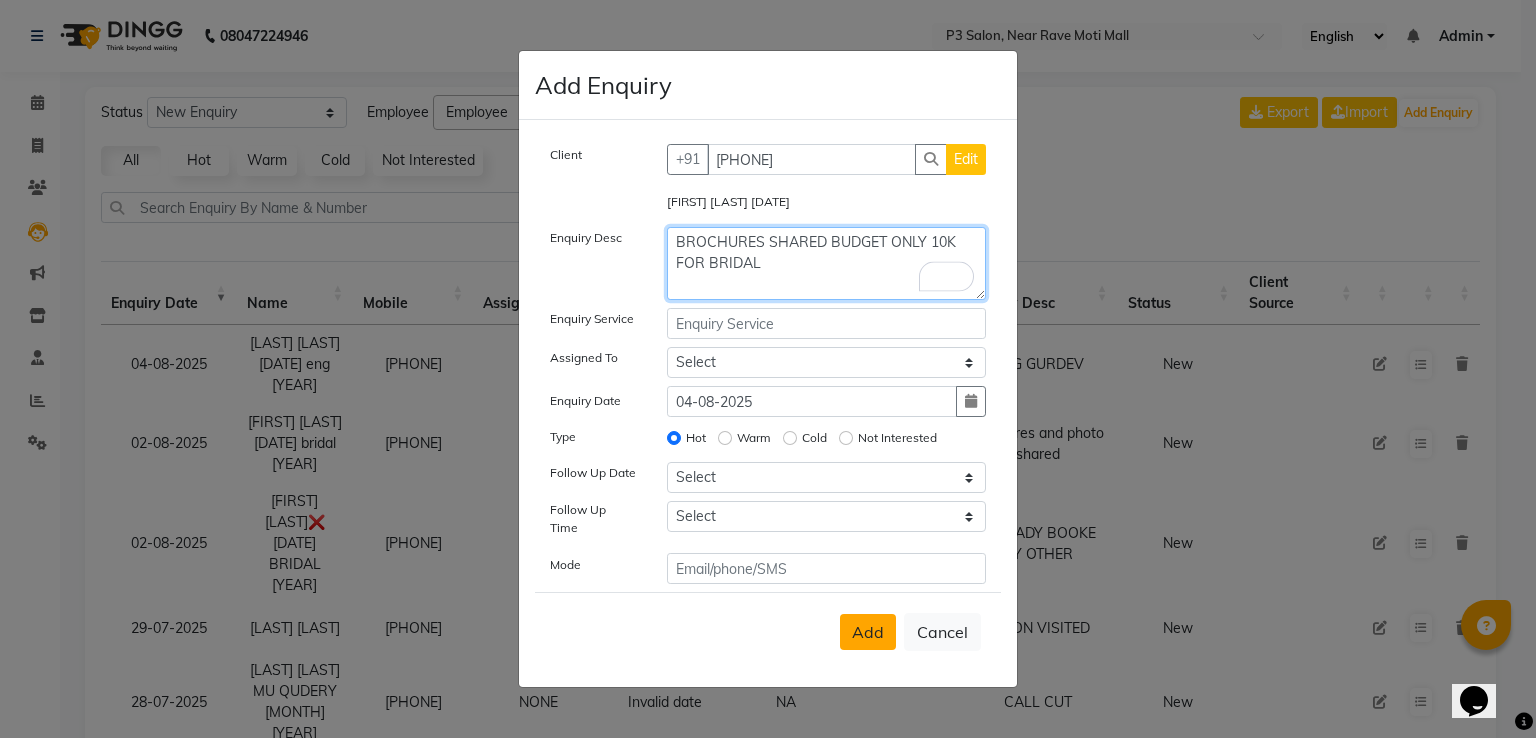 type on "BROCHURES SHARED BUDGET ONLY 10K FOR BRIDAL" 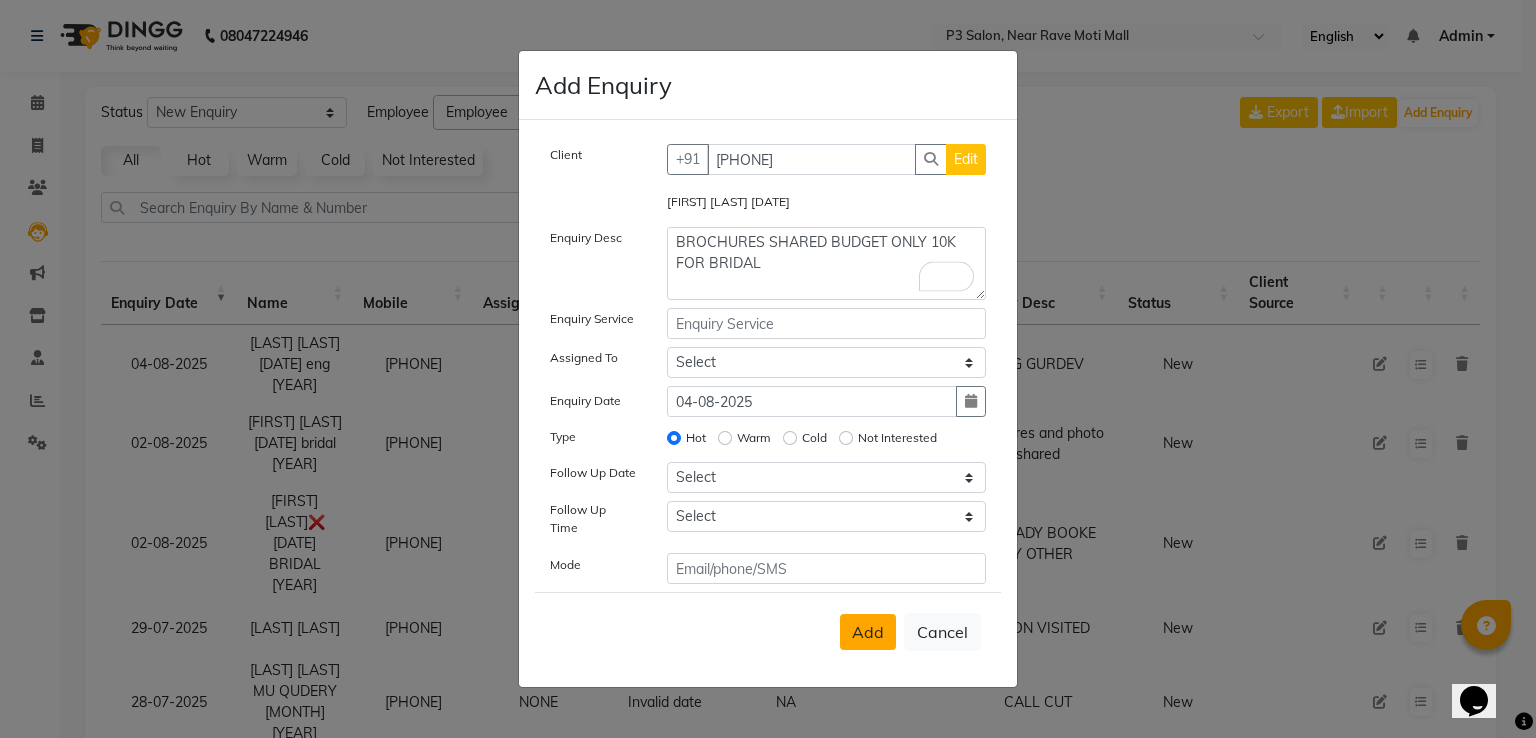 click on "Add" at bounding box center (868, 632) 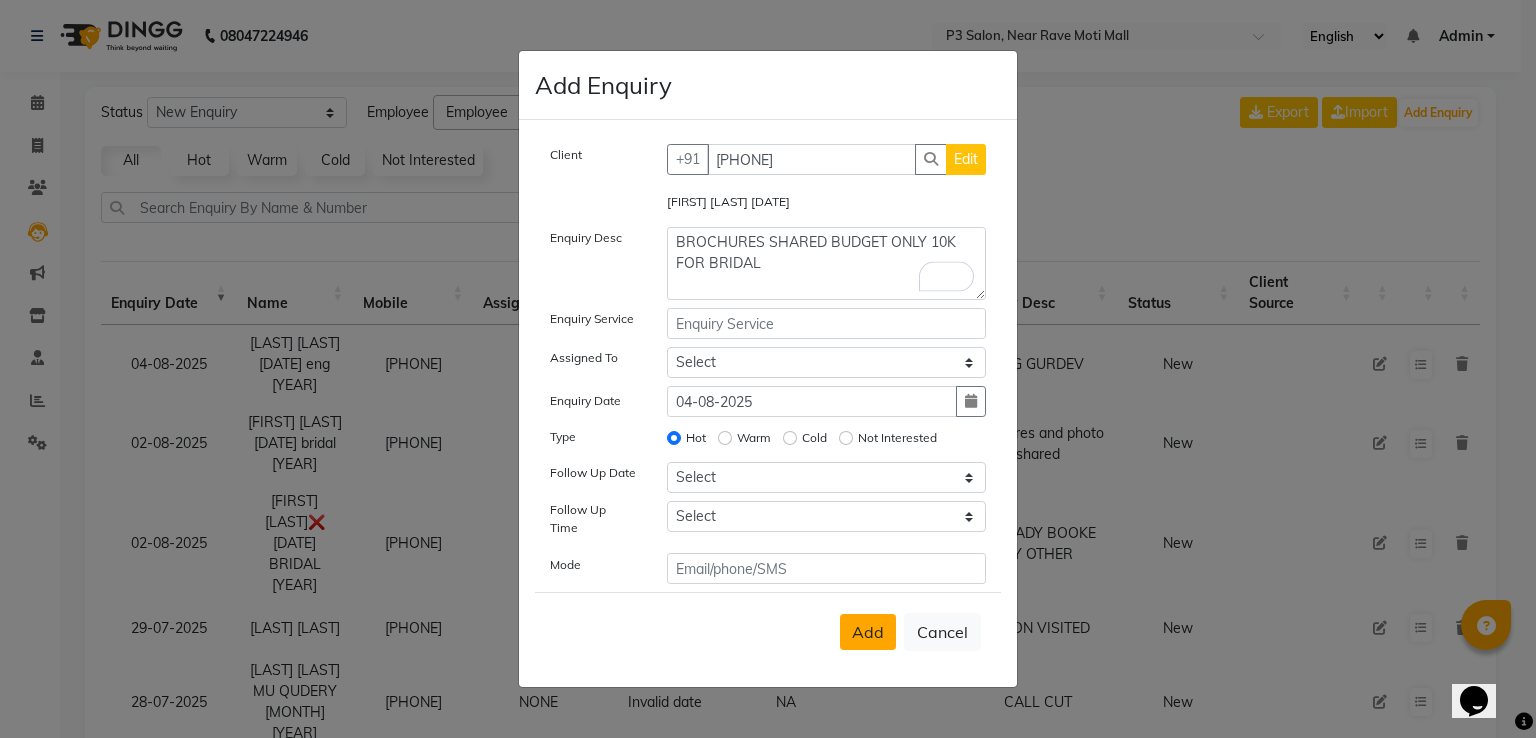 type 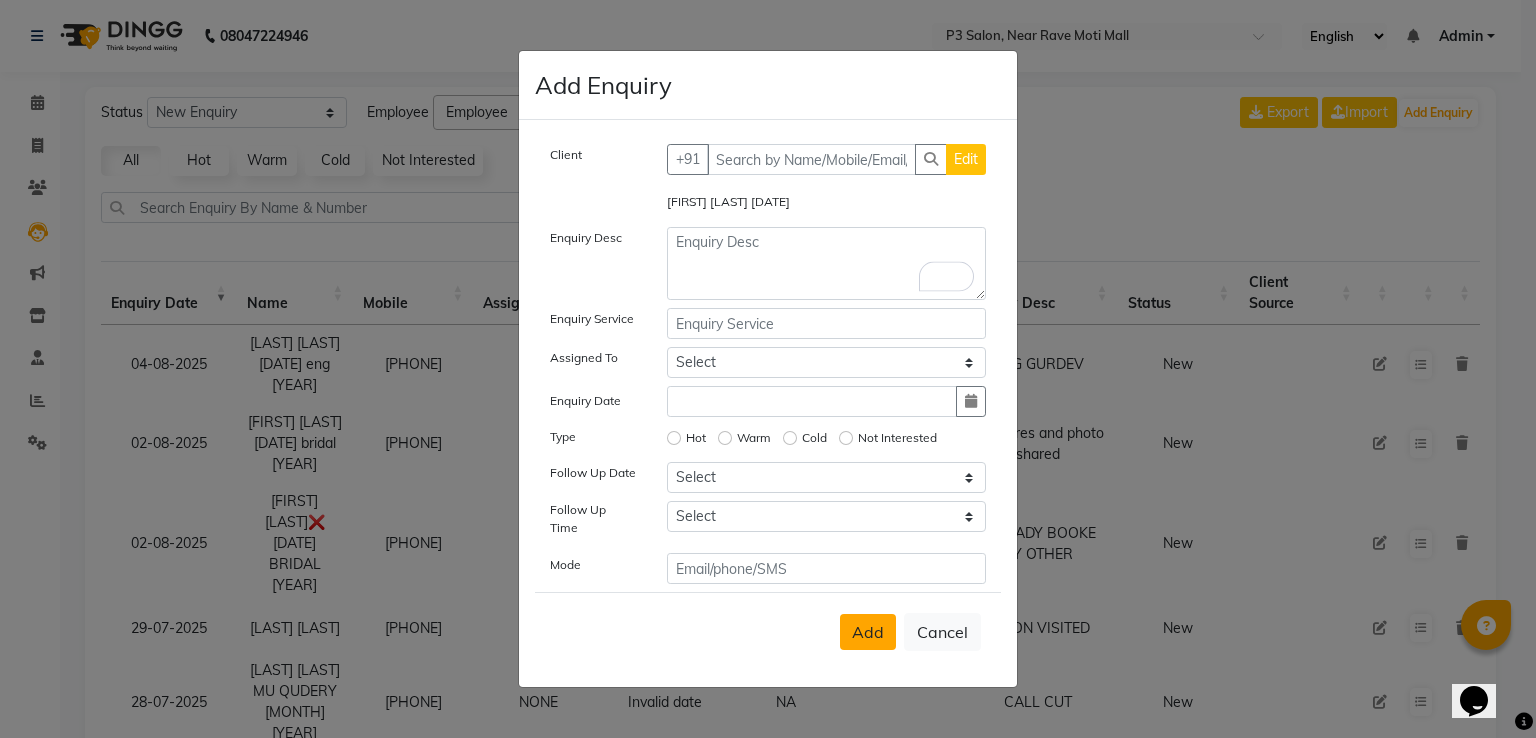 select 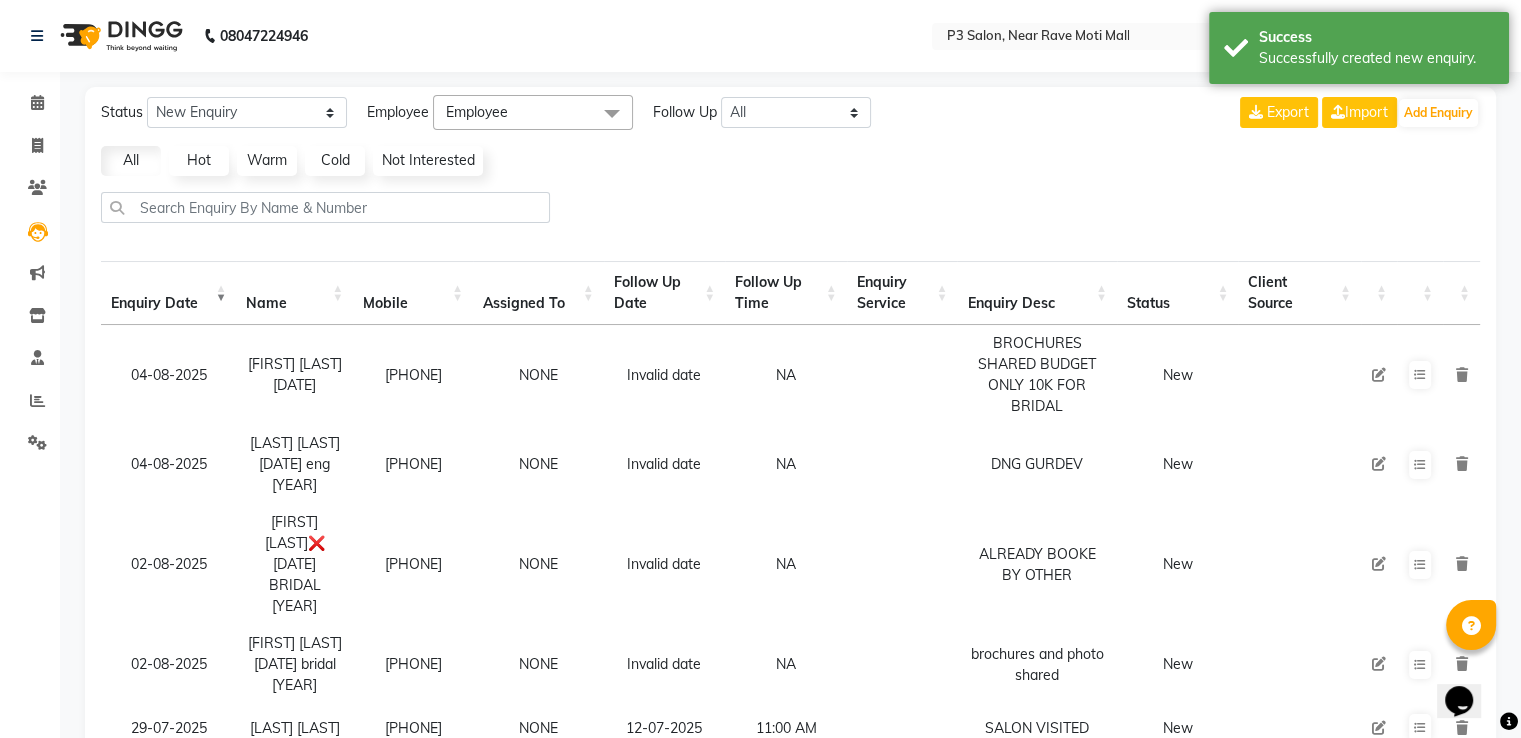 click on "Status New Enquiry Open Enquiry Converted Enquiry  All All New Open Converted Employee Employee Select All [FIRST] [LAST]  [FIRST]  [FIRST]  [LAST]  [FIRST] Follow Up All Today Tomorrow This Week This Month Custom NONE TODAY TOMORROW MONTH Export  Import  Add Enquiry All Hot Warm Cold  Not Interested  Enquiry Date Name Mobile  Assigned To  Follow Up Date Follow Up Time  Enquiry Service  Enquiry Desc Status Client Source [DATE] [LAST] [LAST] [DATE] eng [YEAR]   [PHONE]  NONE Invalid date NA   DNG GURDEV   New [DATE] [FIRST] [LAST] [DATE] eng [YEAR]   [PHONE]  NONE Invalid date NA   BROCHURES SHARE   New [DATE] [FIRST] [LAST] [DATE] BRIDAL   [PHONE]  NONE Invalid date NA   ALREADY BOOKE BY OTHER   New [DATE] [FIRST] [LAST] [DATE] bridal [YEAR]   [PHONE]  NONE Invalid date NA   brochures and photo shared   New [DATE] [LAST] [LAST]    [PHONE]  NONE [DATE] [TIME]   SALON VISITED   New [DATE] [LAST] [LAST] [DATE] BRIDAL [YEAR]   [PHONE]  NONE NA  New 5" 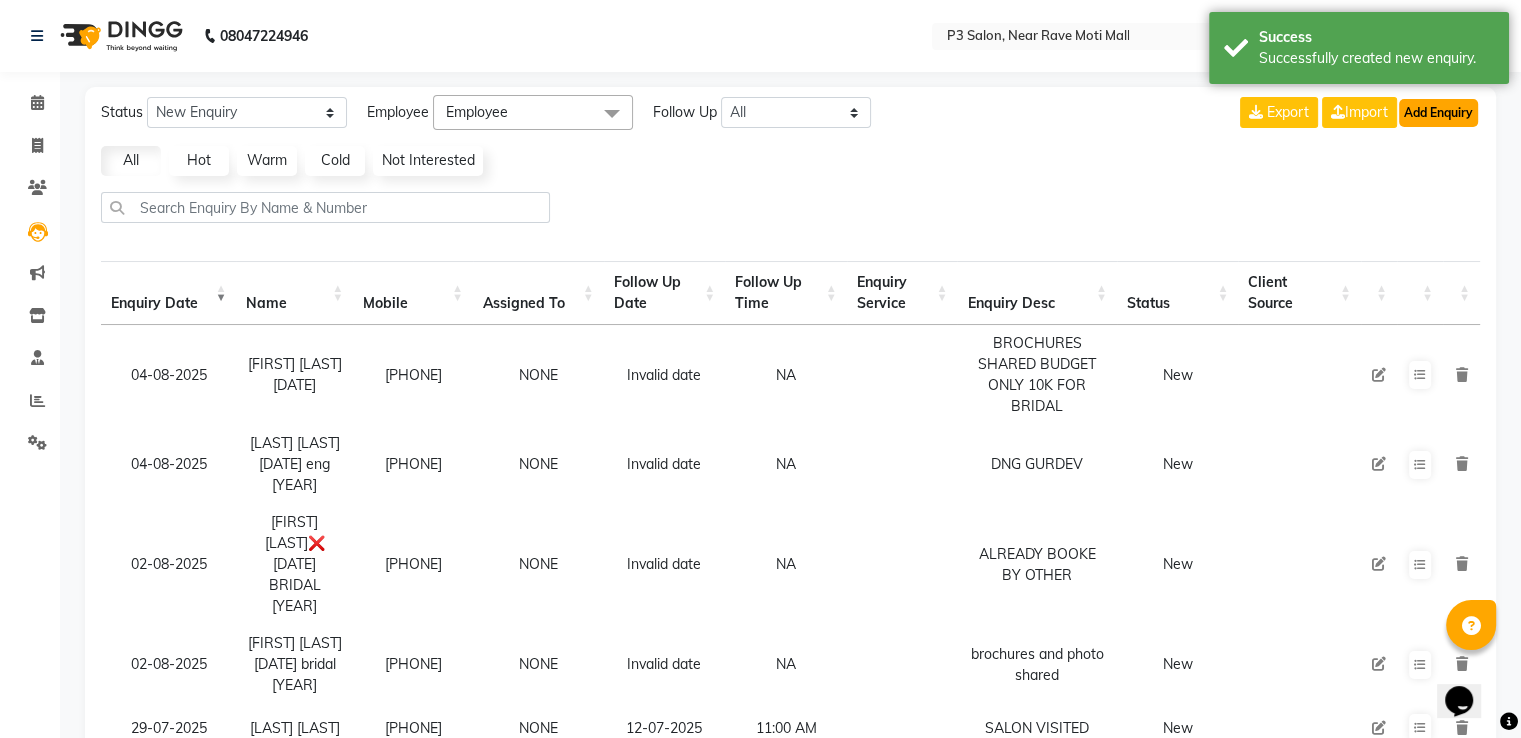 click on "Add Enquiry" 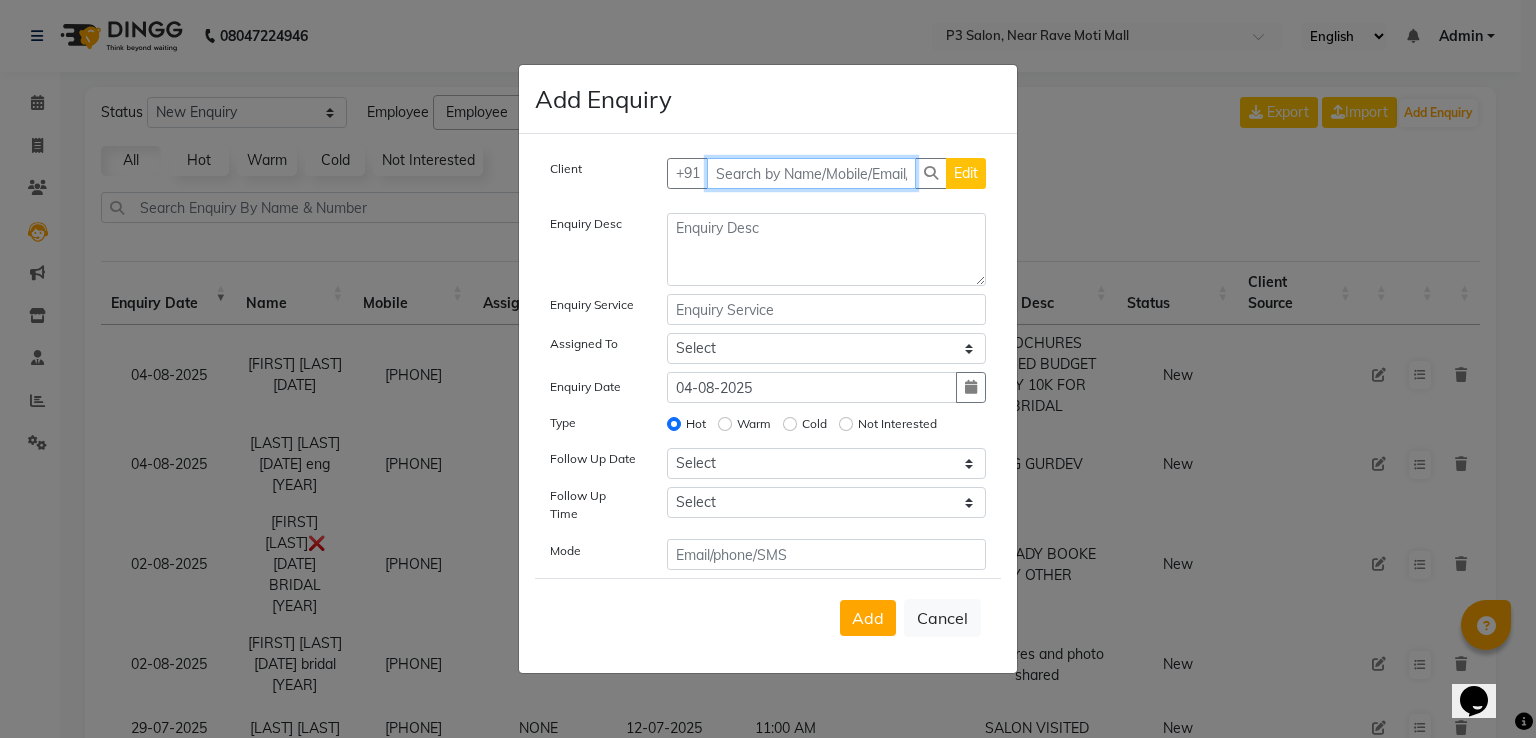 click at bounding box center (812, 173) 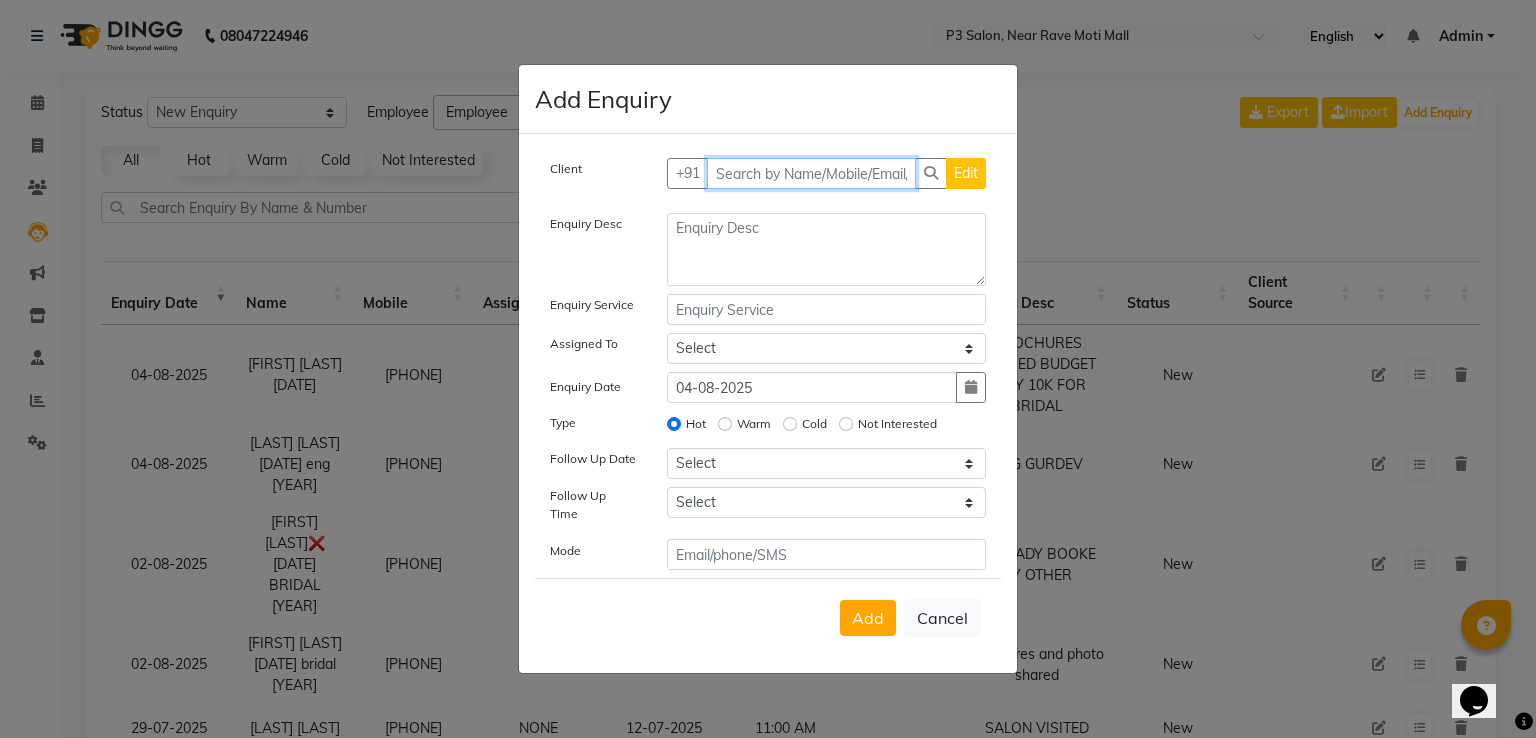 click at bounding box center (812, 173) 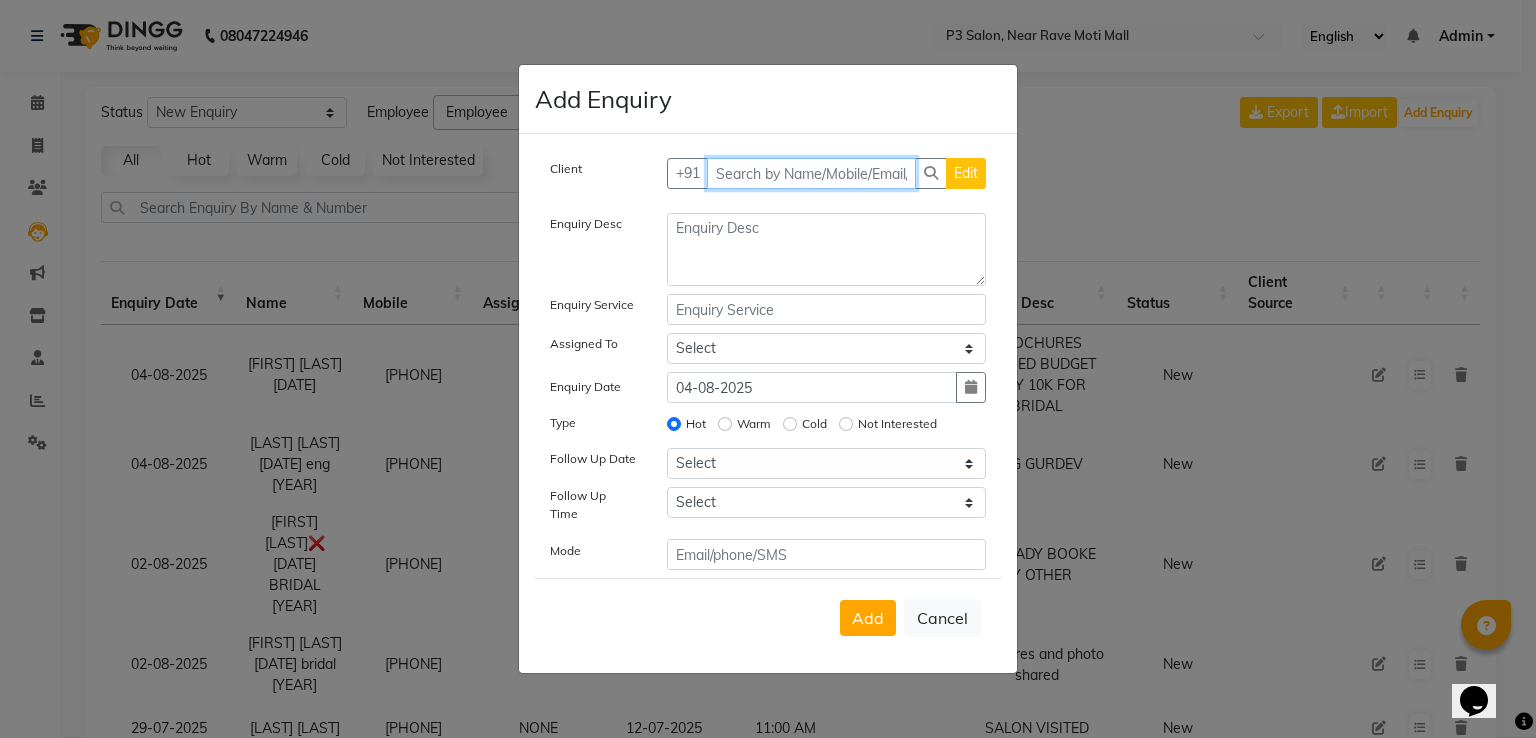 click at bounding box center [812, 173] 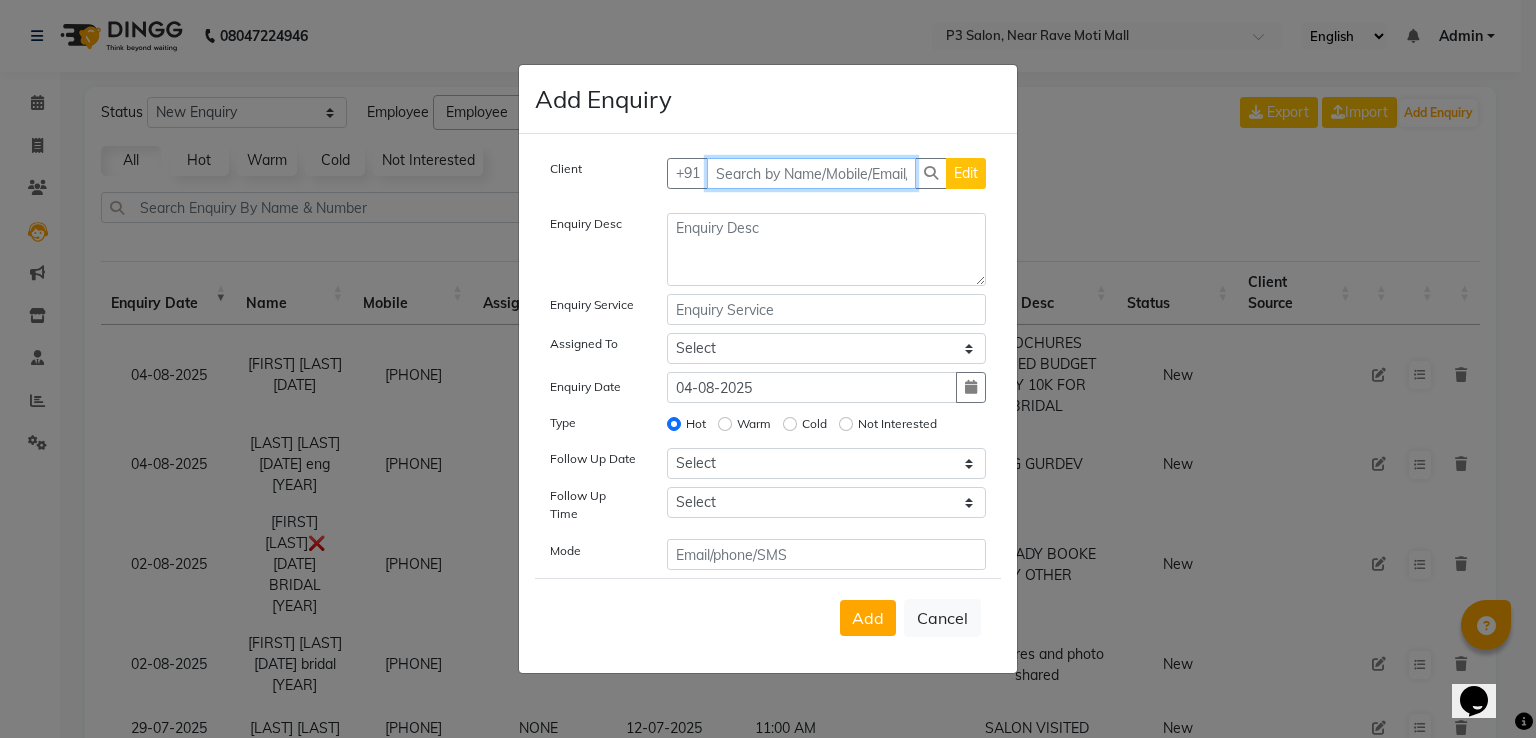 click at bounding box center [812, 173] 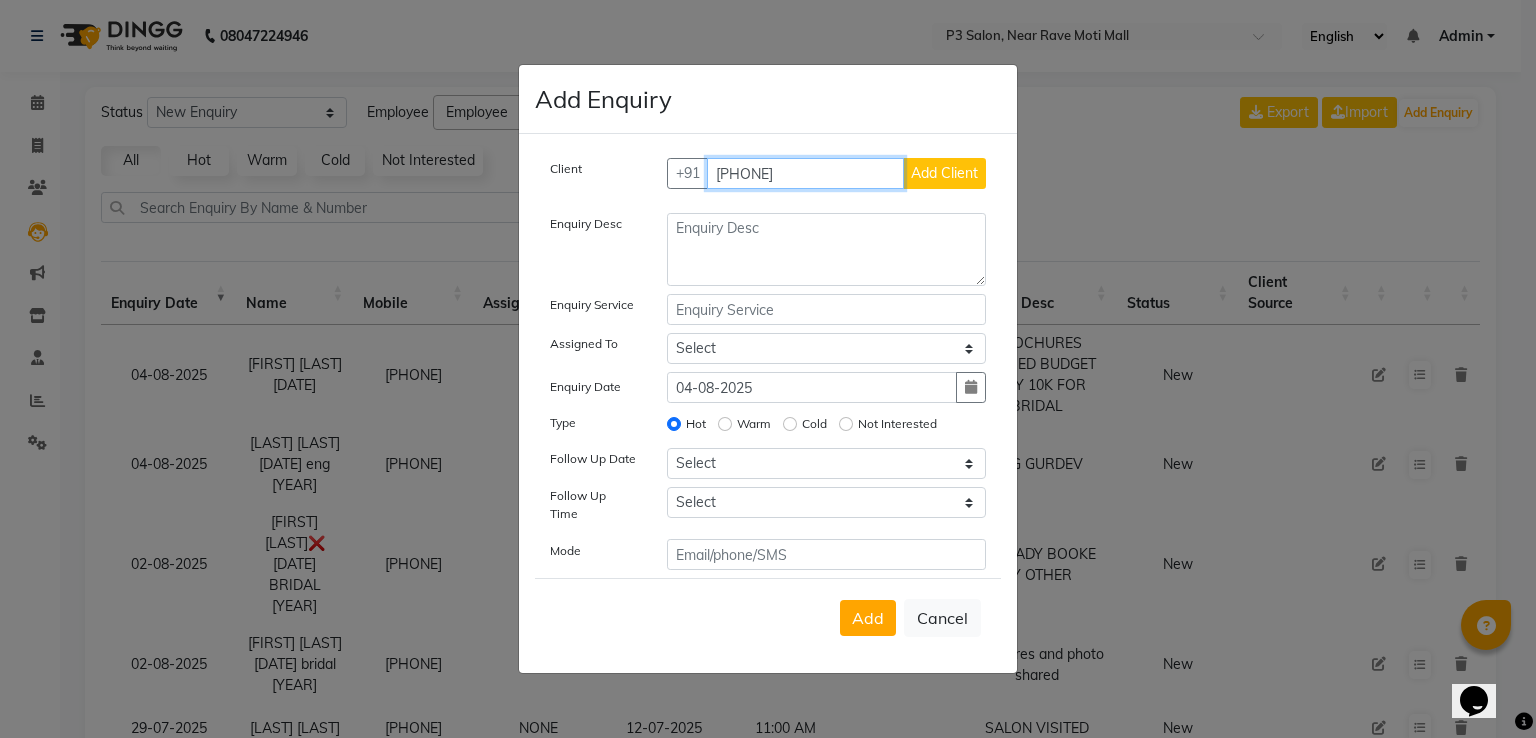 type on "[PHONE]" 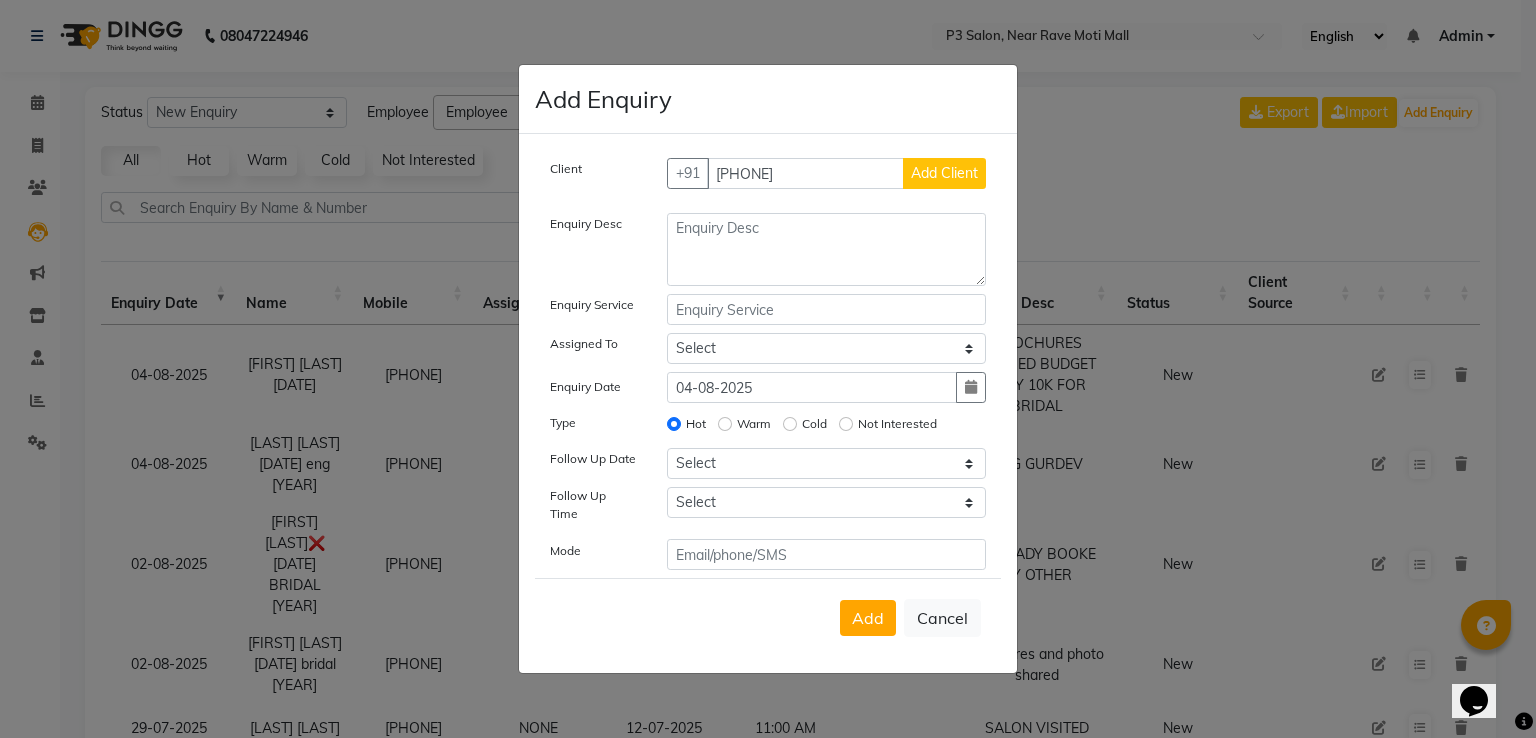 type 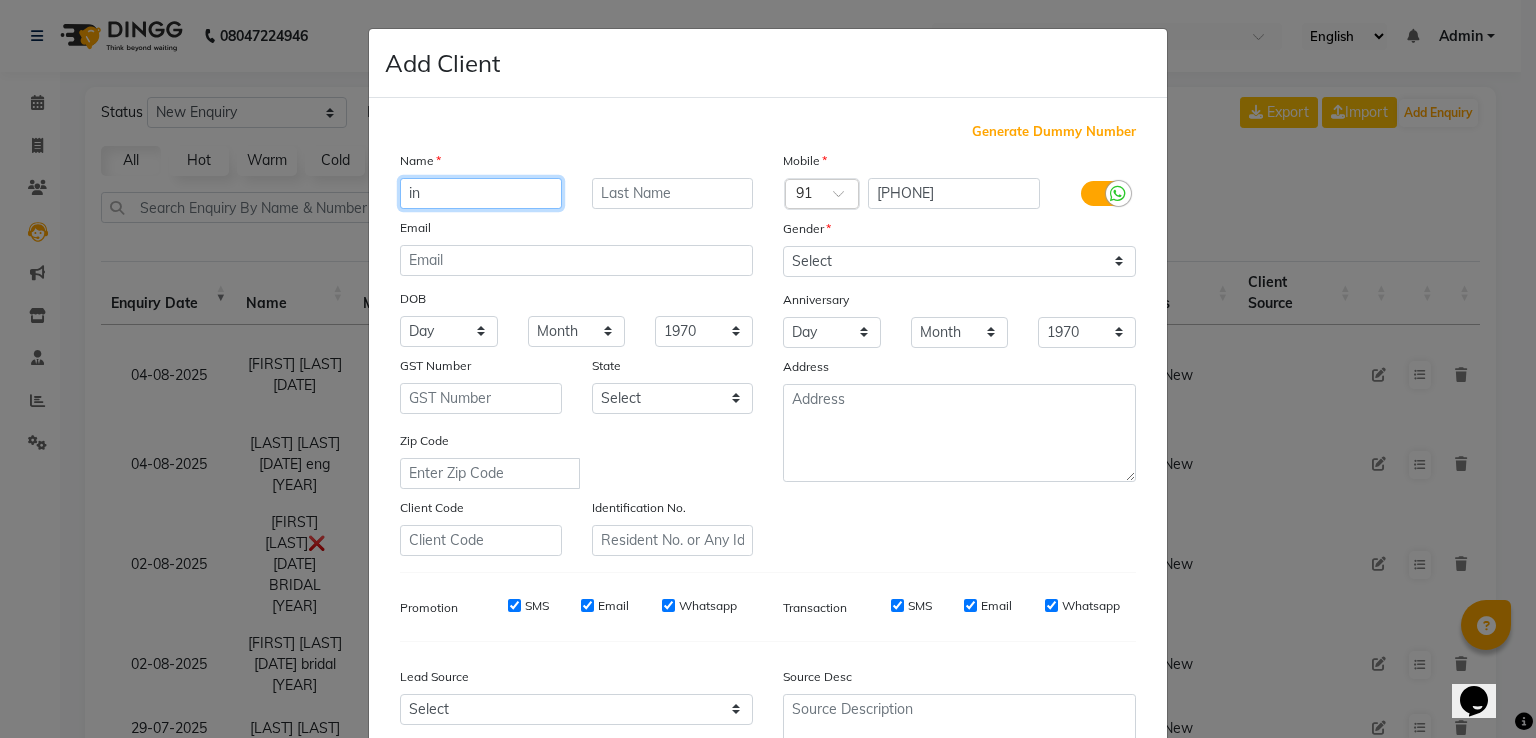 type on "i" 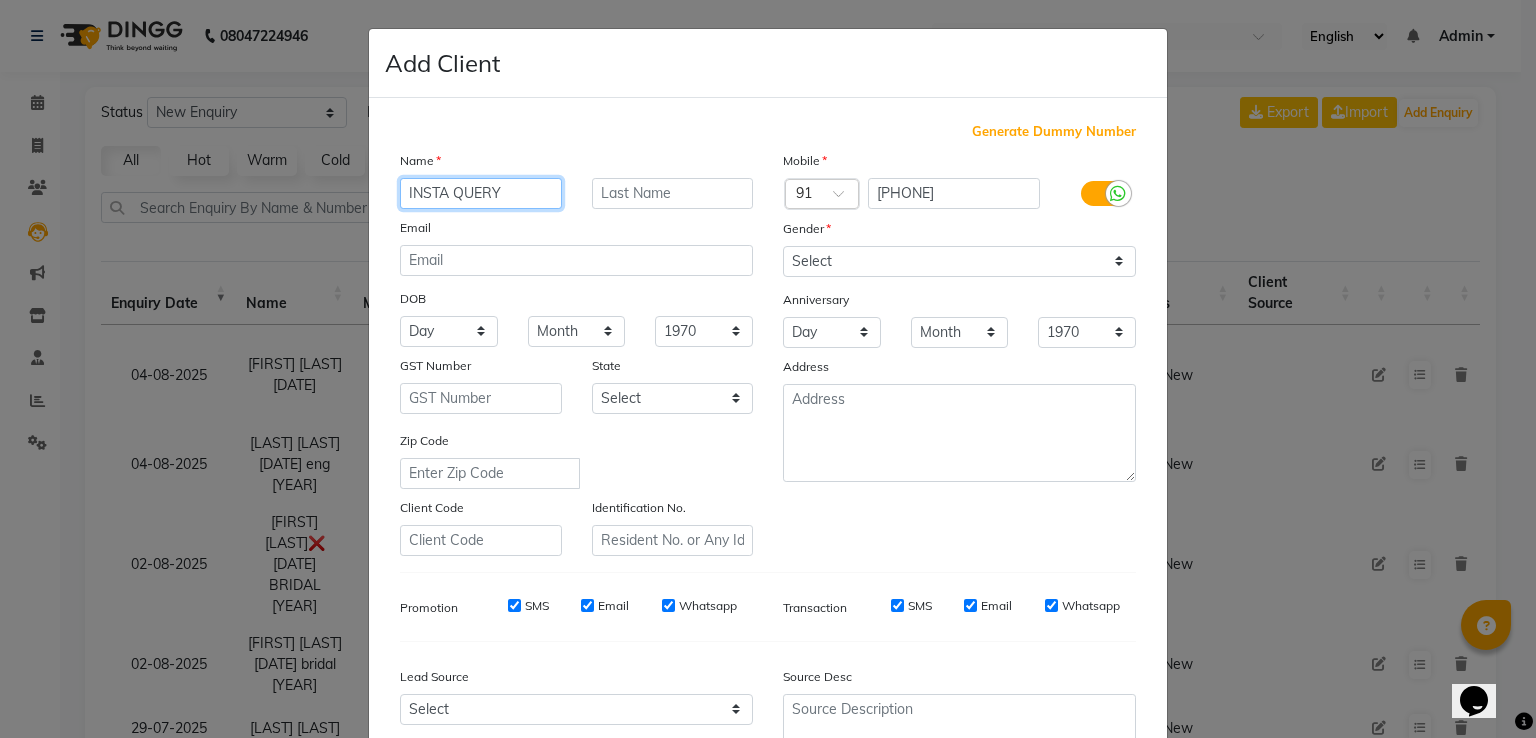 type on "INSTA QUERY" 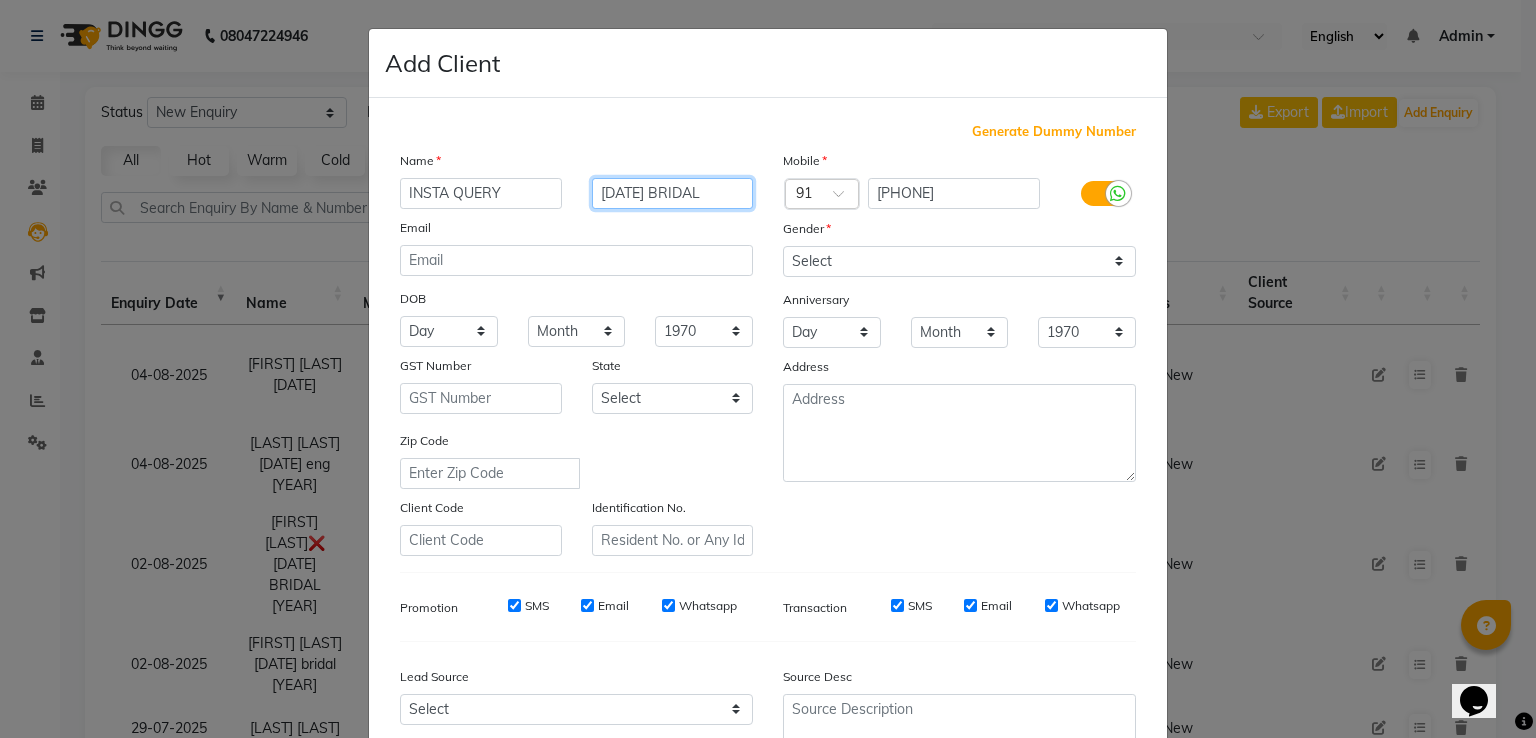 type on "[DATE] BRIDAL" 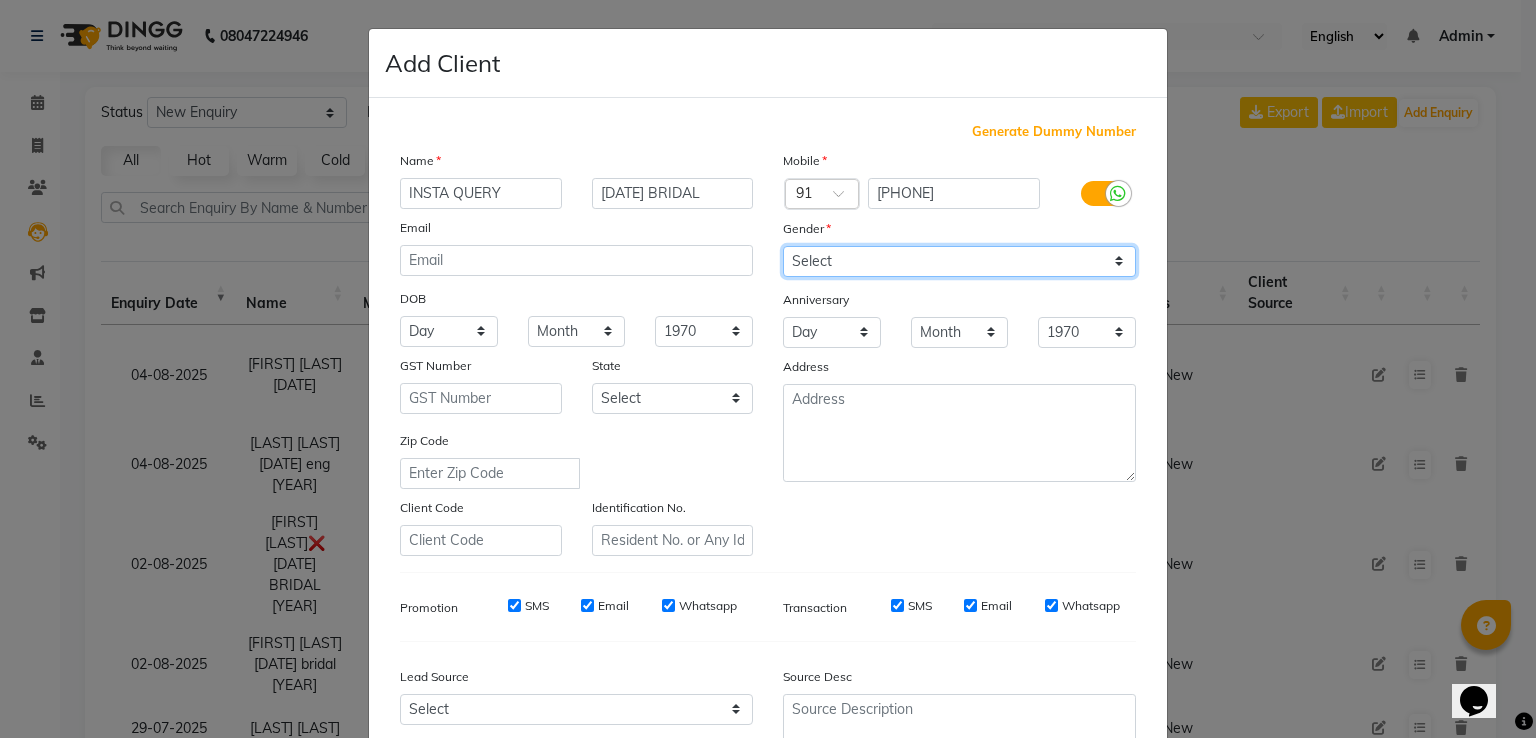 click on "Select Male Female Other Prefer Not To Say" 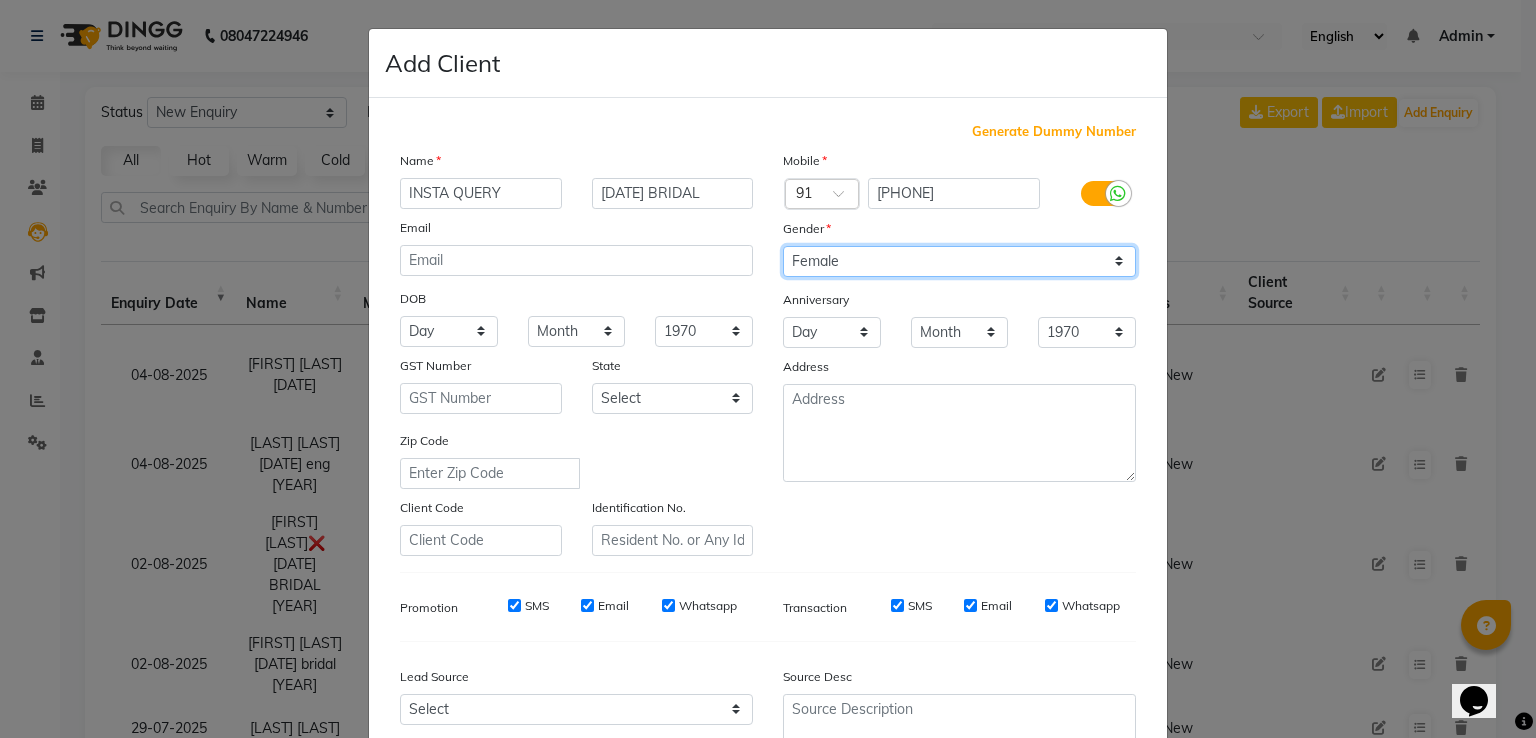 click on "Select Male Female Other Prefer Not To Say" 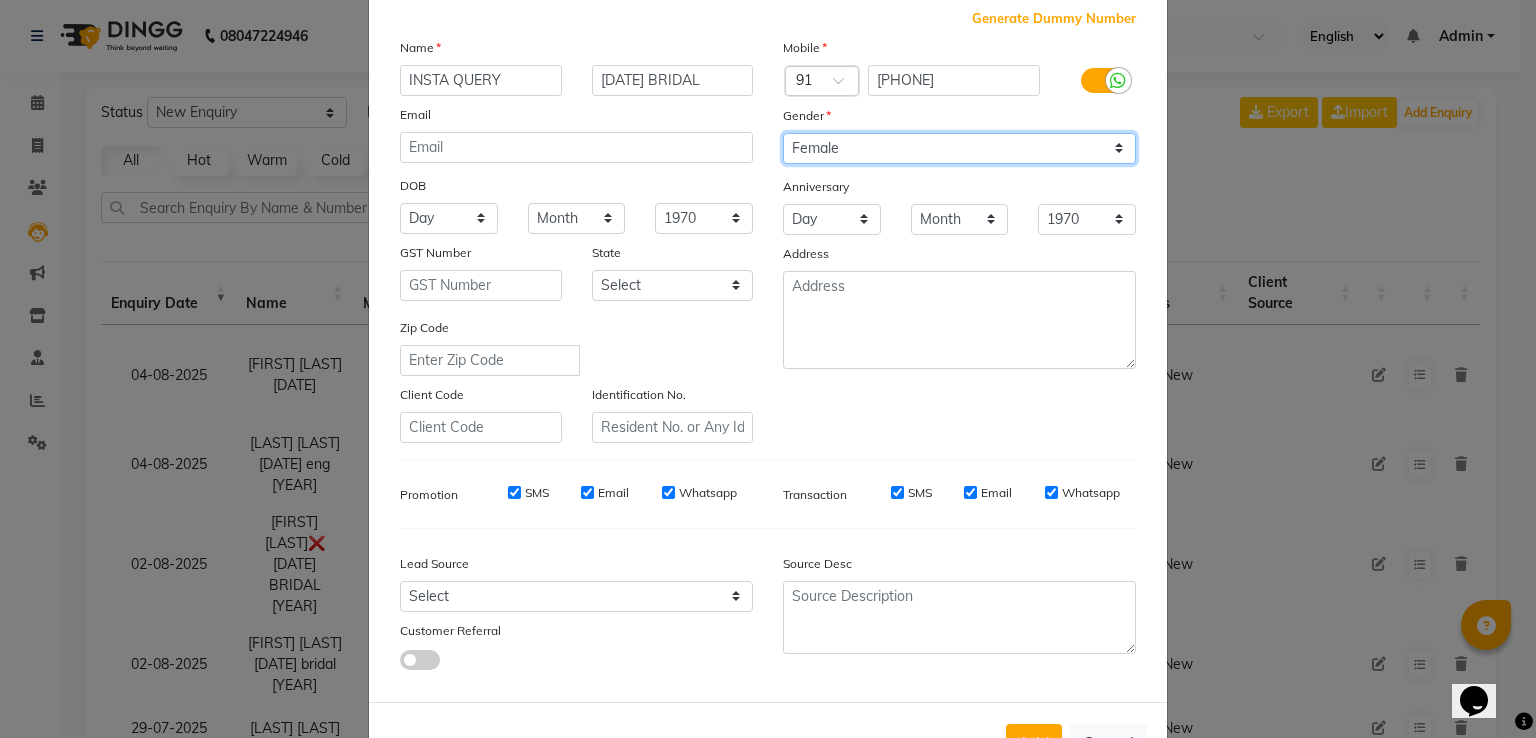scroll, scrollTop: 195, scrollLeft: 0, axis: vertical 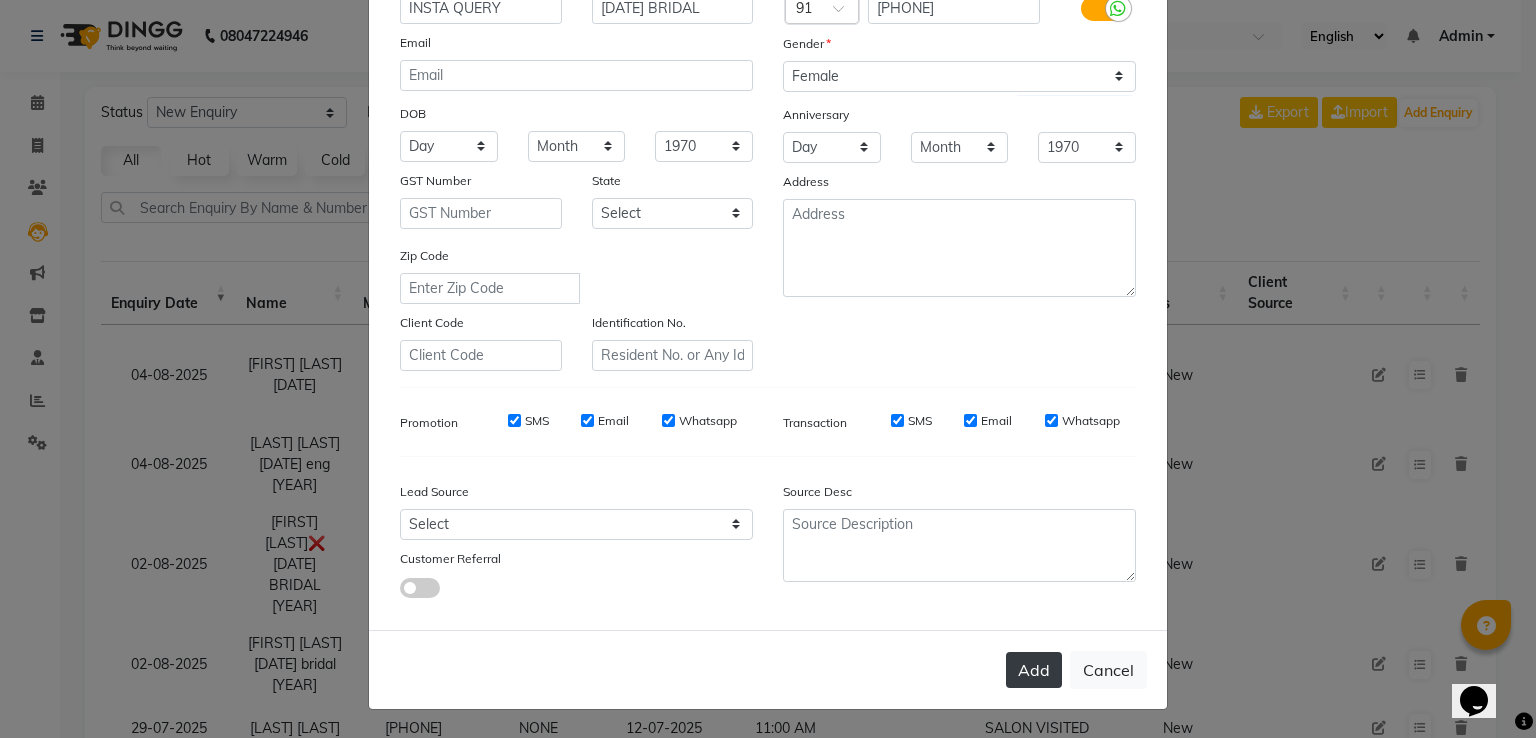 click on "Add" 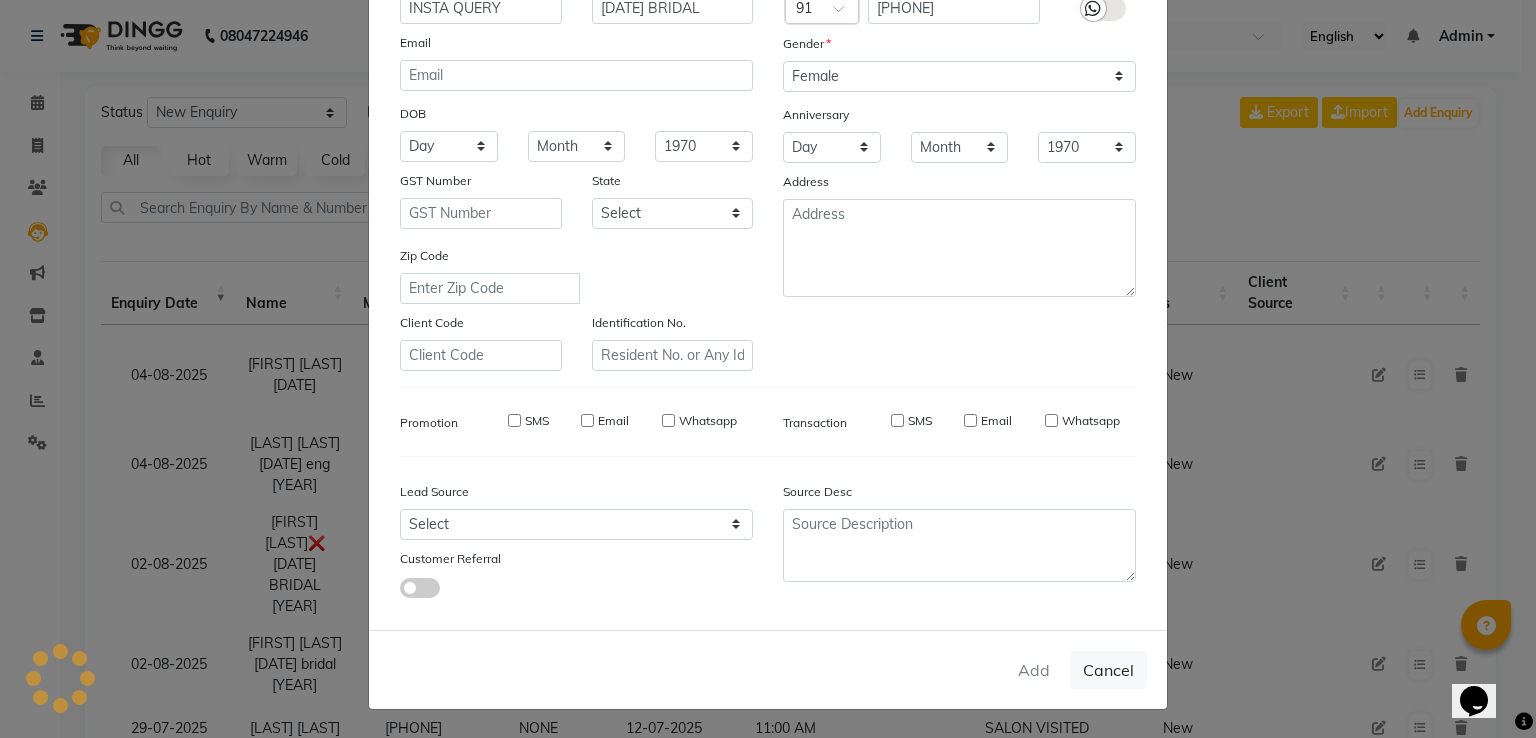 type 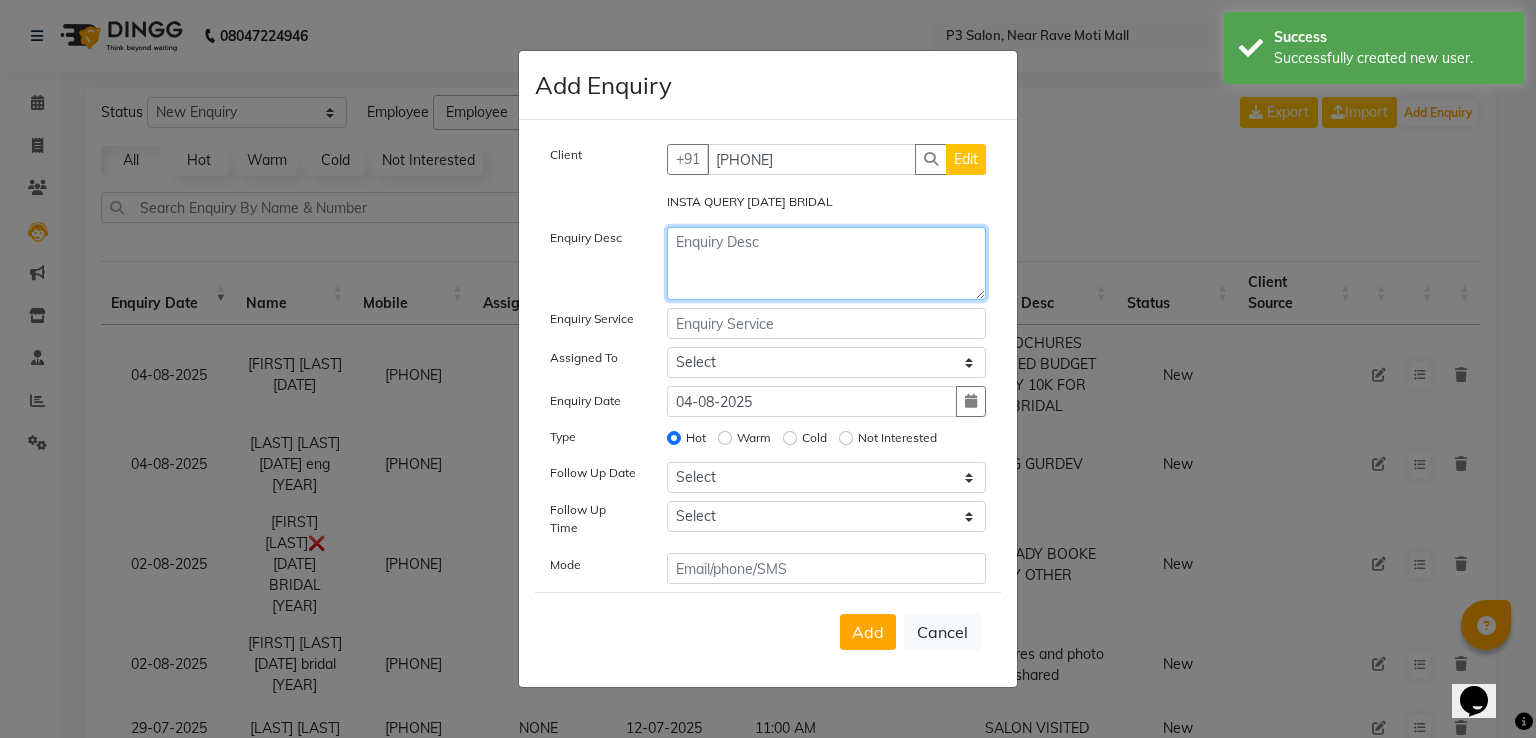 click 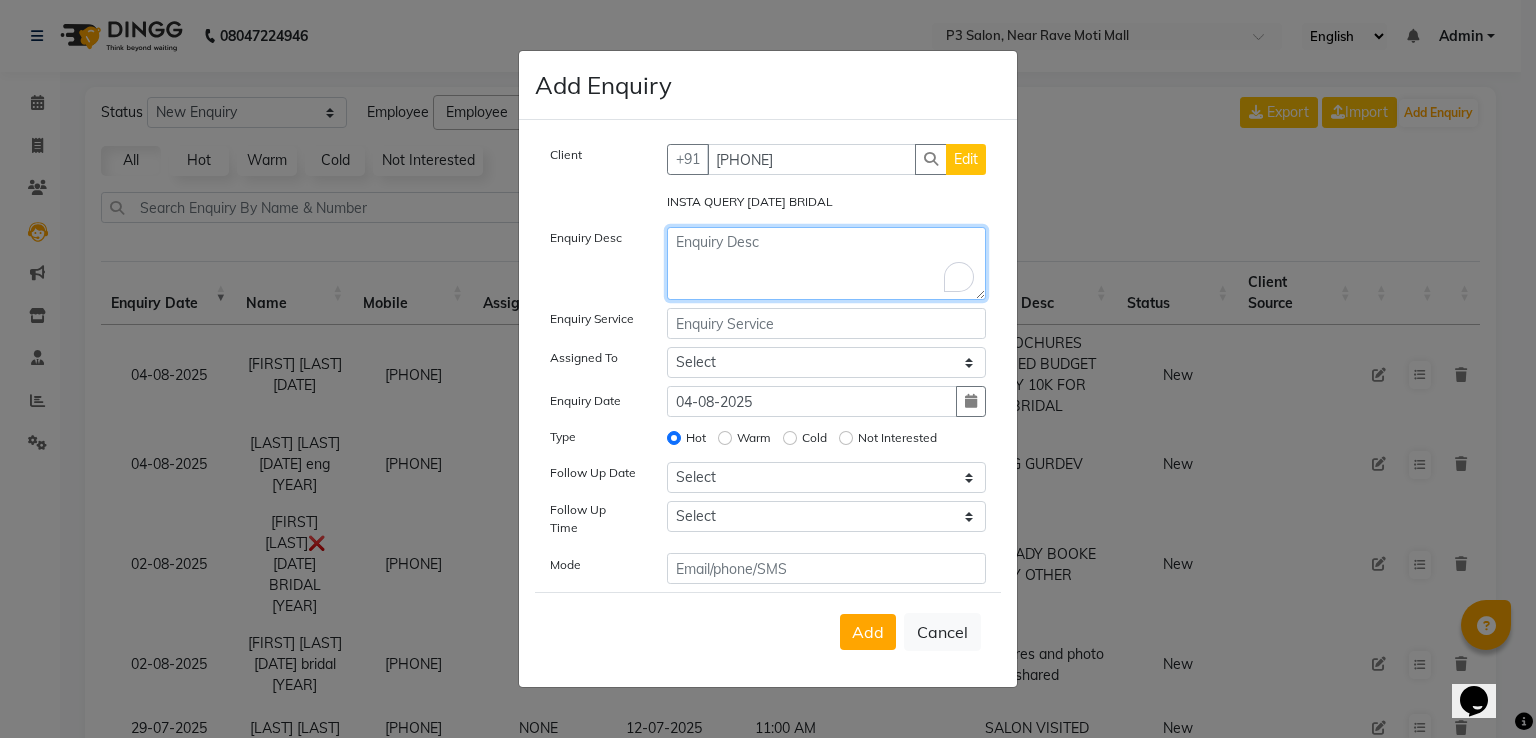 click 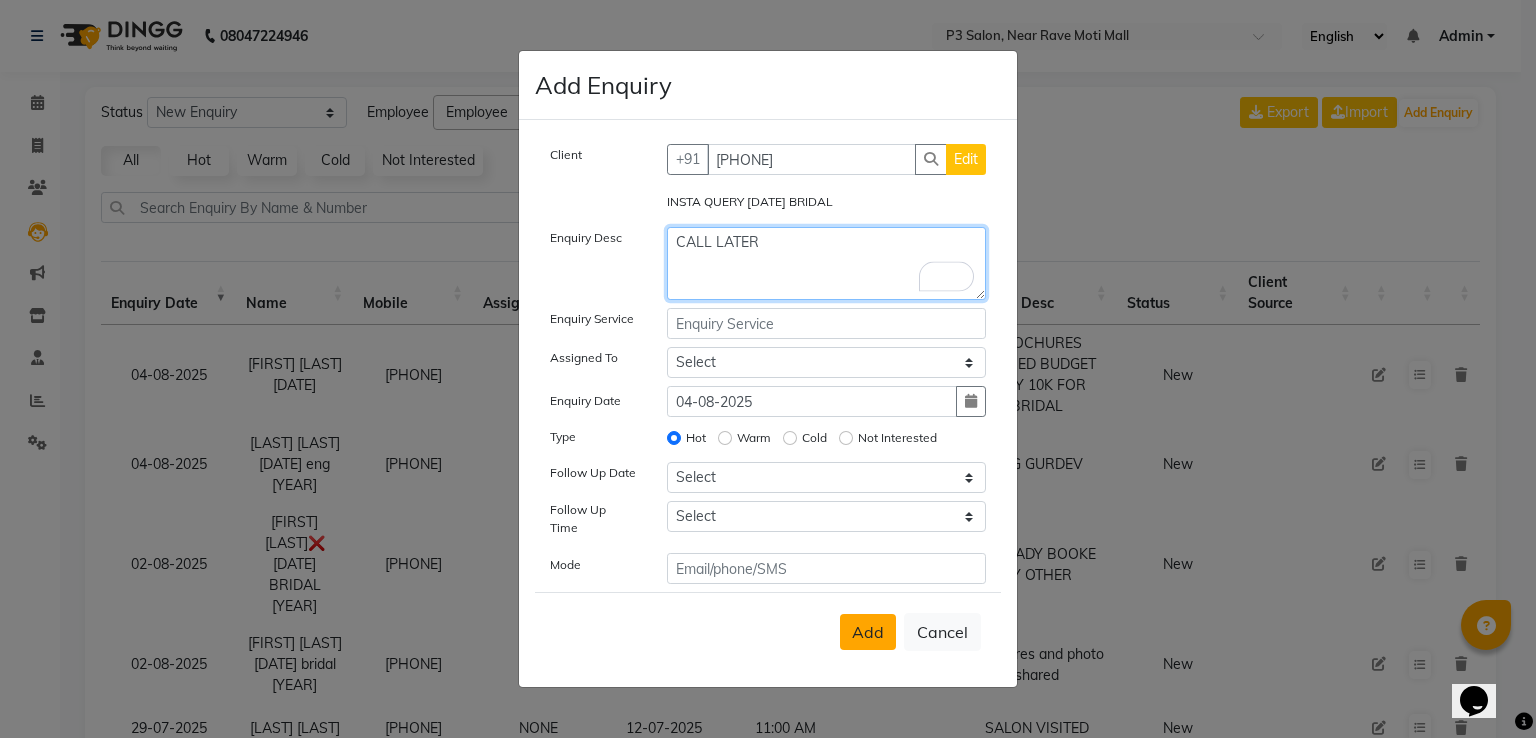 type on "CALL LATER" 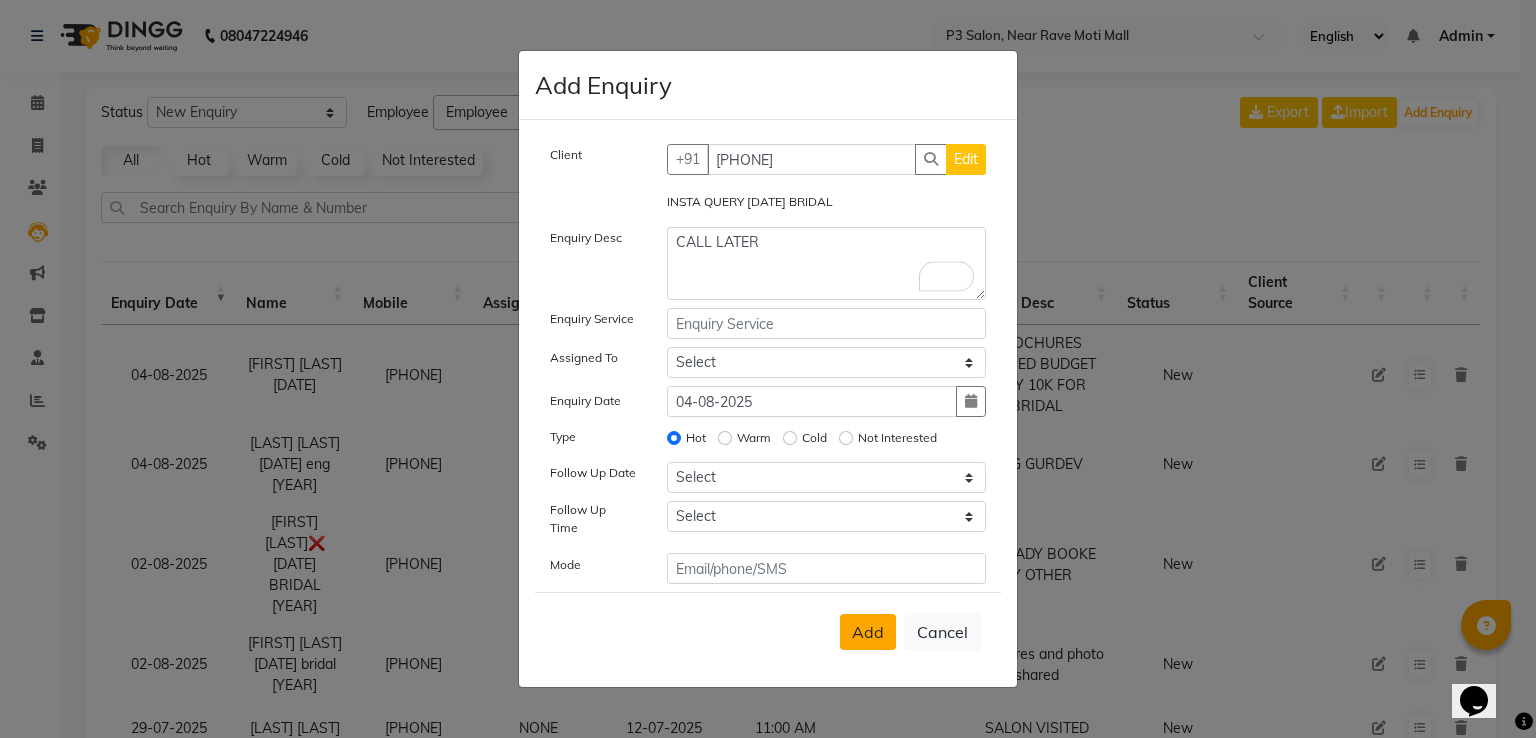 click on "Add" at bounding box center (868, 632) 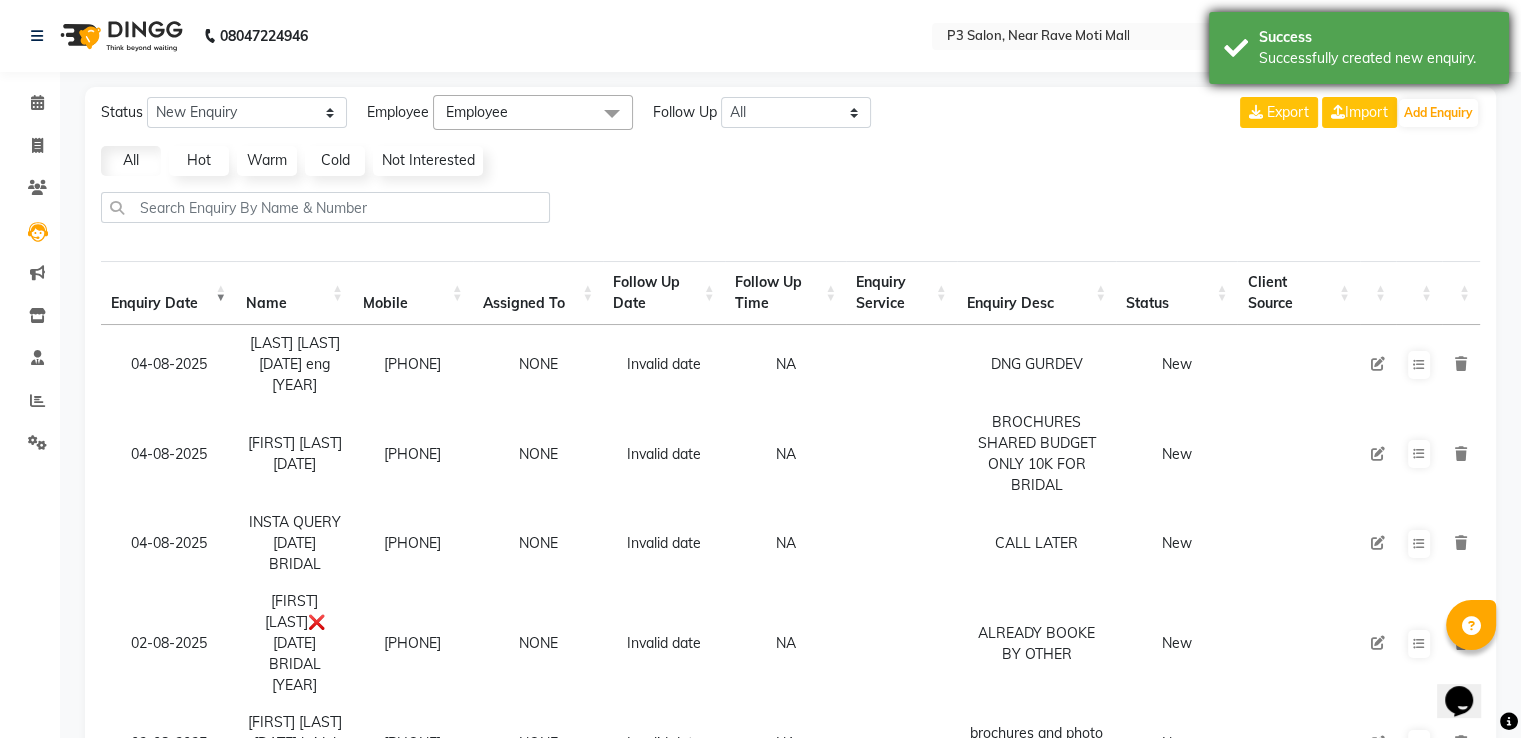 click on "Success" at bounding box center (1376, 37) 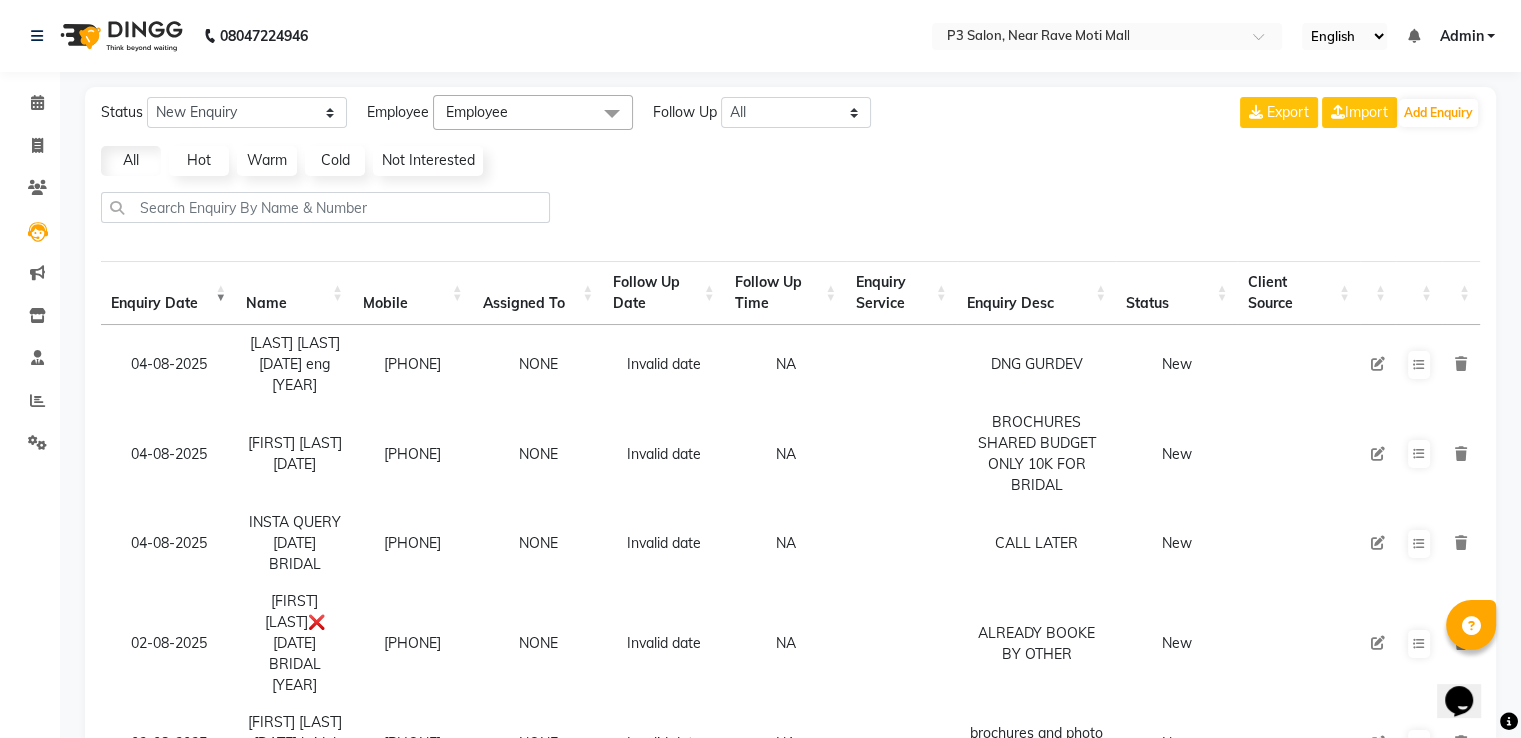 click 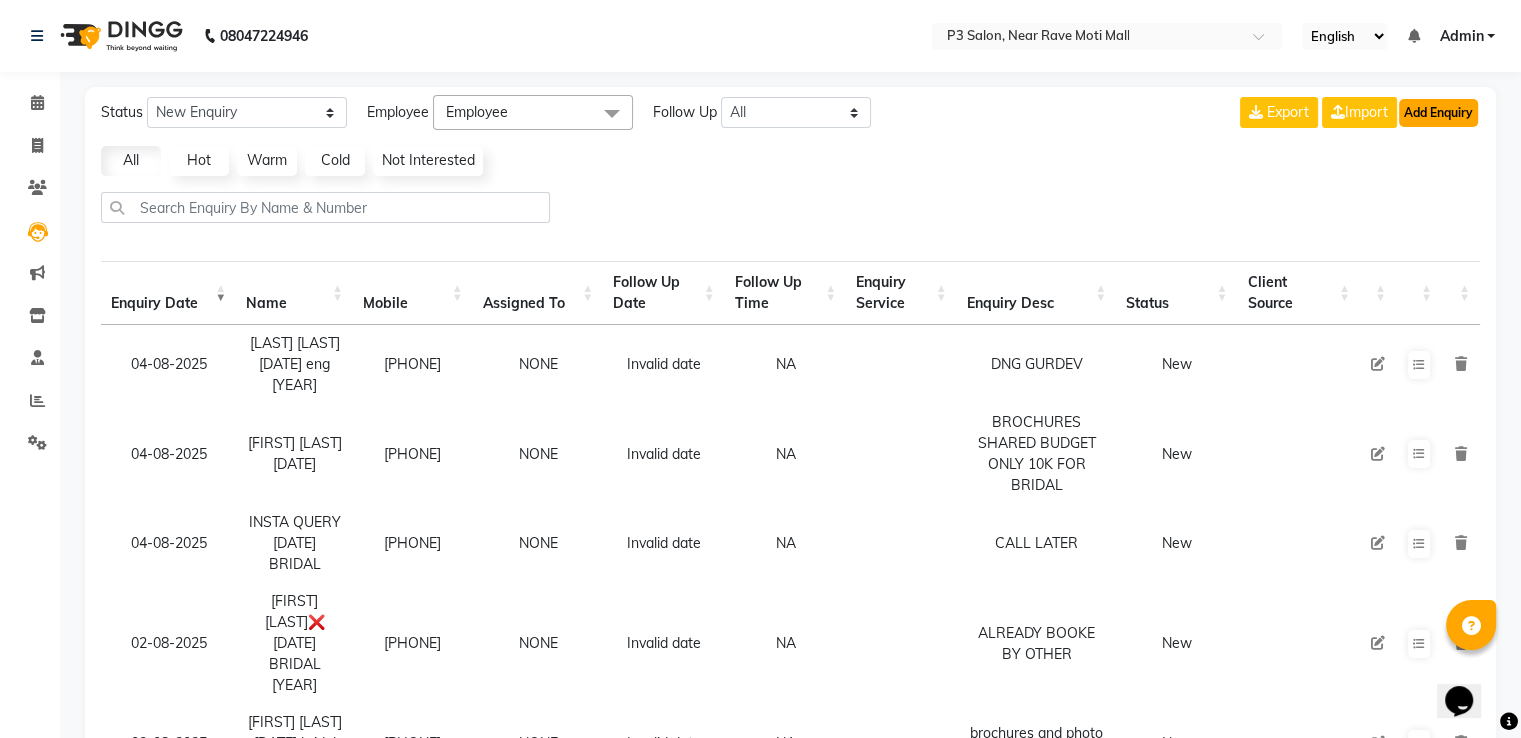 click on "Add Enquiry" 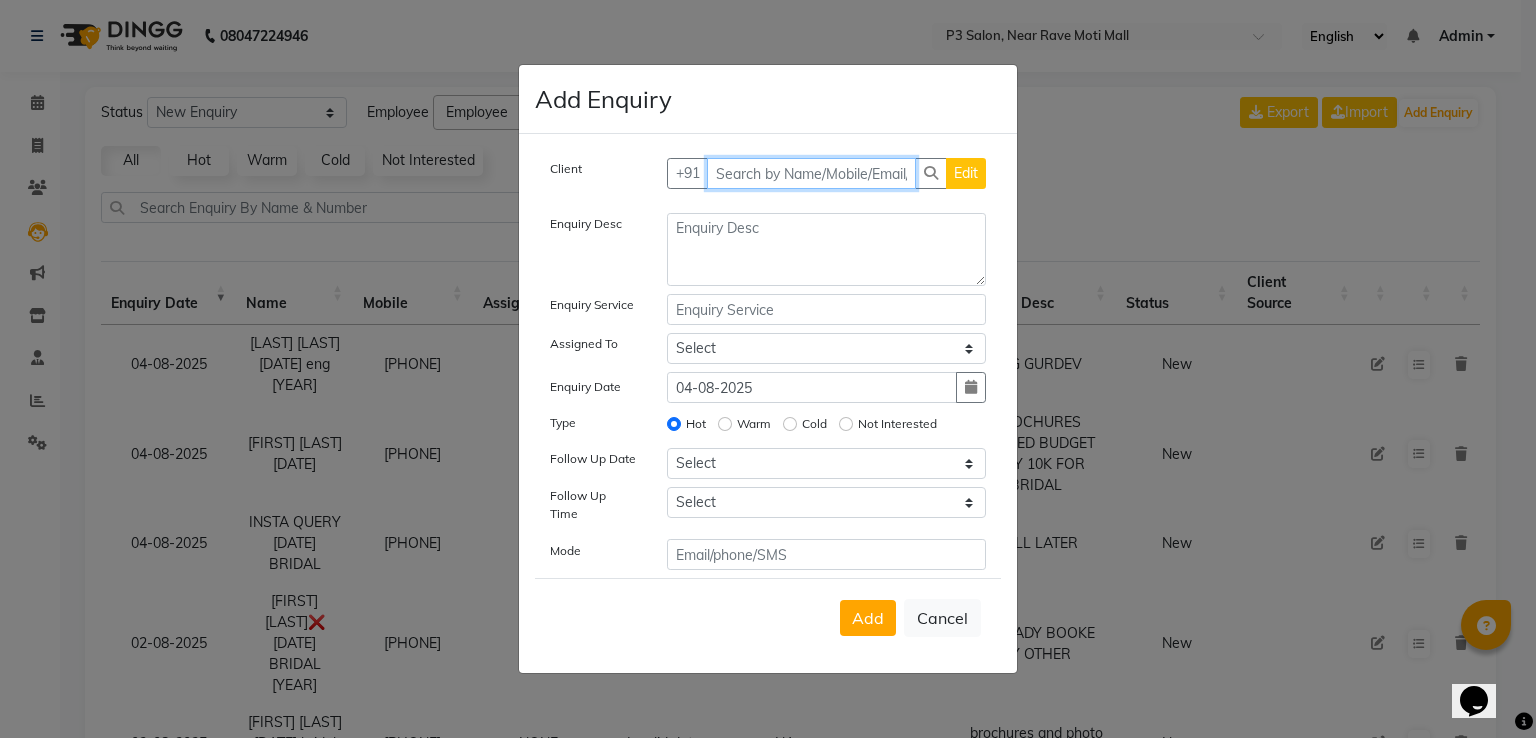 click at bounding box center [812, 173] 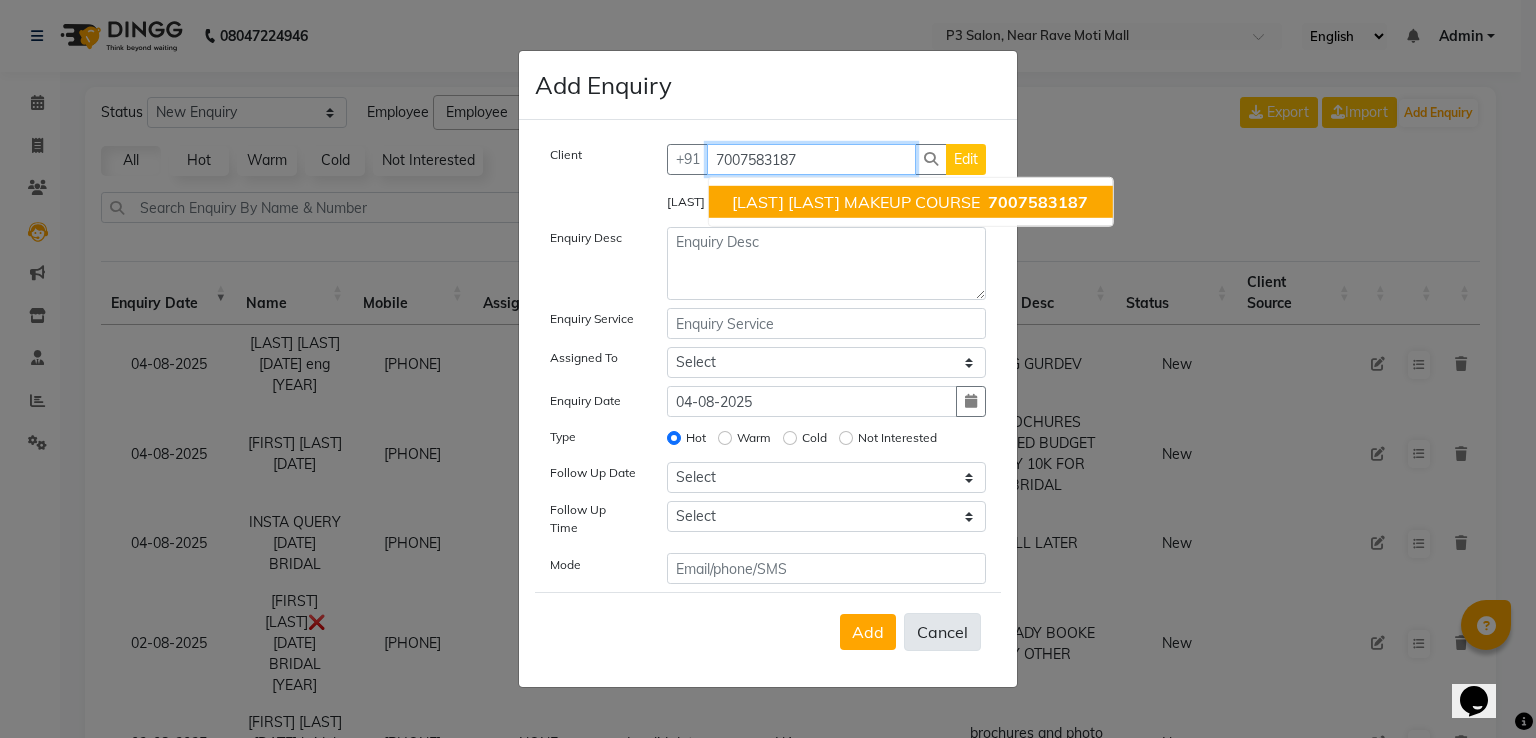 type on "7007583187" 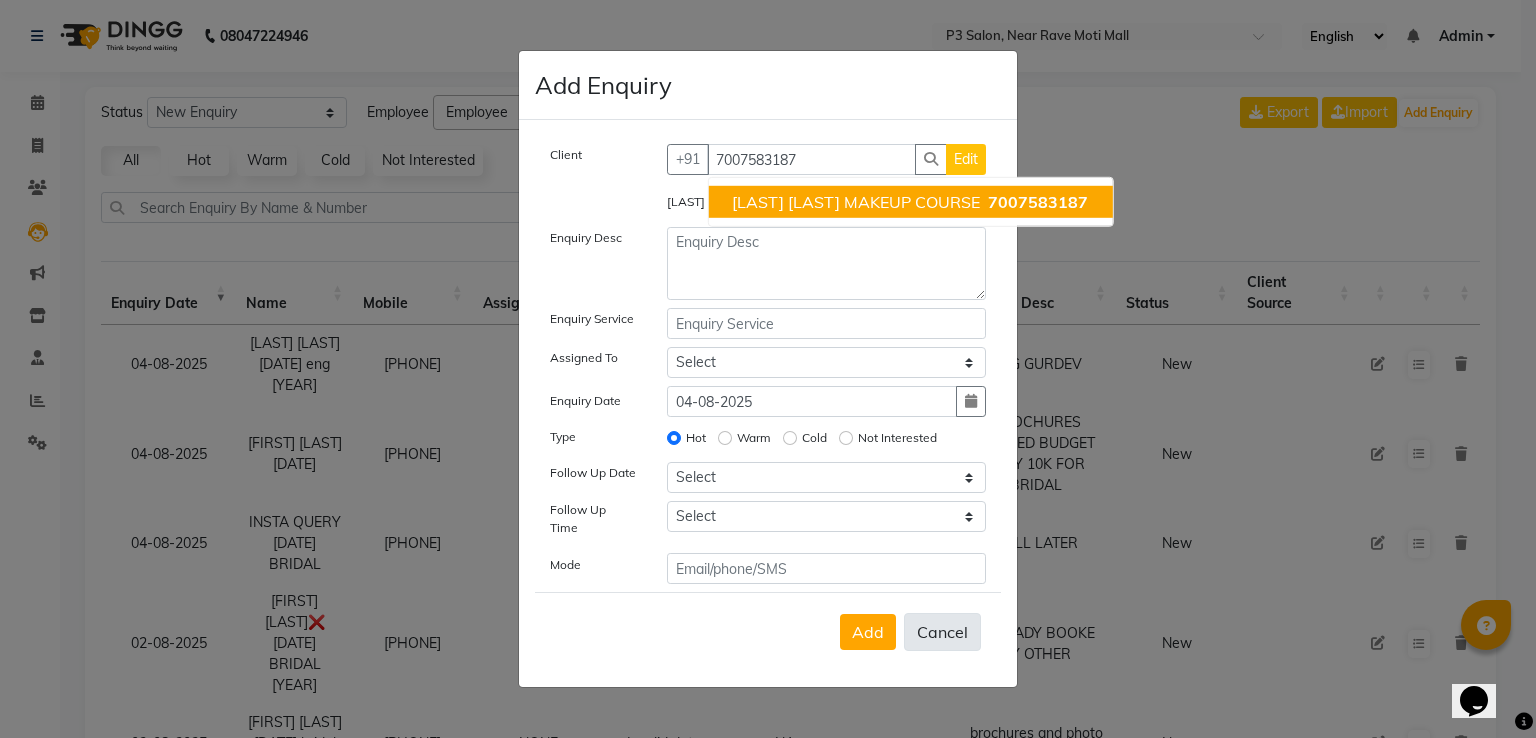 click on "Cancel" 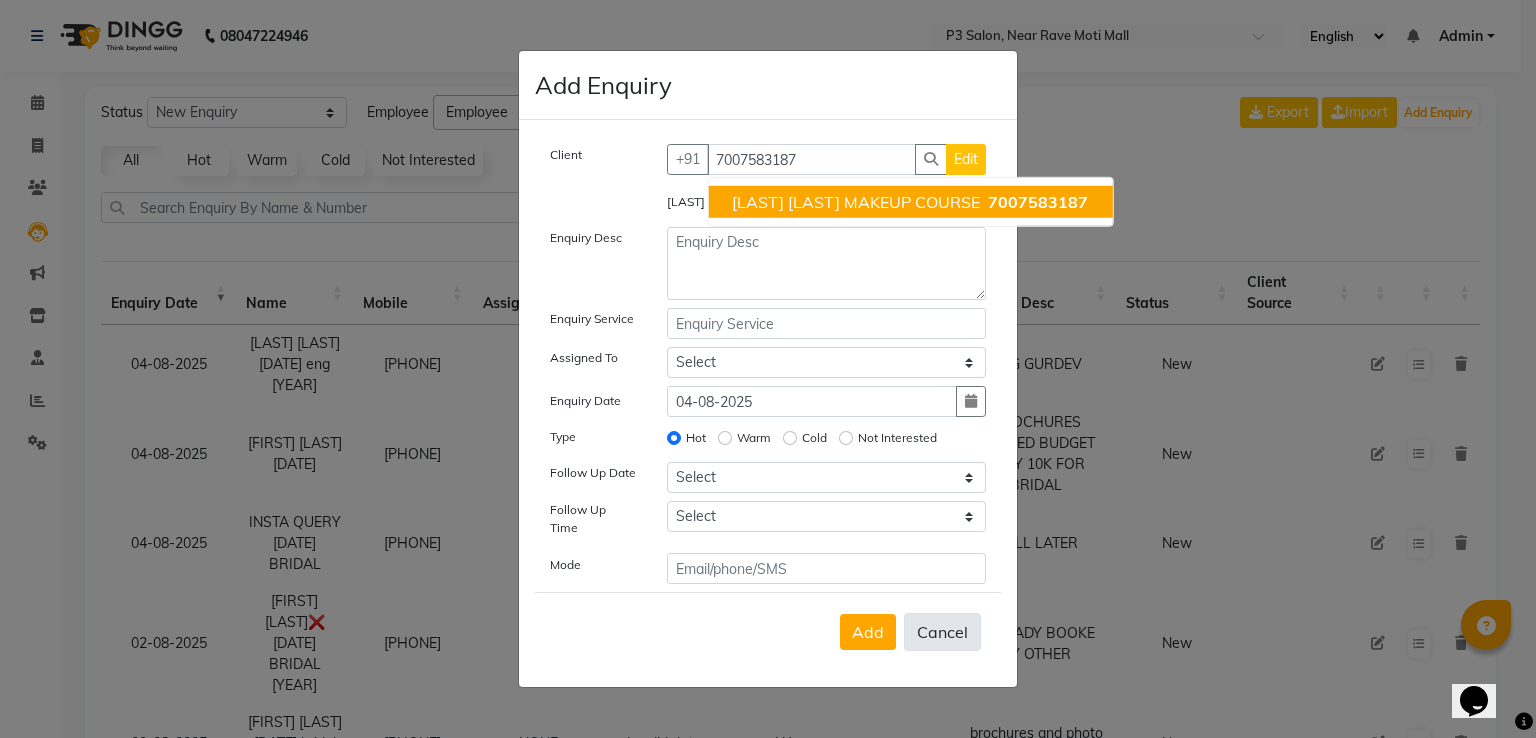 type 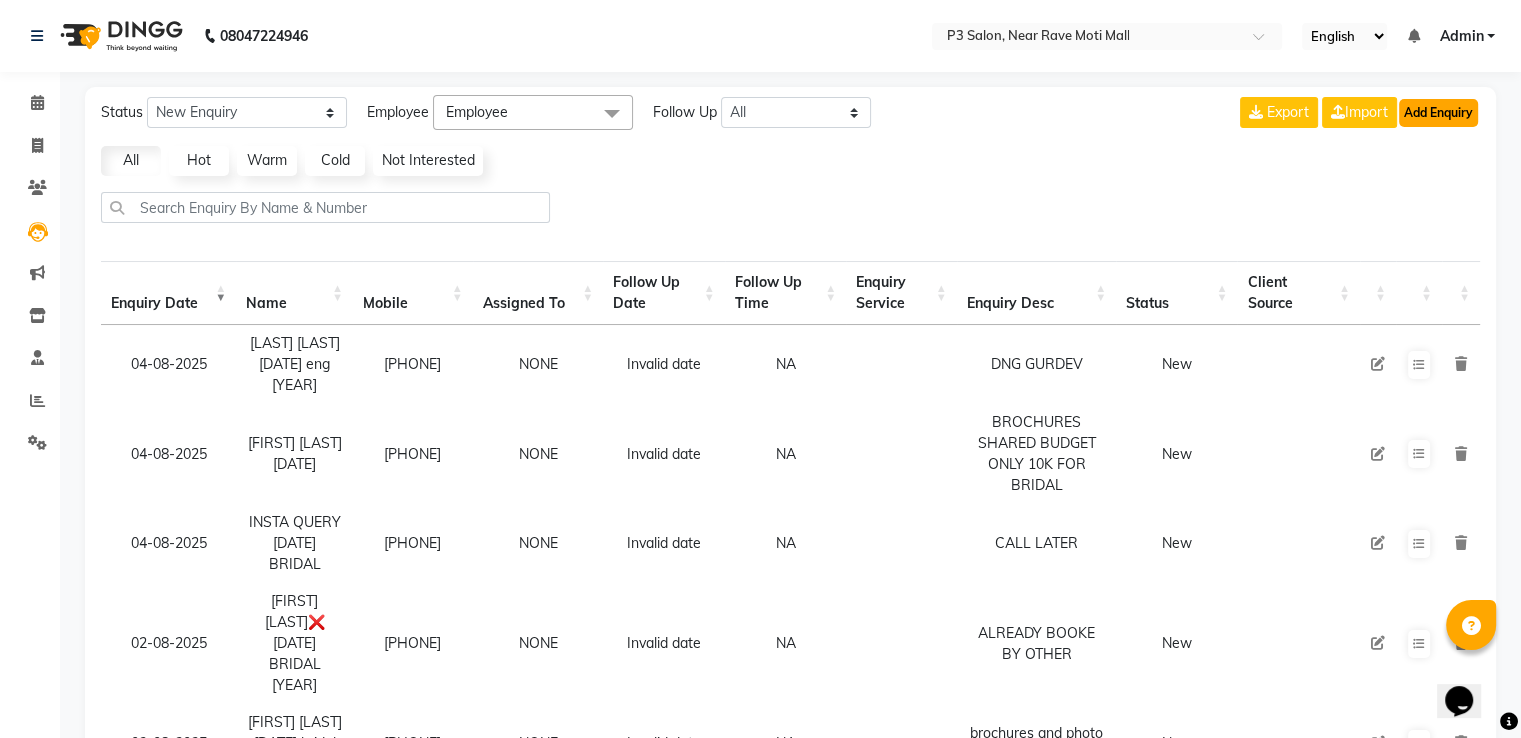 click on "Add Enquiry" 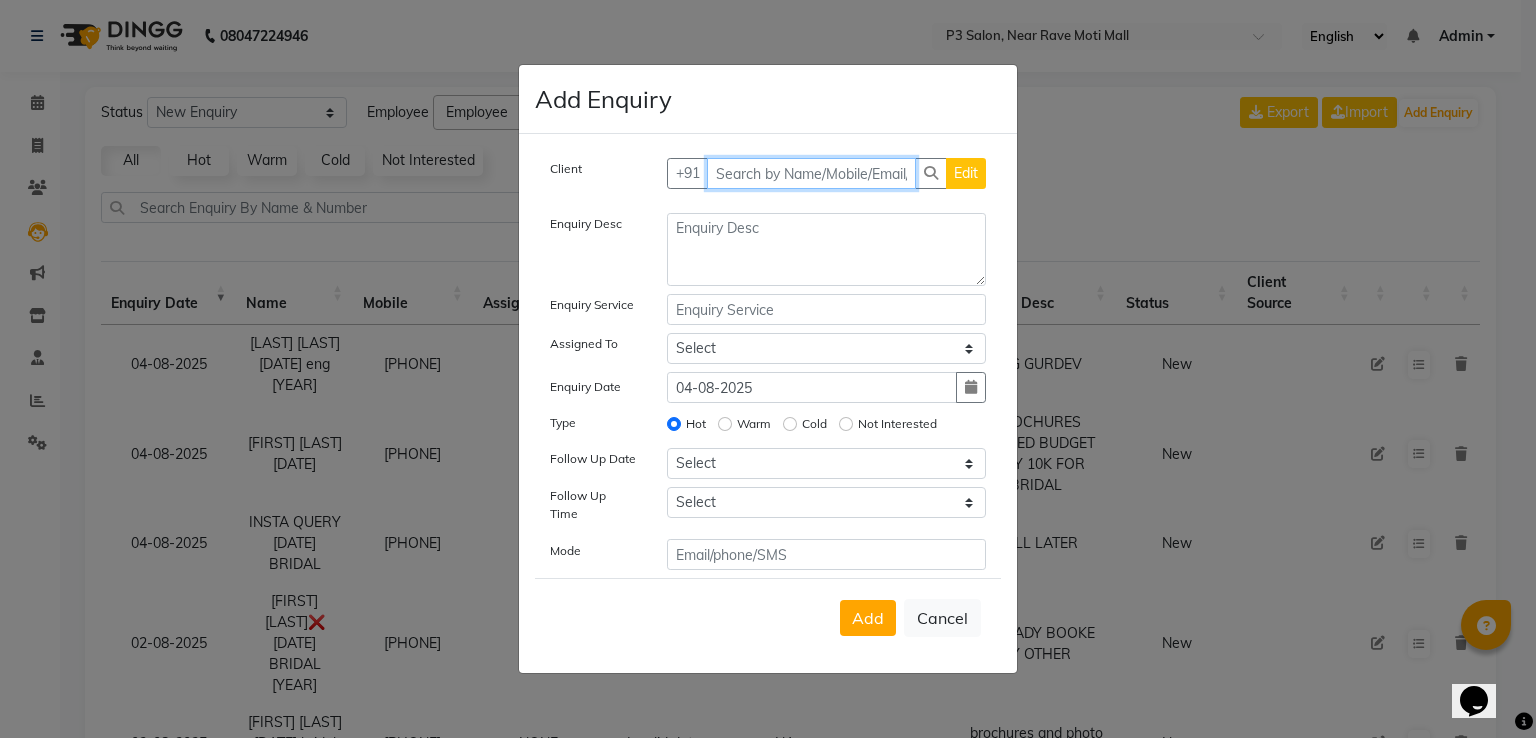click at bounding box center [812, 173] 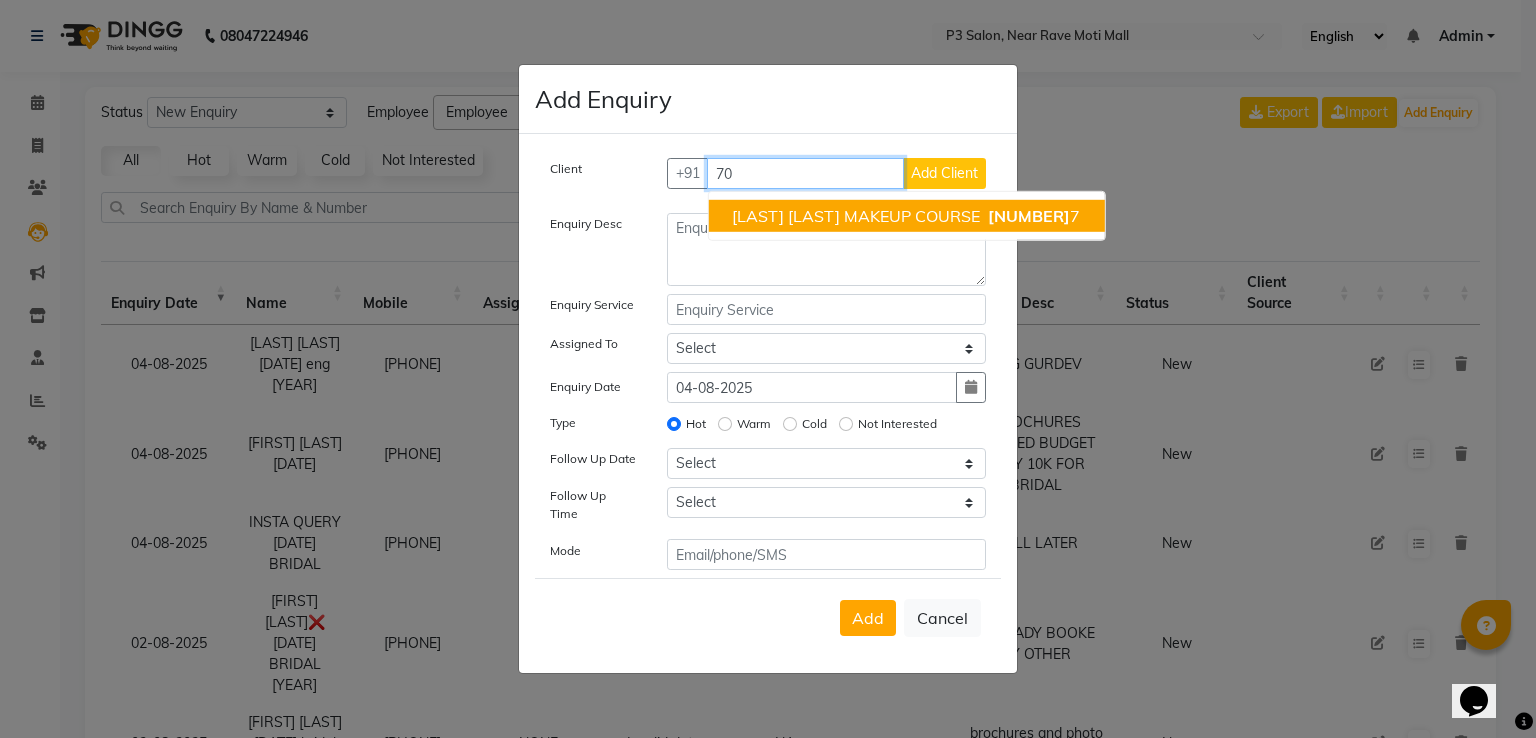 type on "7" 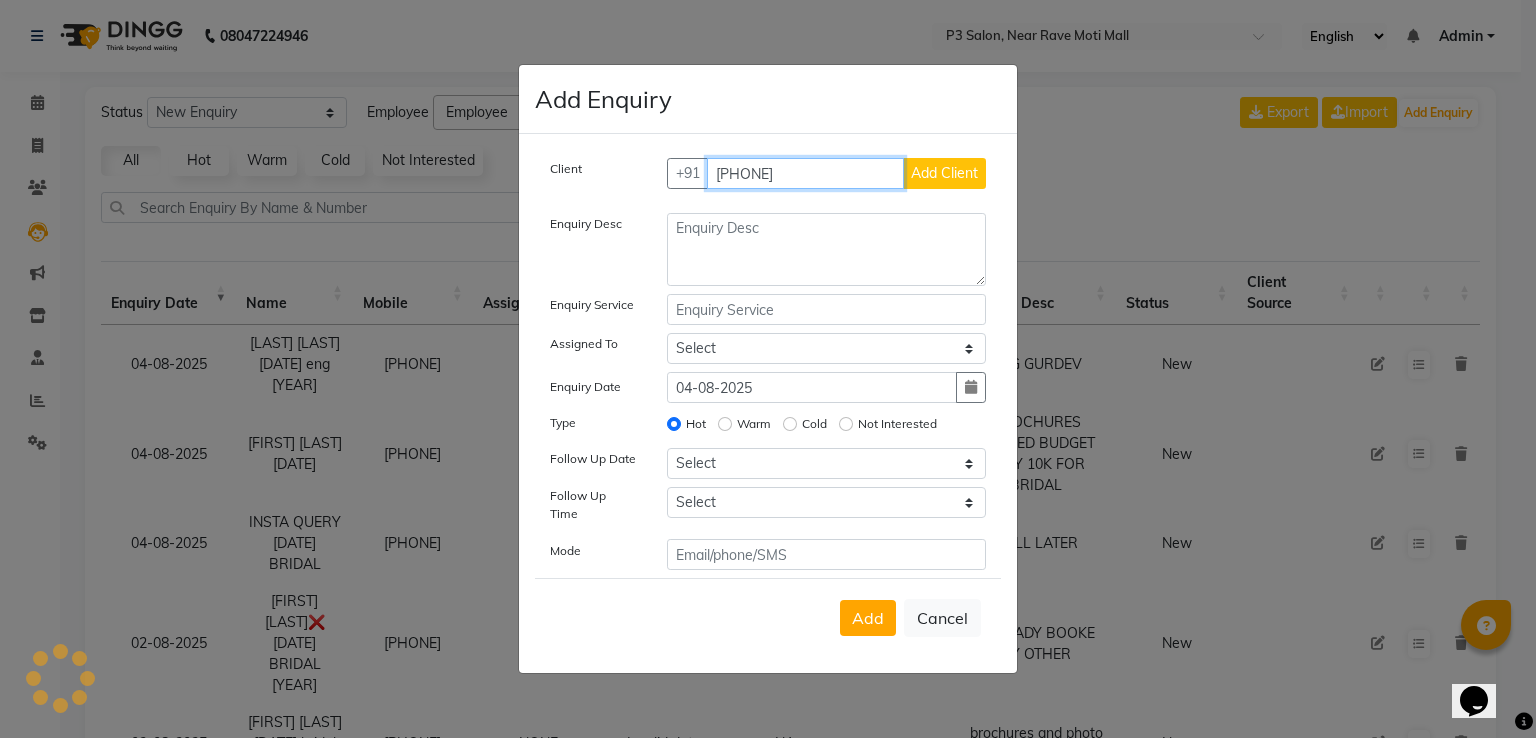 type on "[PHONE]" 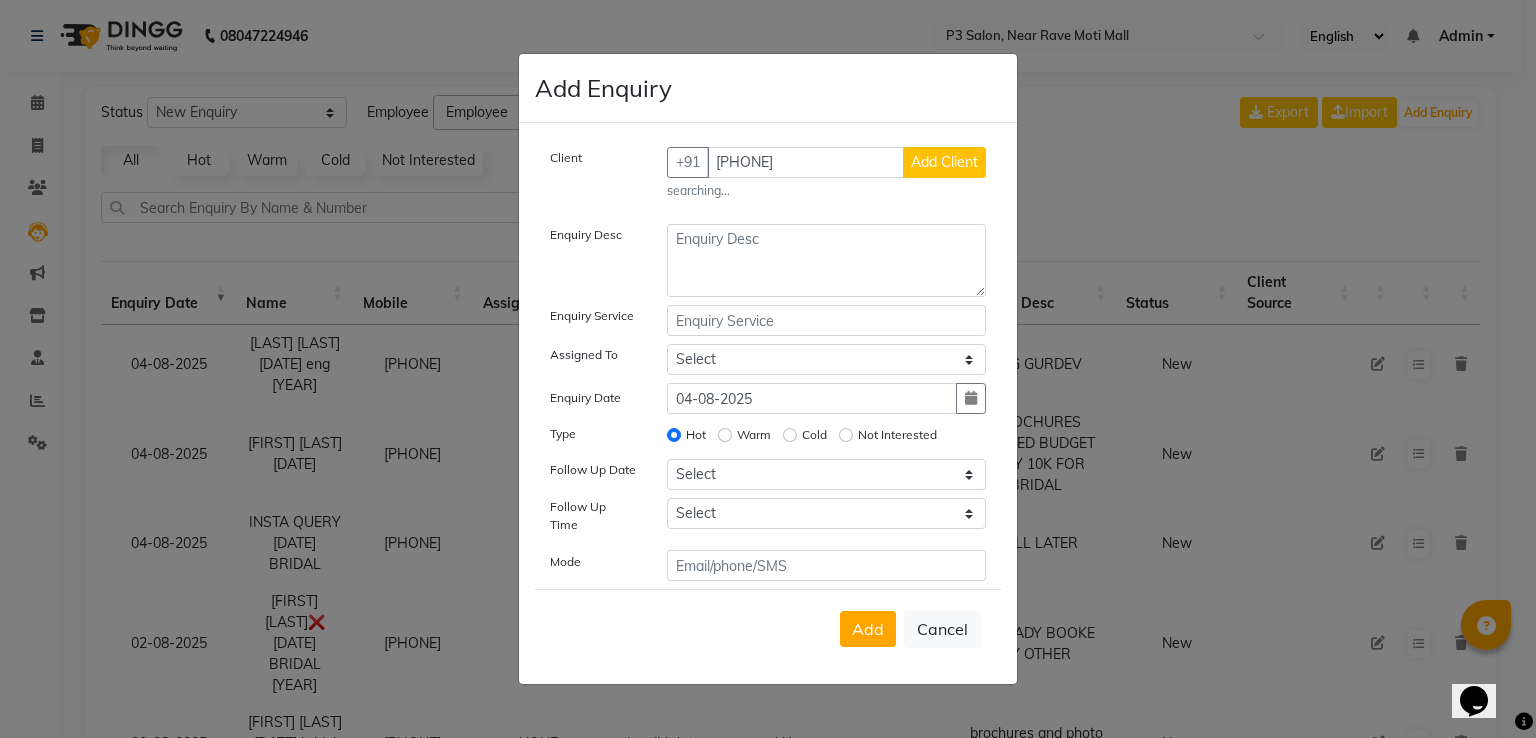 type 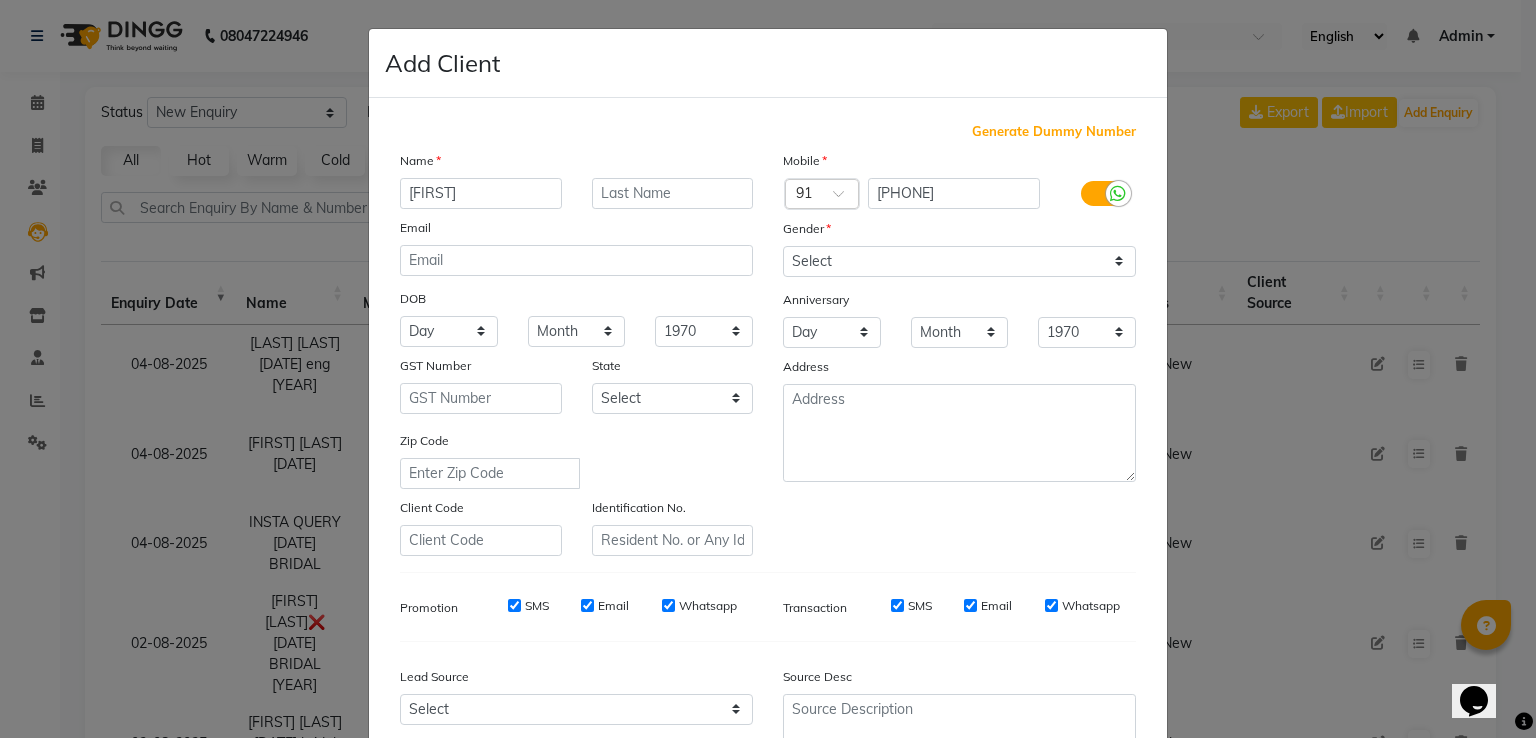 type on "[FIRST]" 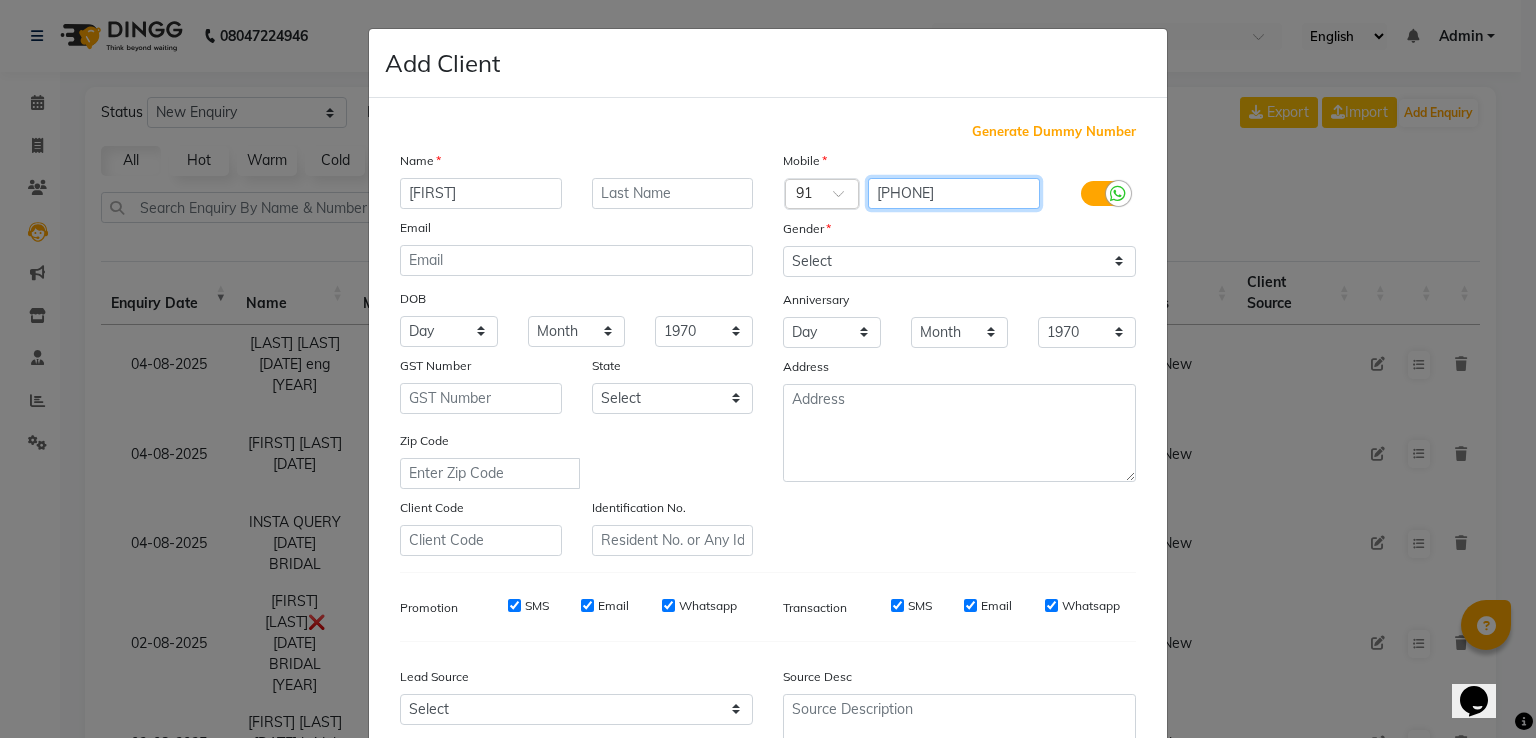 click on "[PHONE]" 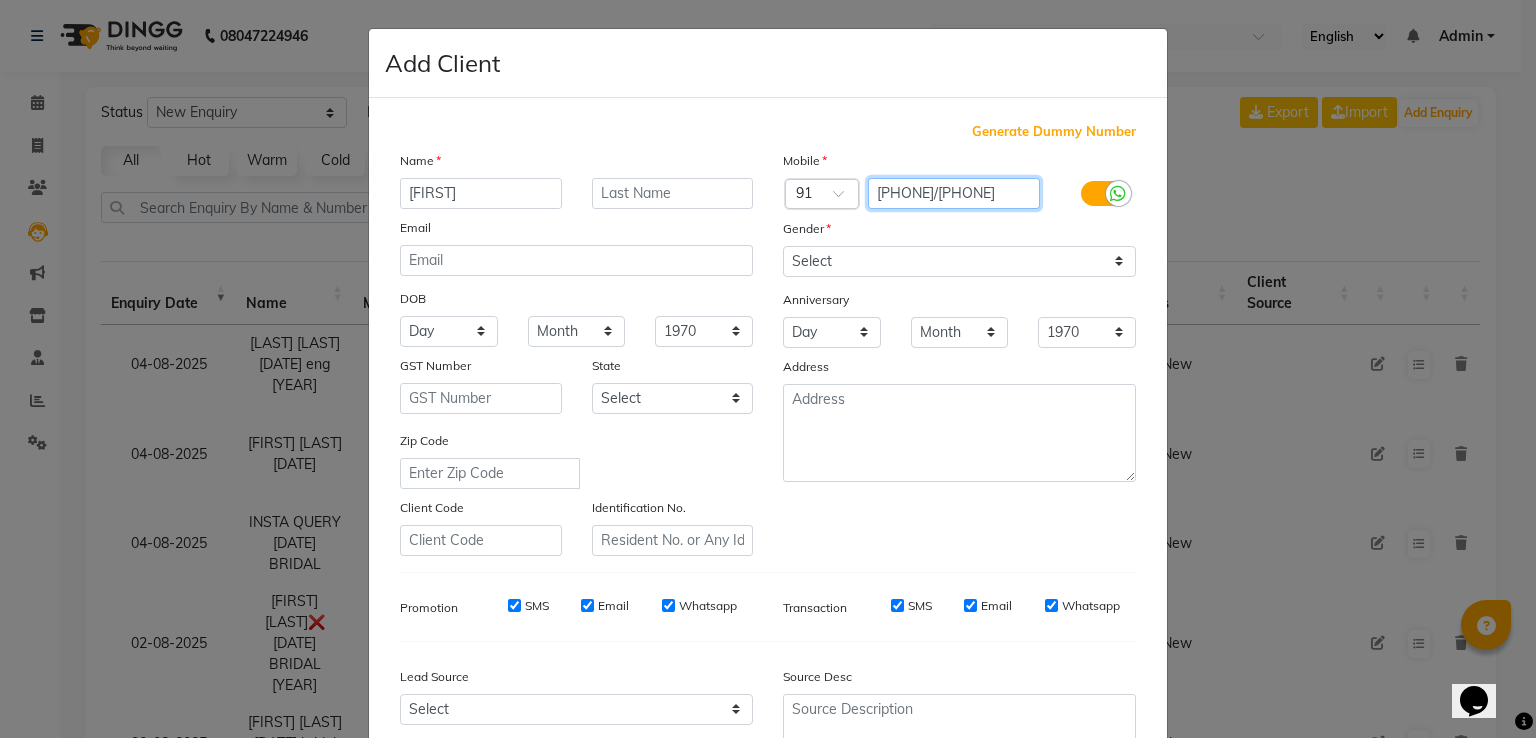 scroll, scrollTop: 0, scrollLeft: 16, axis: horizontal 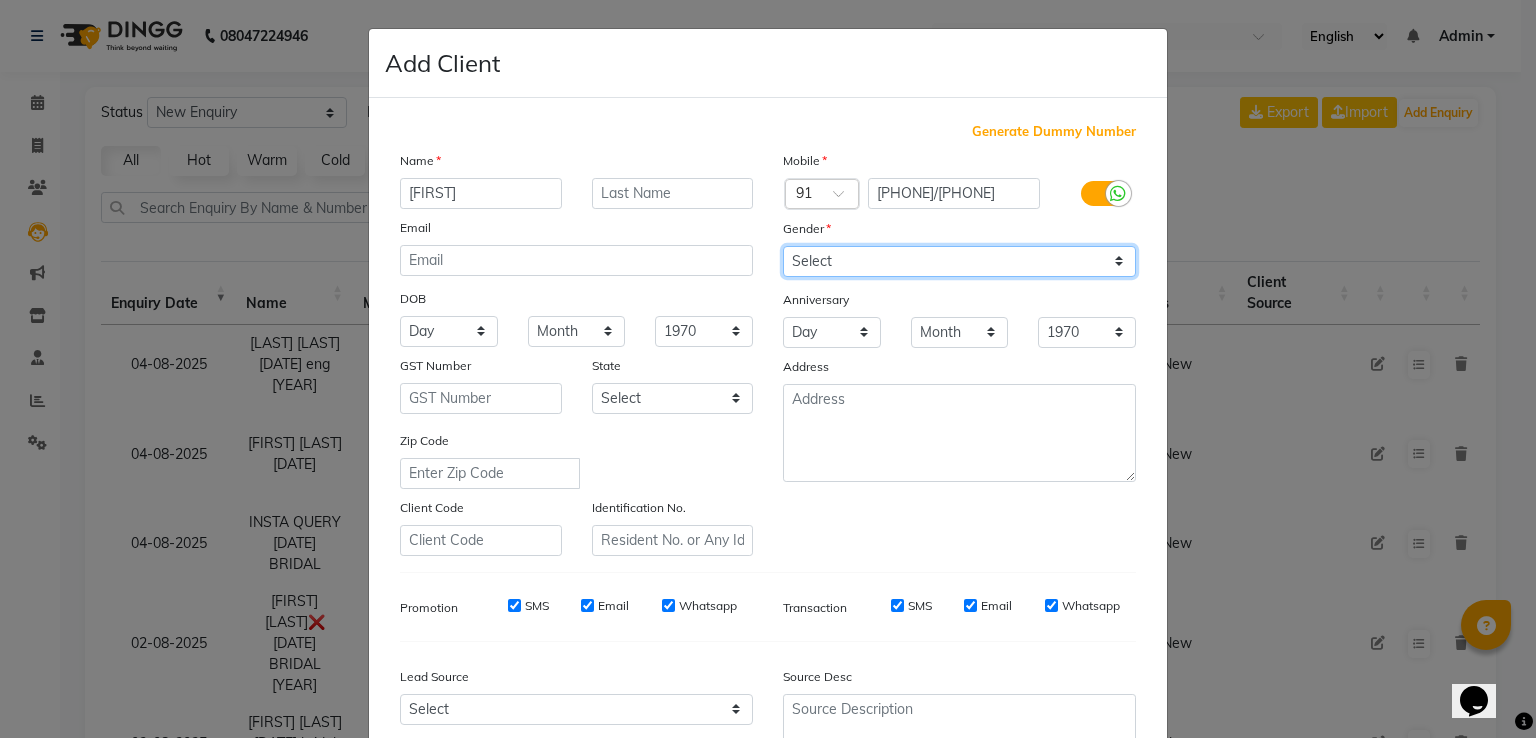 click on "Select Male Female Other Prefer Not To Say" 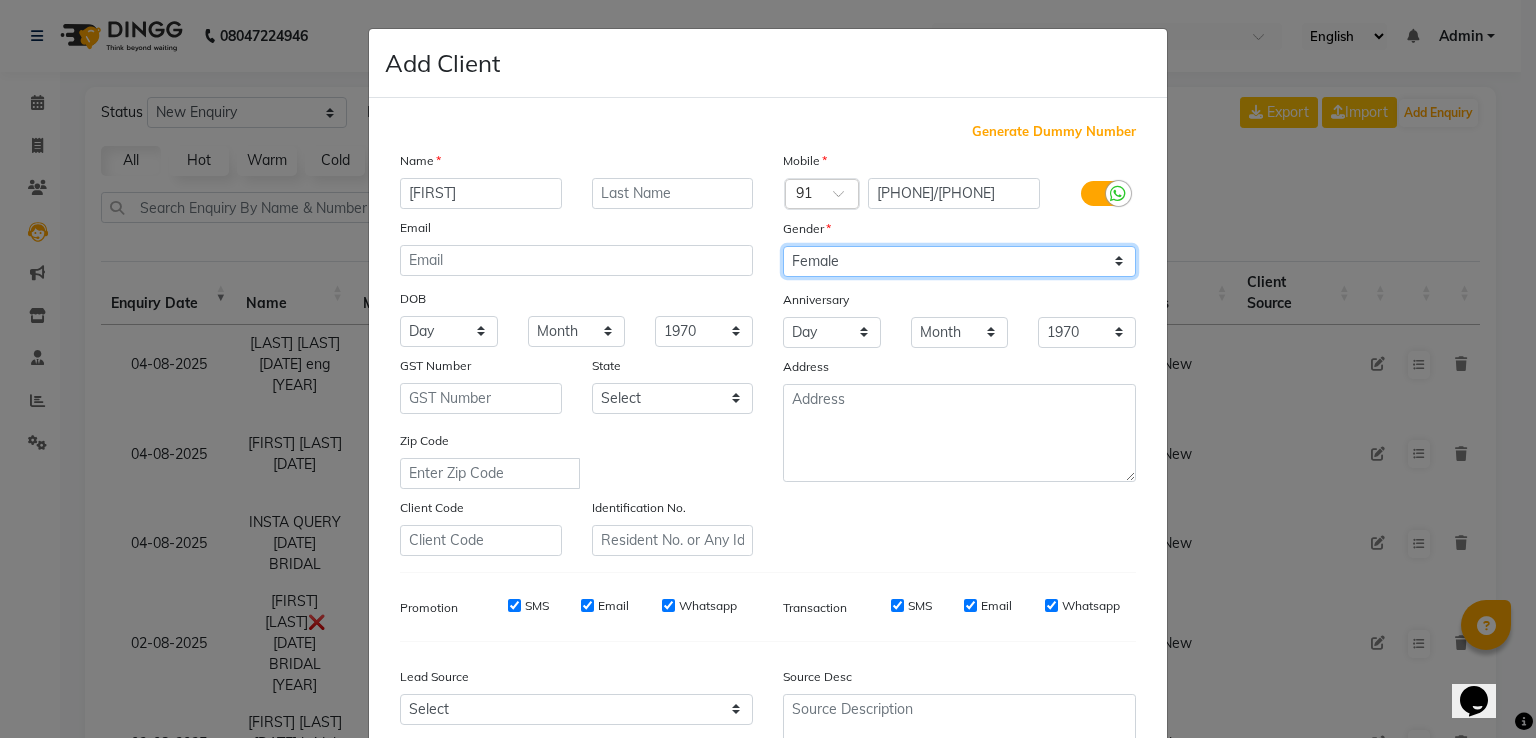 click on "Select Male Female Other Prefer Not To Say" 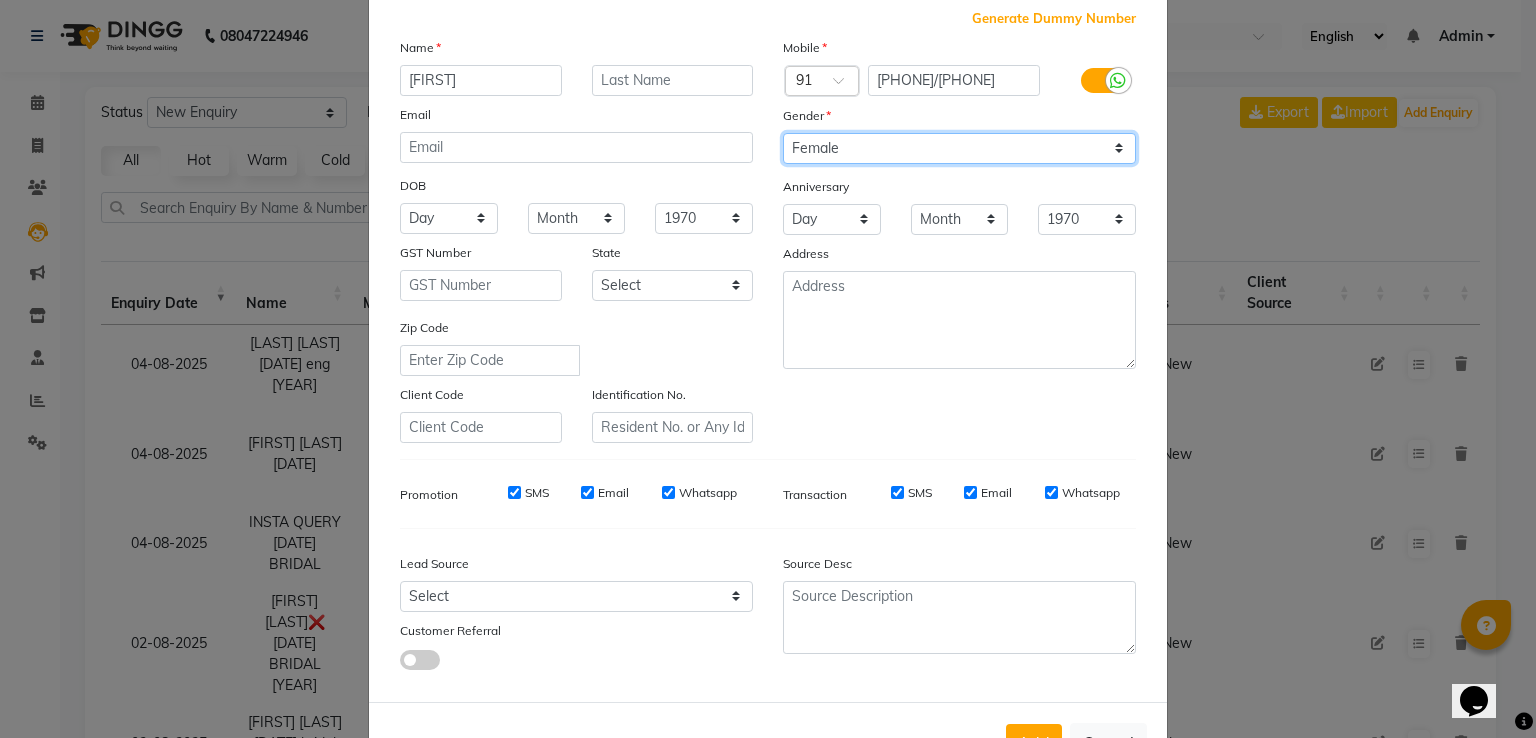 scroll, scrollTop: 195, scrollLeft: 0, axis: vertical 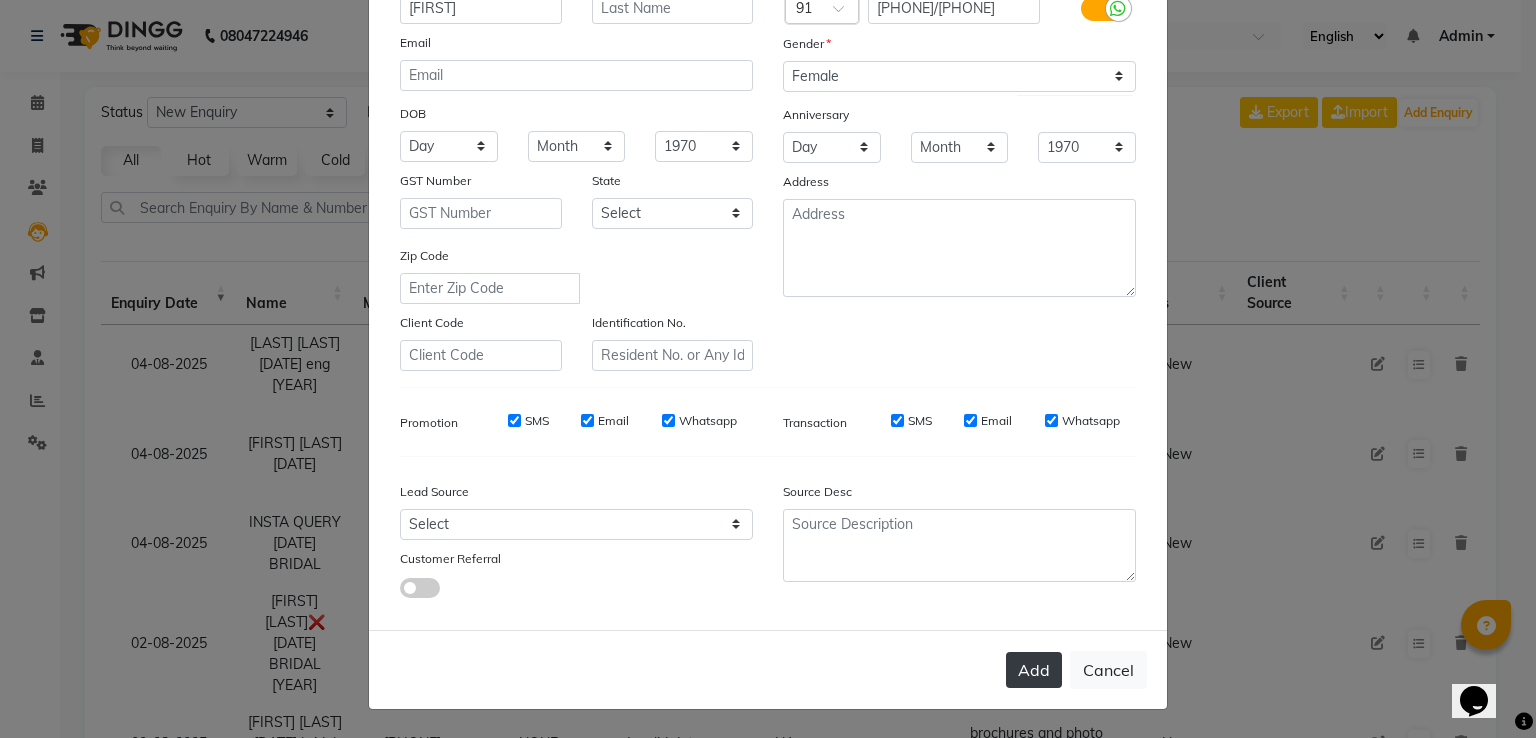 click on "Add" 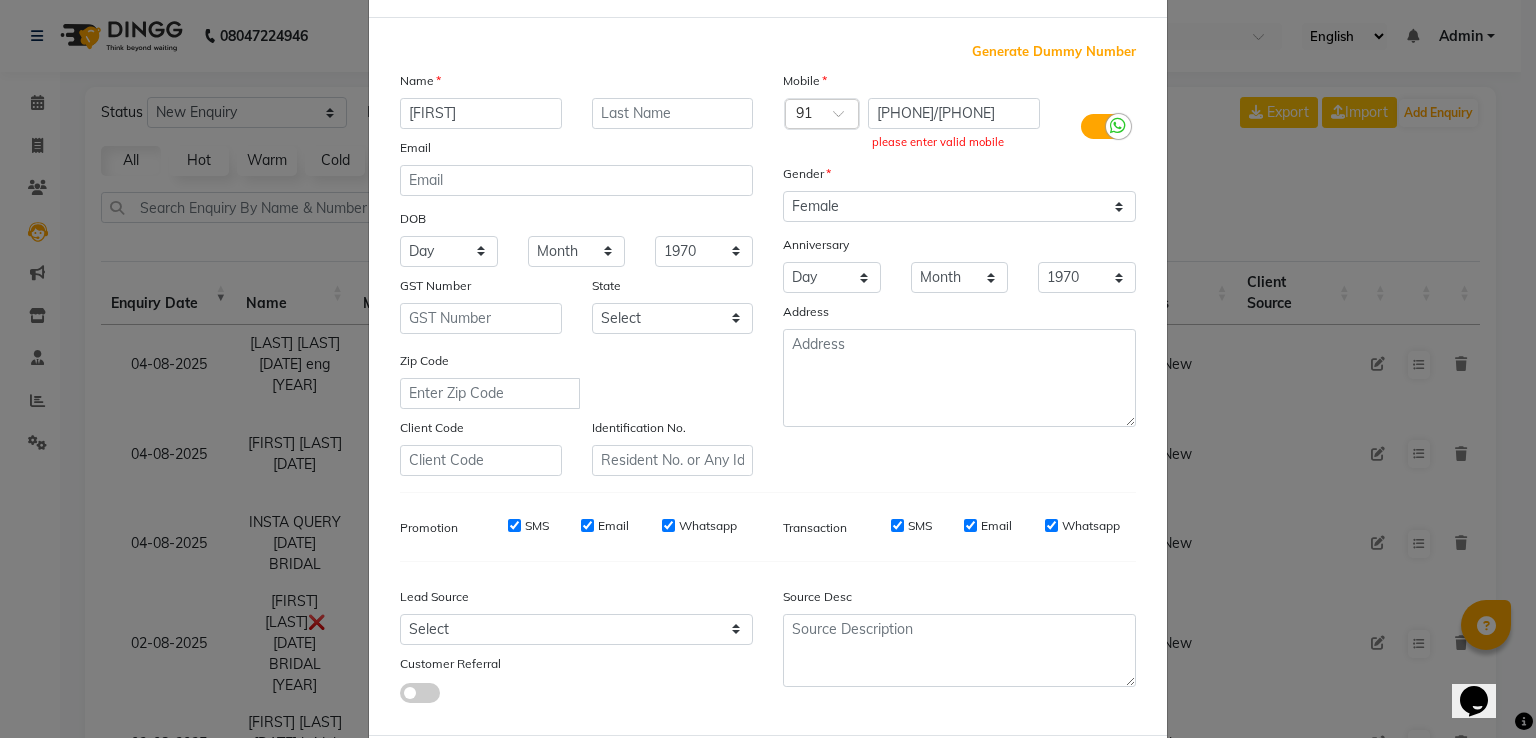 scroll, scrollTop: 0, scrollLeft: 0, axis: both 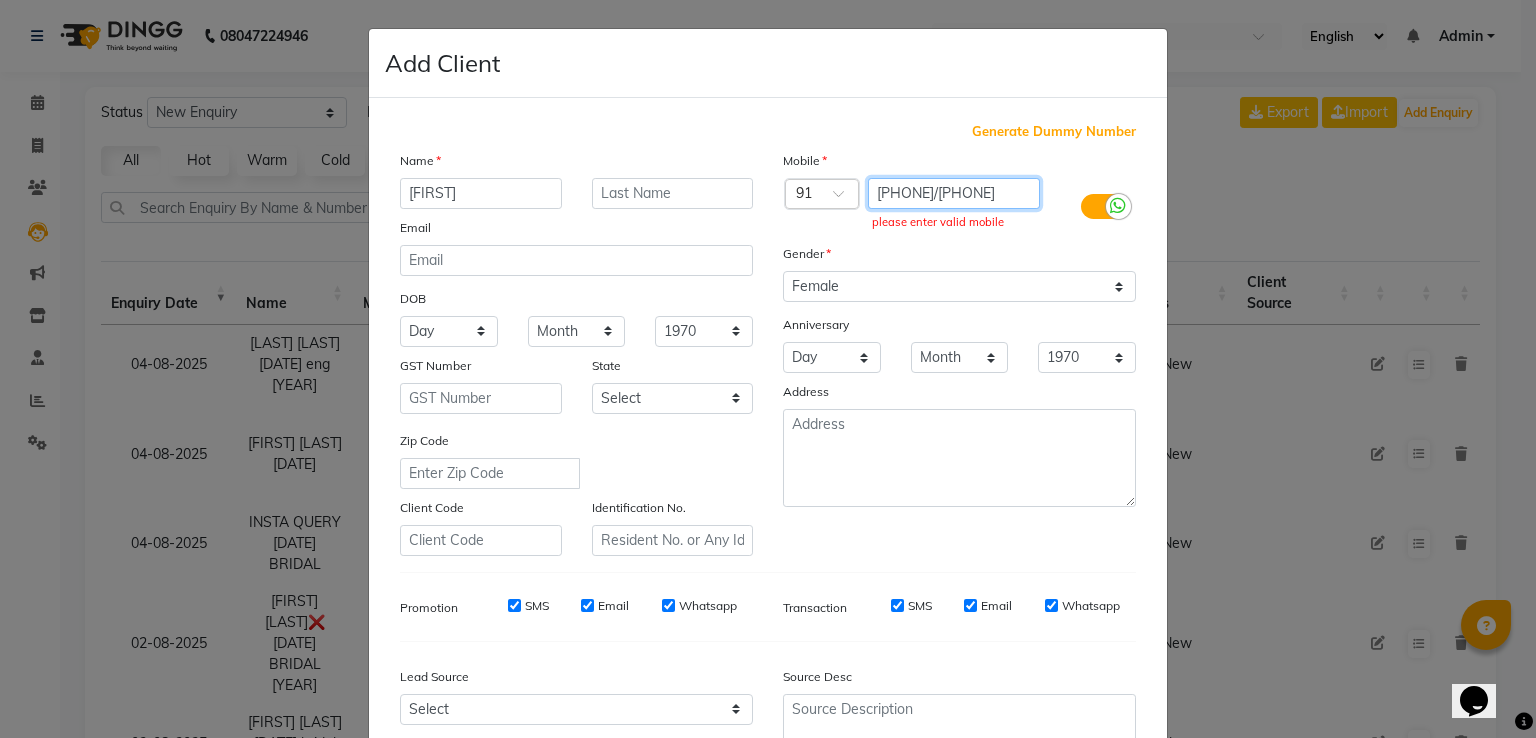 drag, startPoint x: 952, startPoint y: 194, endPoint x: 1023, endPoint y: 204, distance: 71.70077 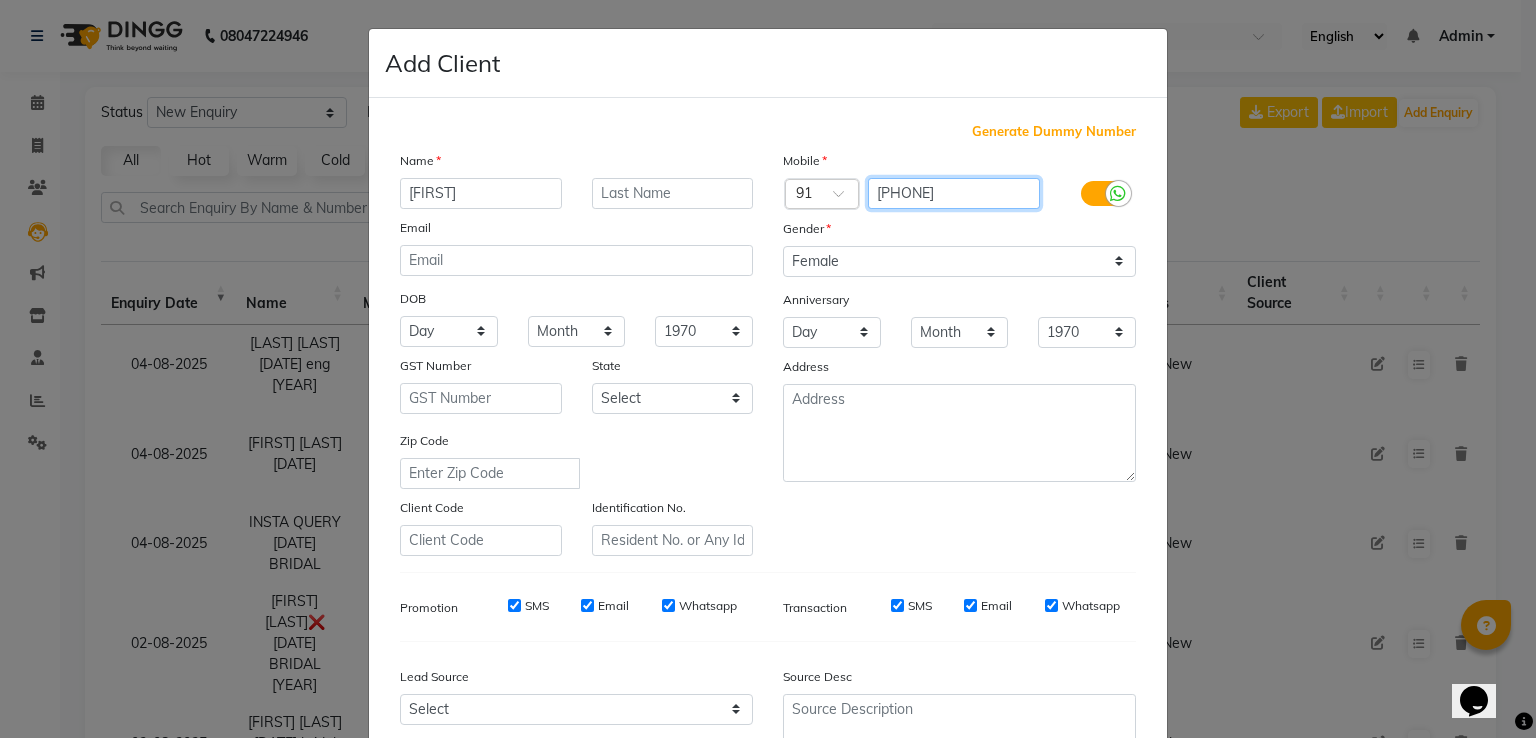 scroll, scrollTop: 0, scrollLeft: 0, axis: both 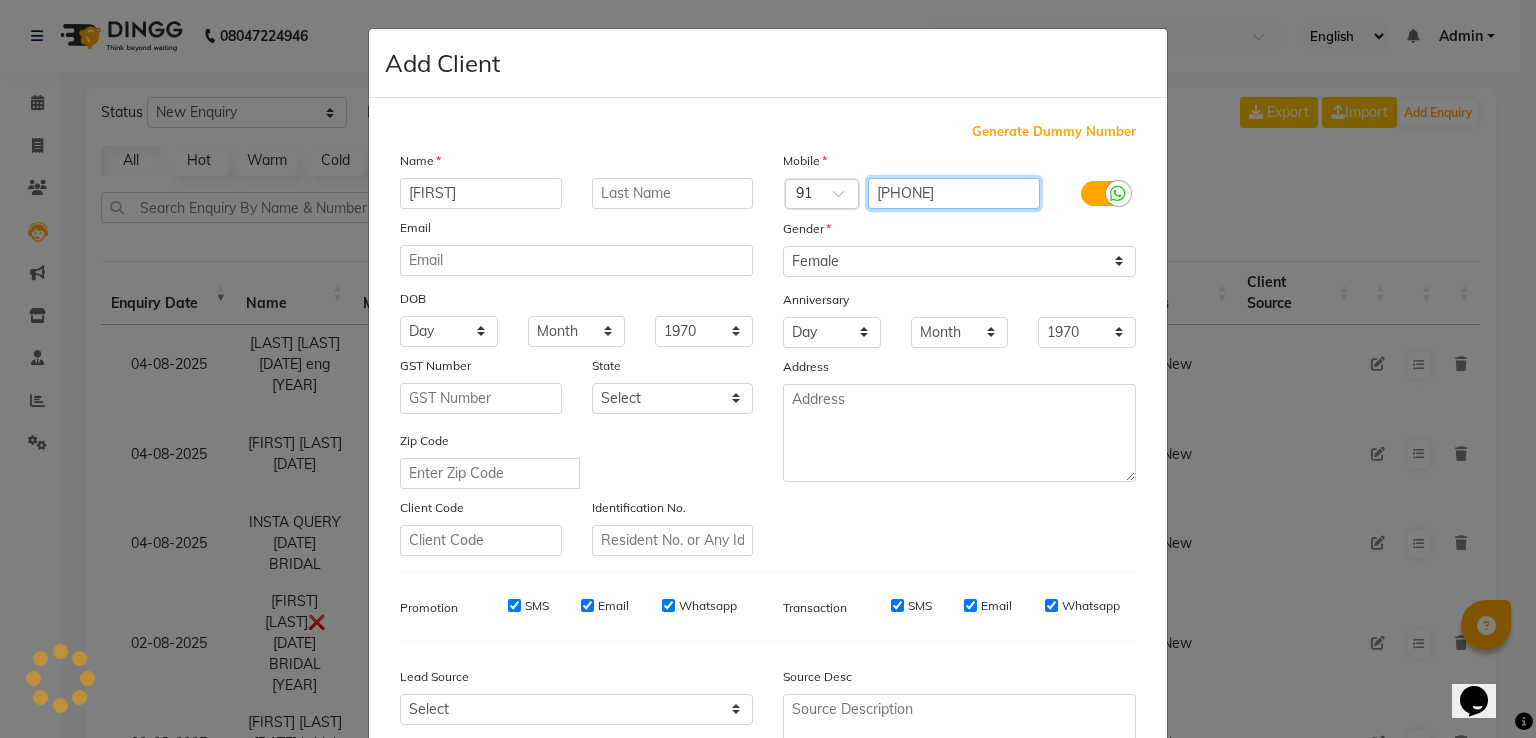 type on "[PHONE]" 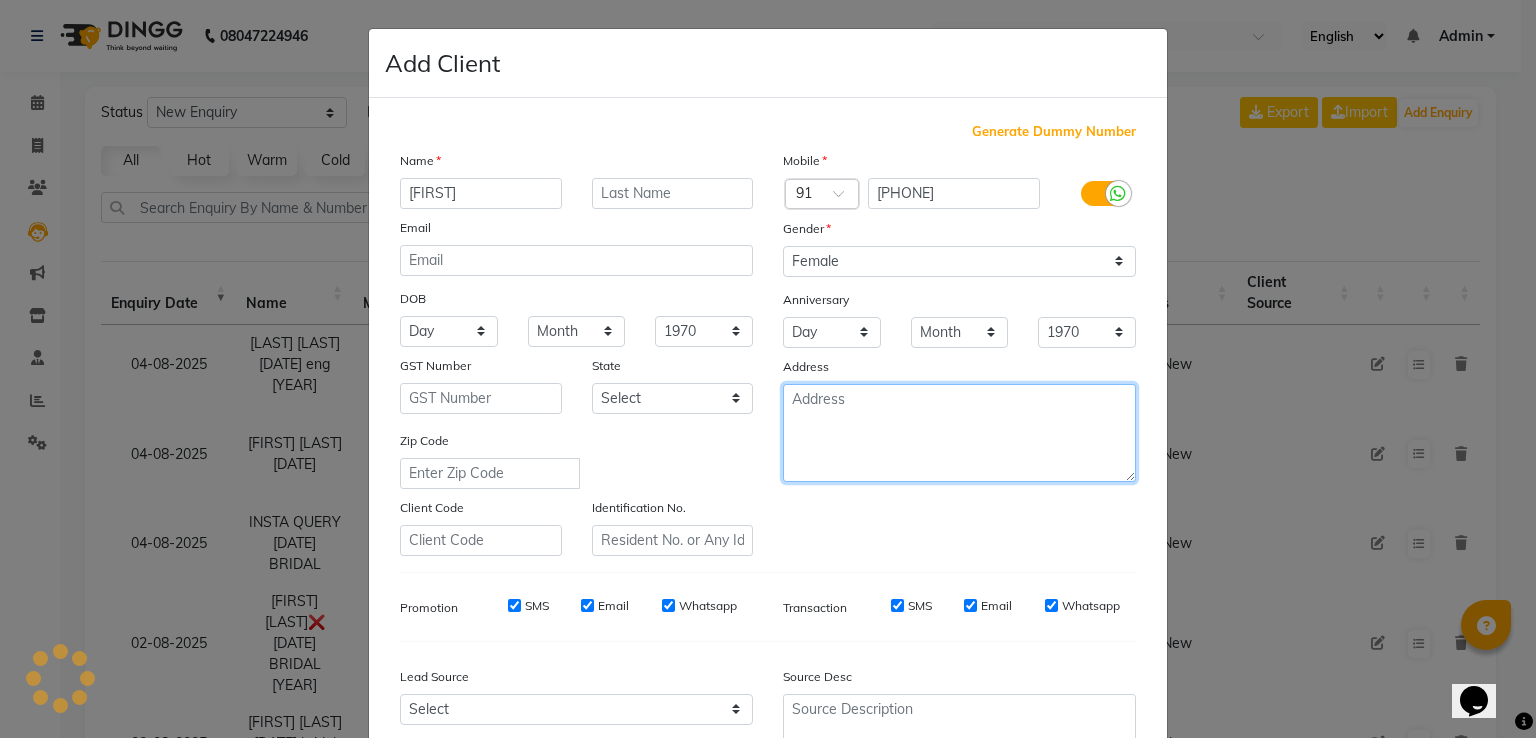 click 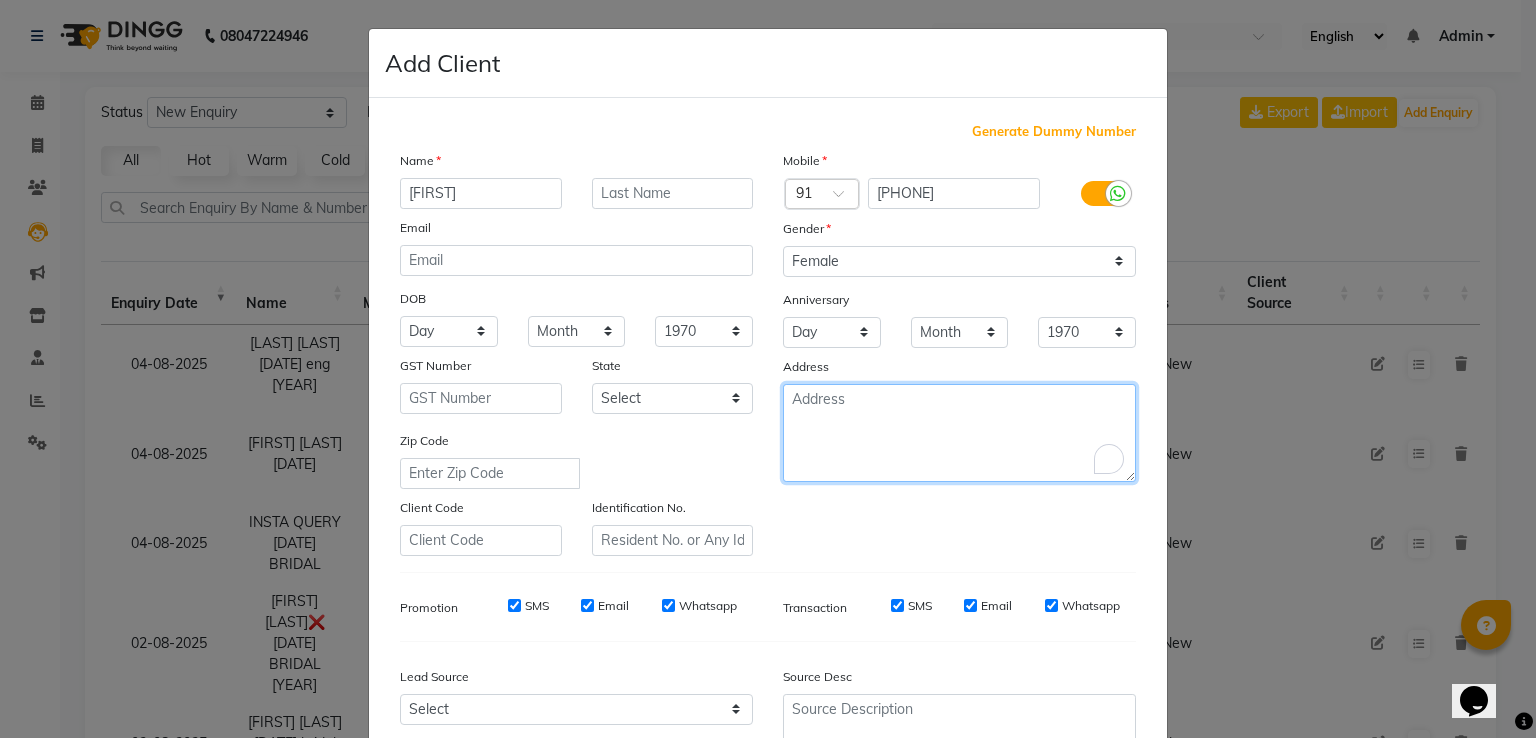 paste on "/[PHONE]" 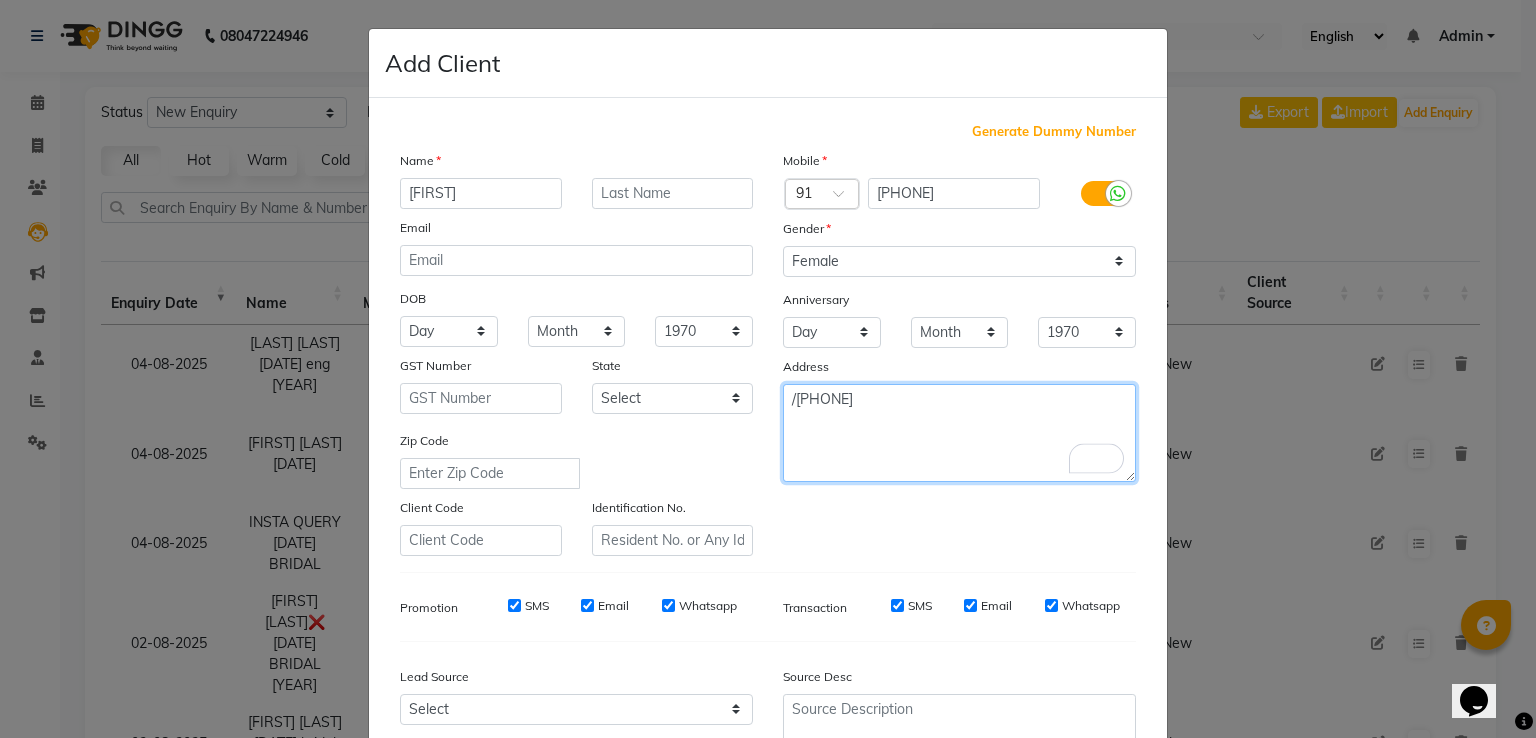 click on "/[PHONE]" 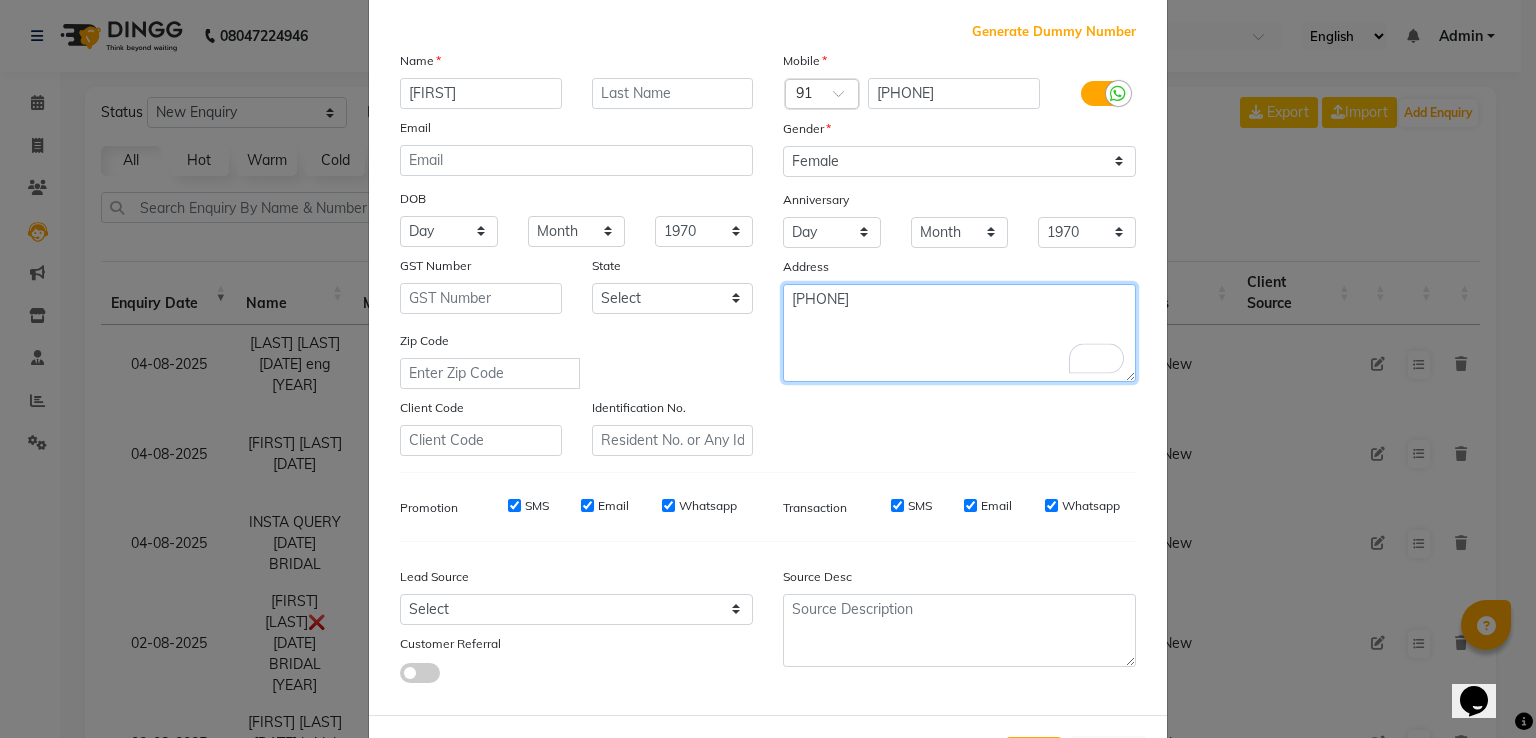 scroll, scrollTop: 195, scrollLeft: 0, axis: vertical 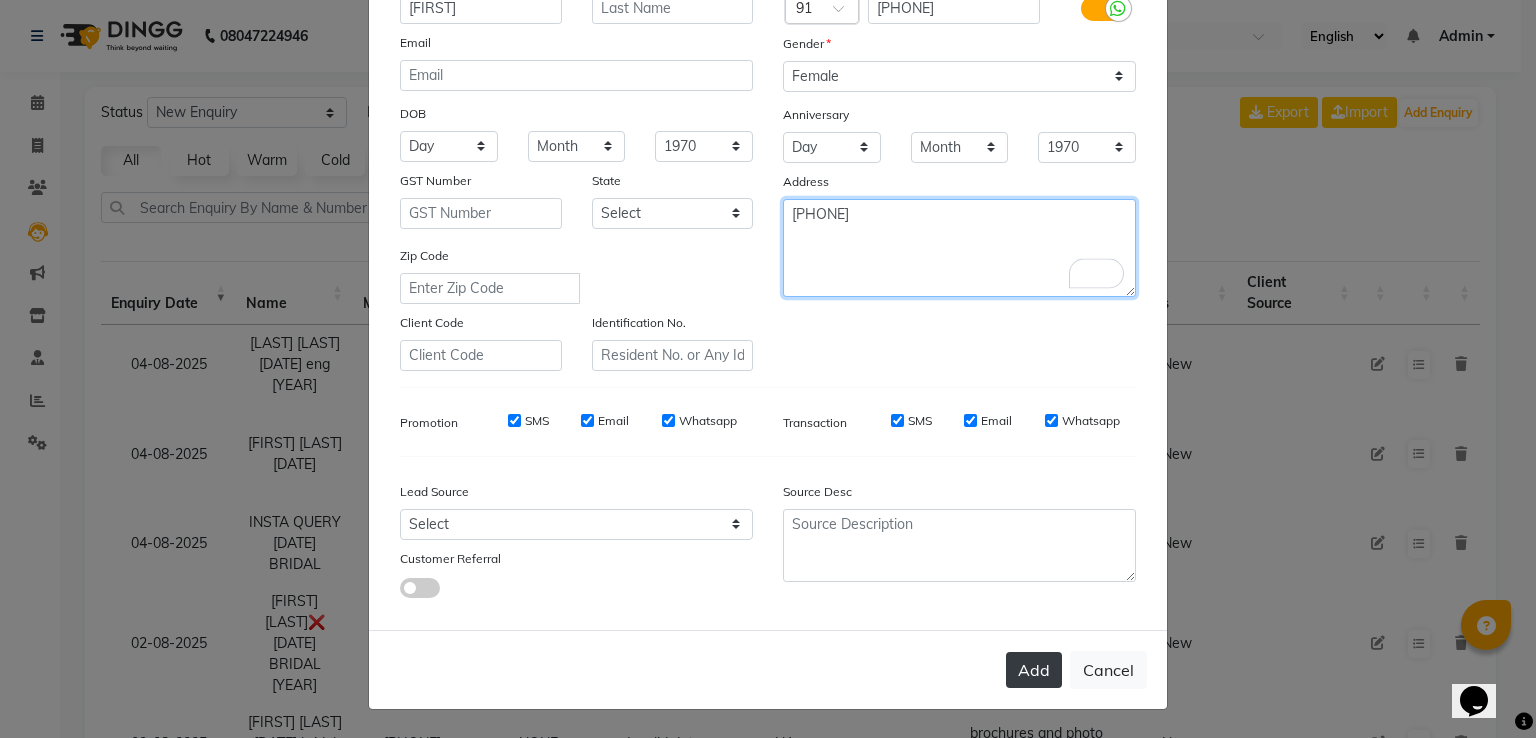 type on "[PHONE]" 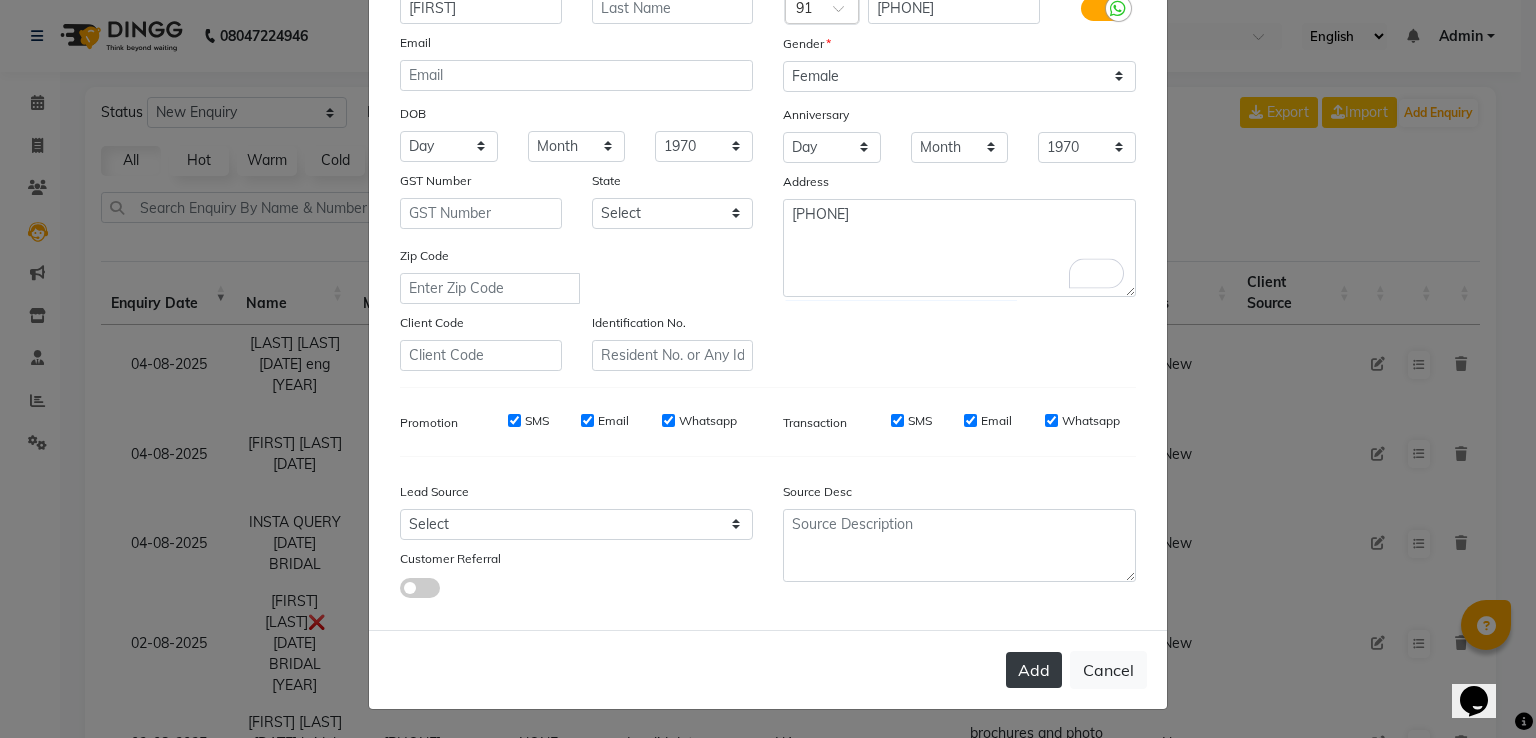 click on "Add" 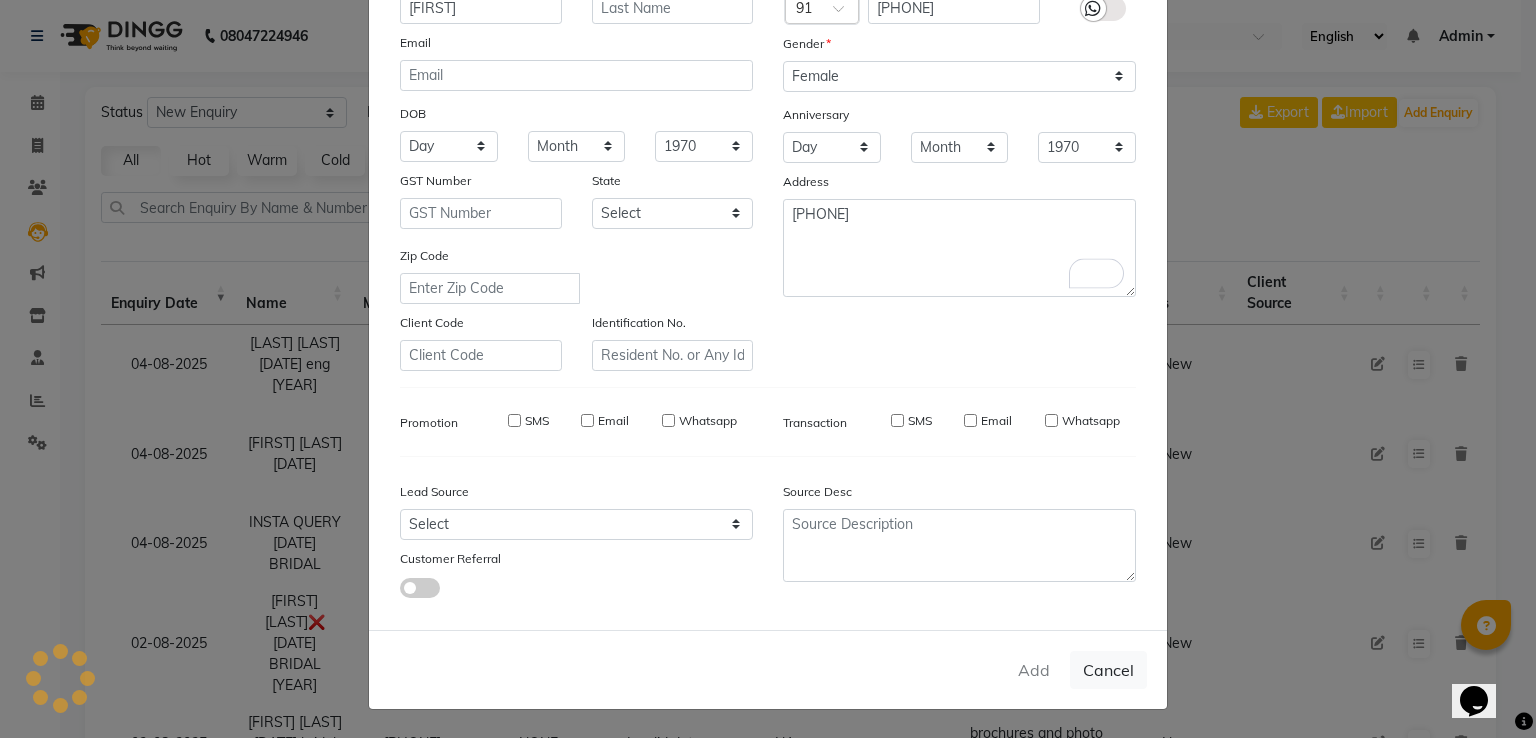 type 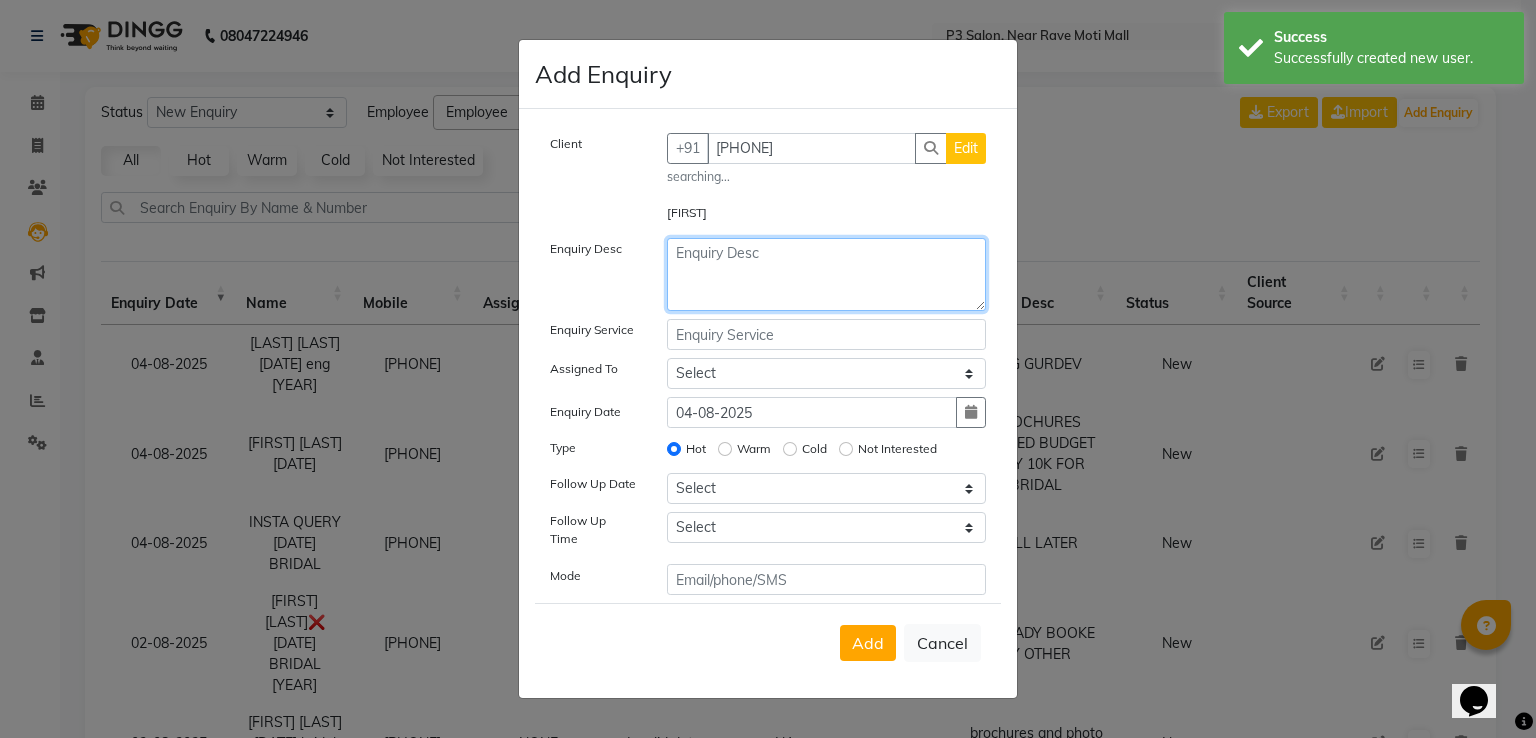 click 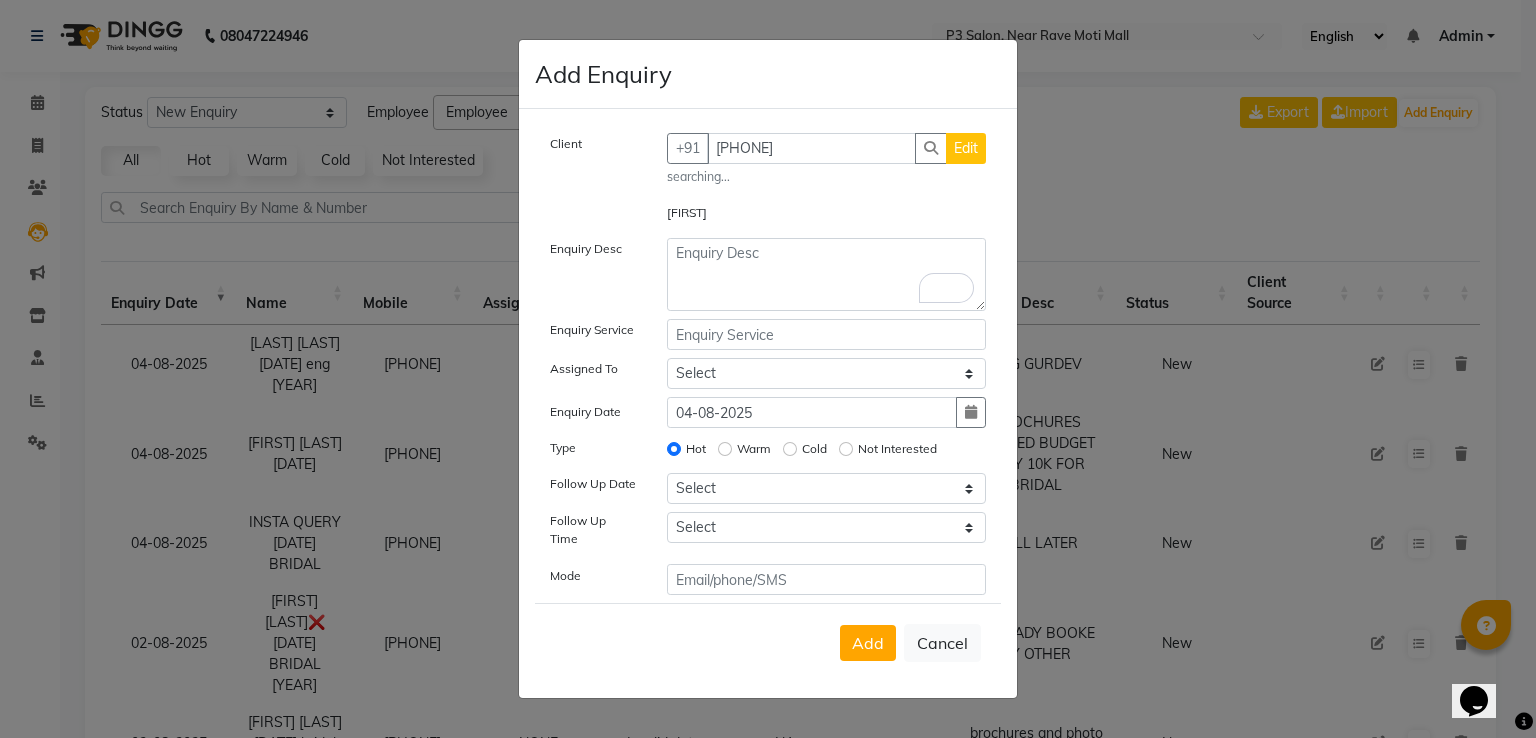 click on "+[PHONE] Edit searching..." 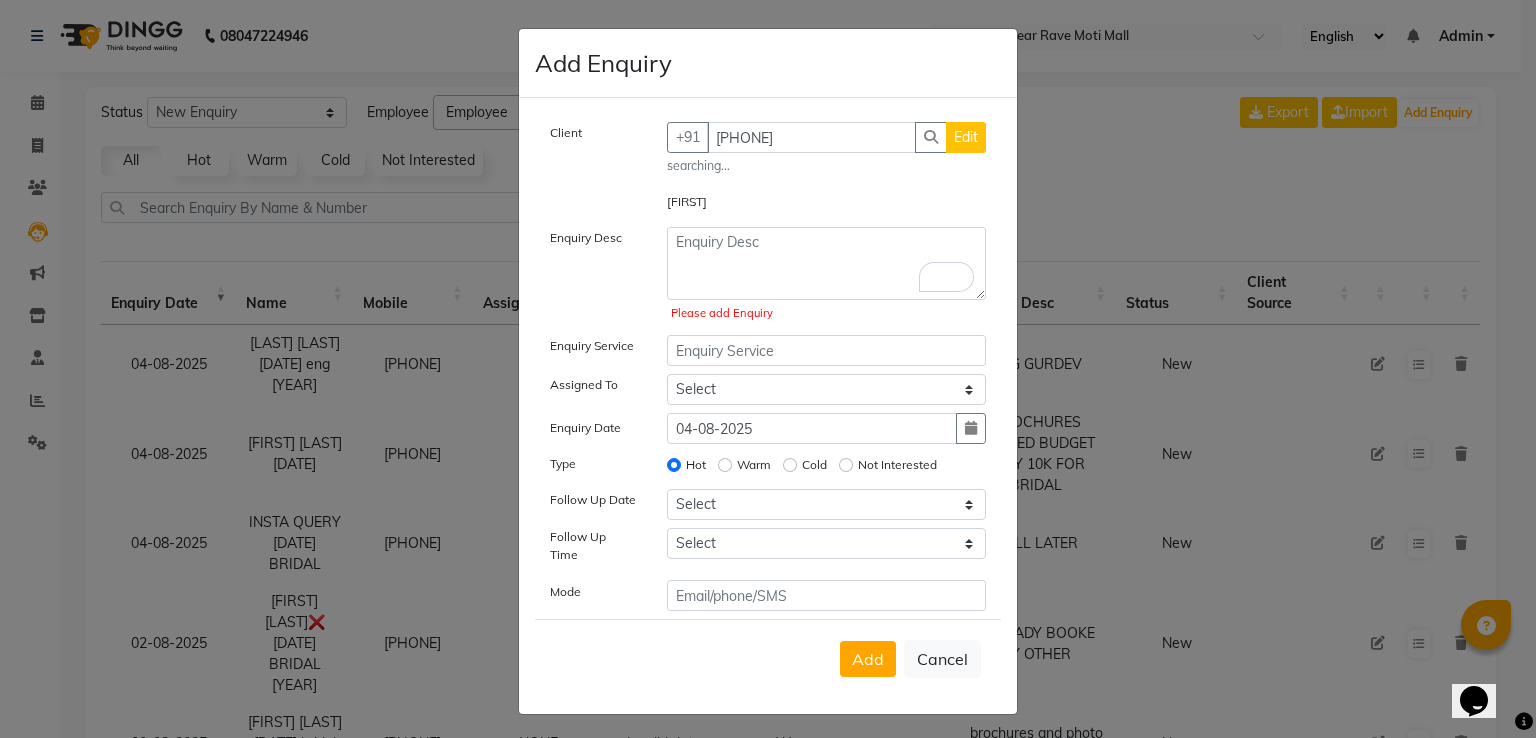 click on "Edit" 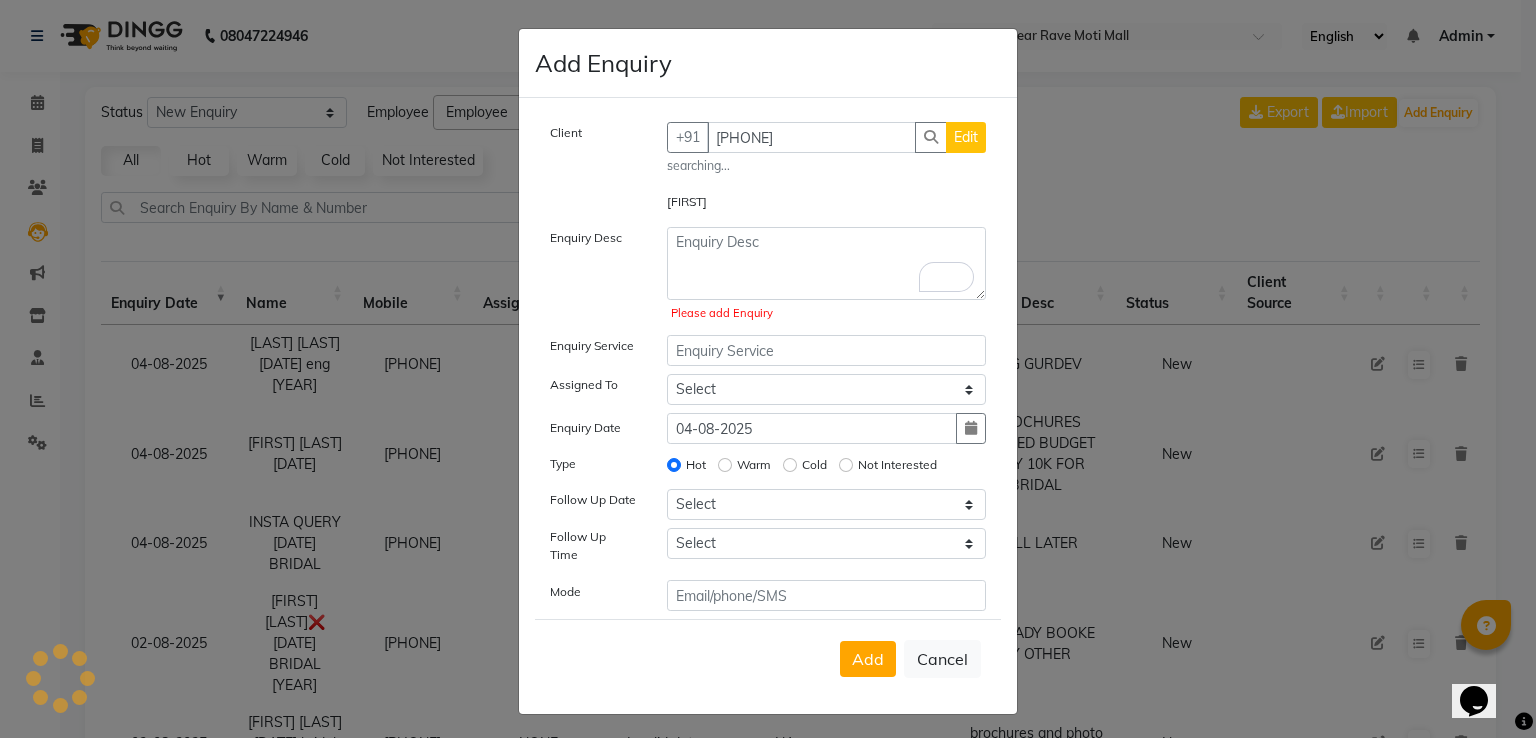 select on "female" 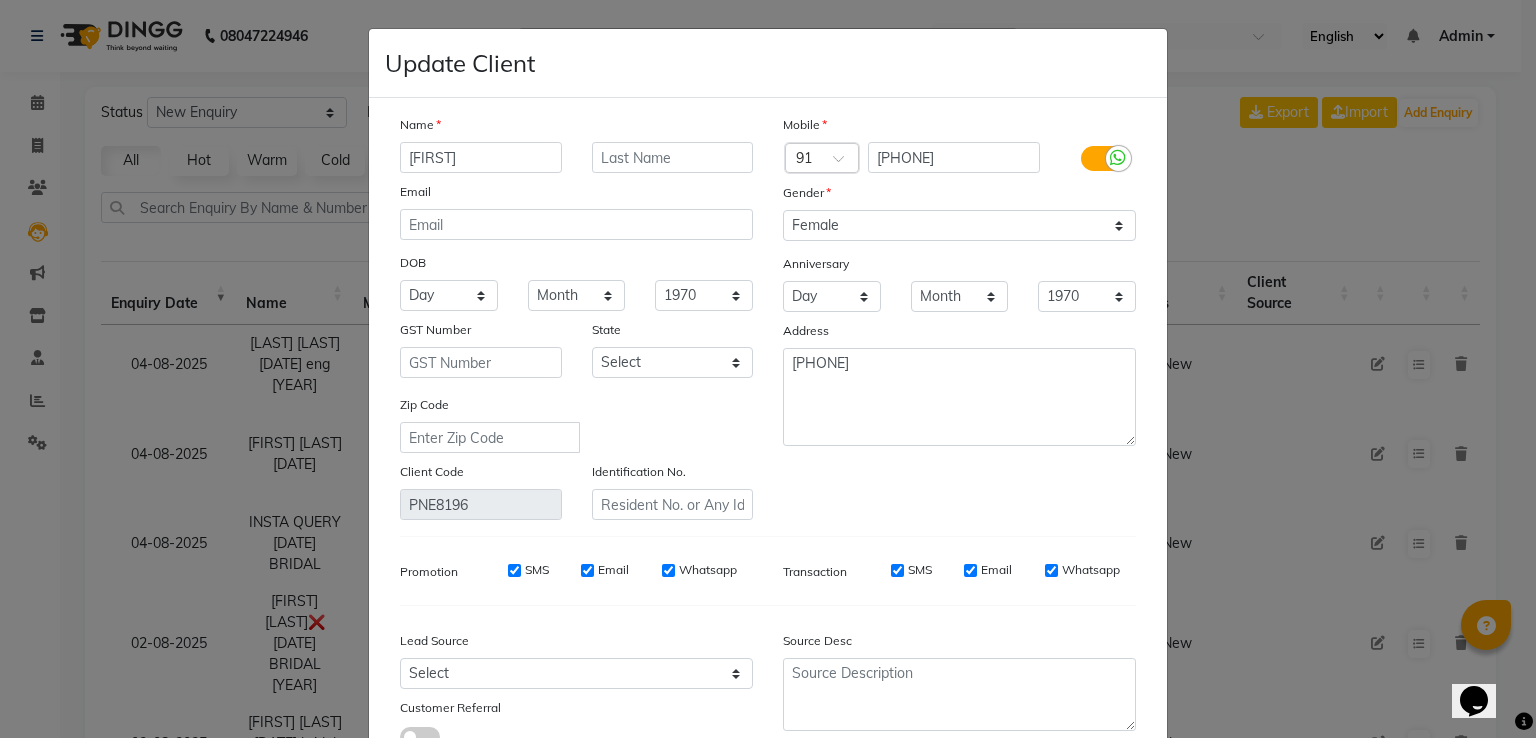 click on "[FIRST]" 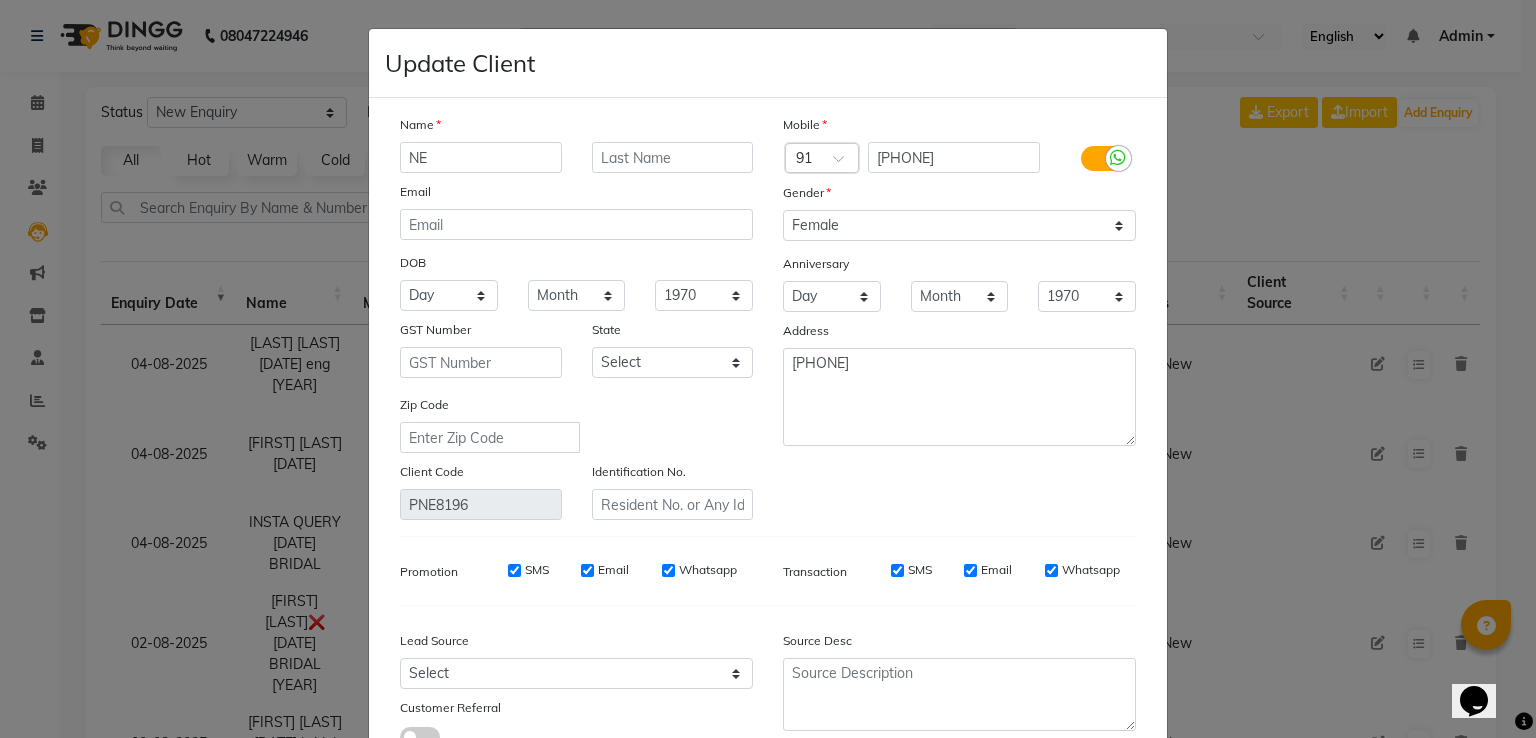 type on "N" 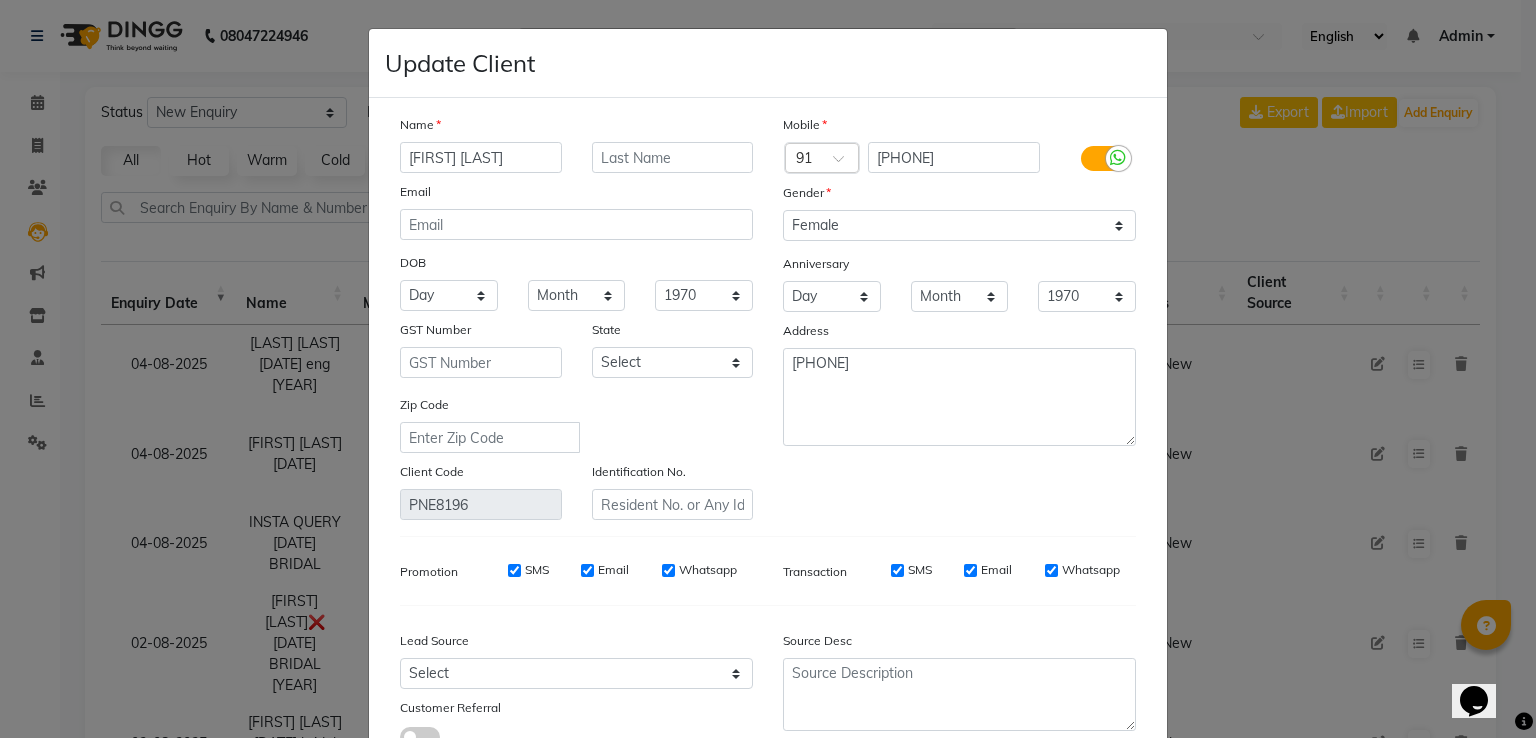 type on "[FIRST] [LAST]" 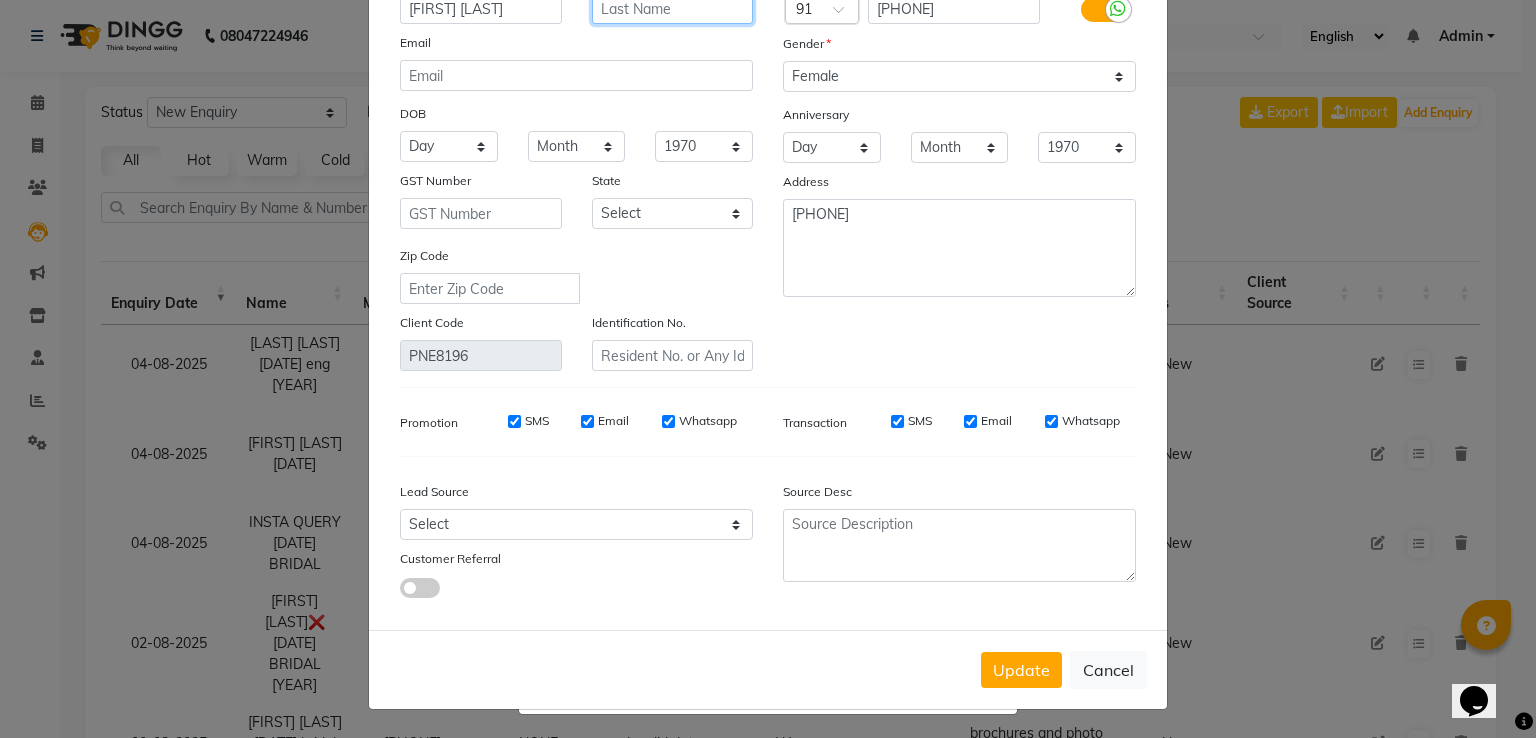 scroll, scrollTop: 160, scrollLeft: 0, axis: vertical 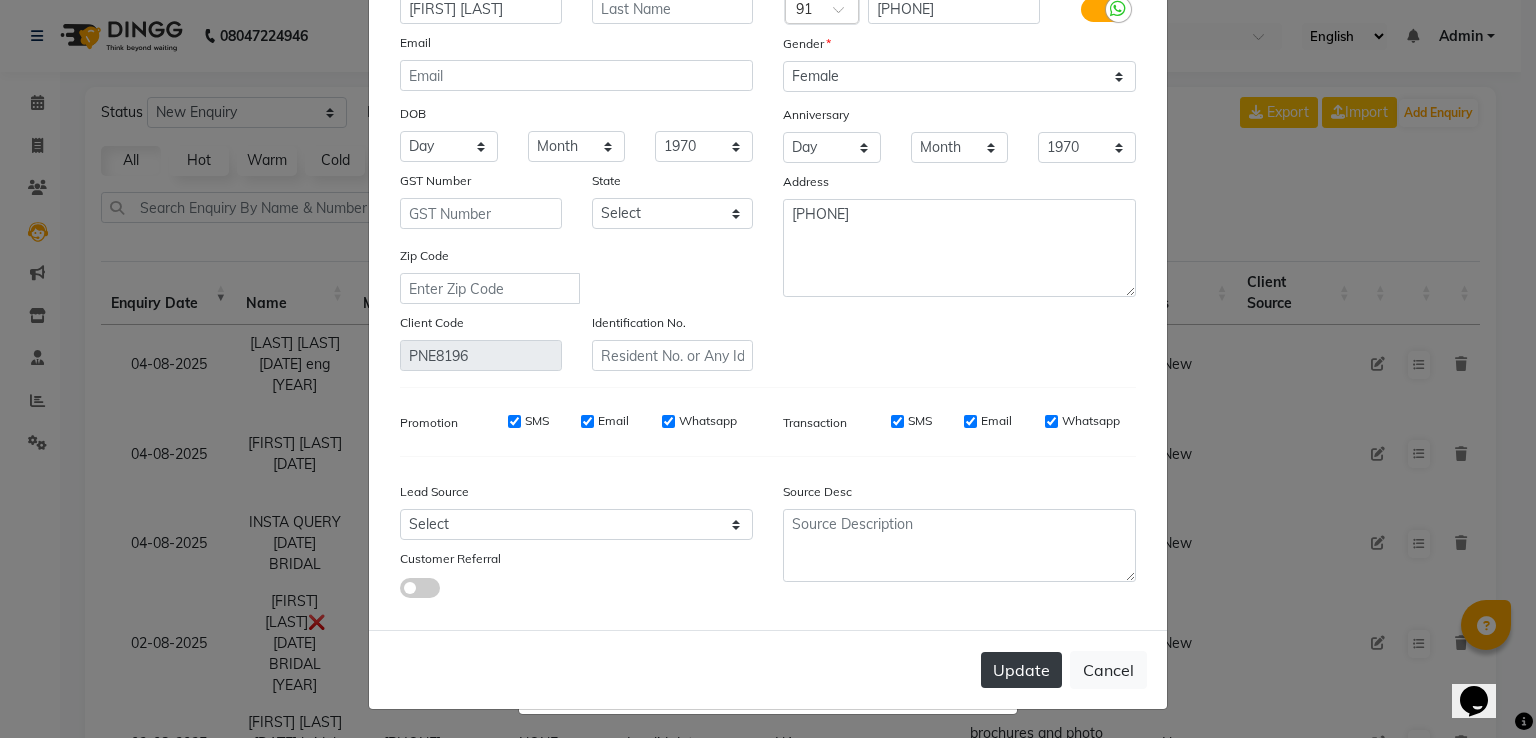 click on "Update" 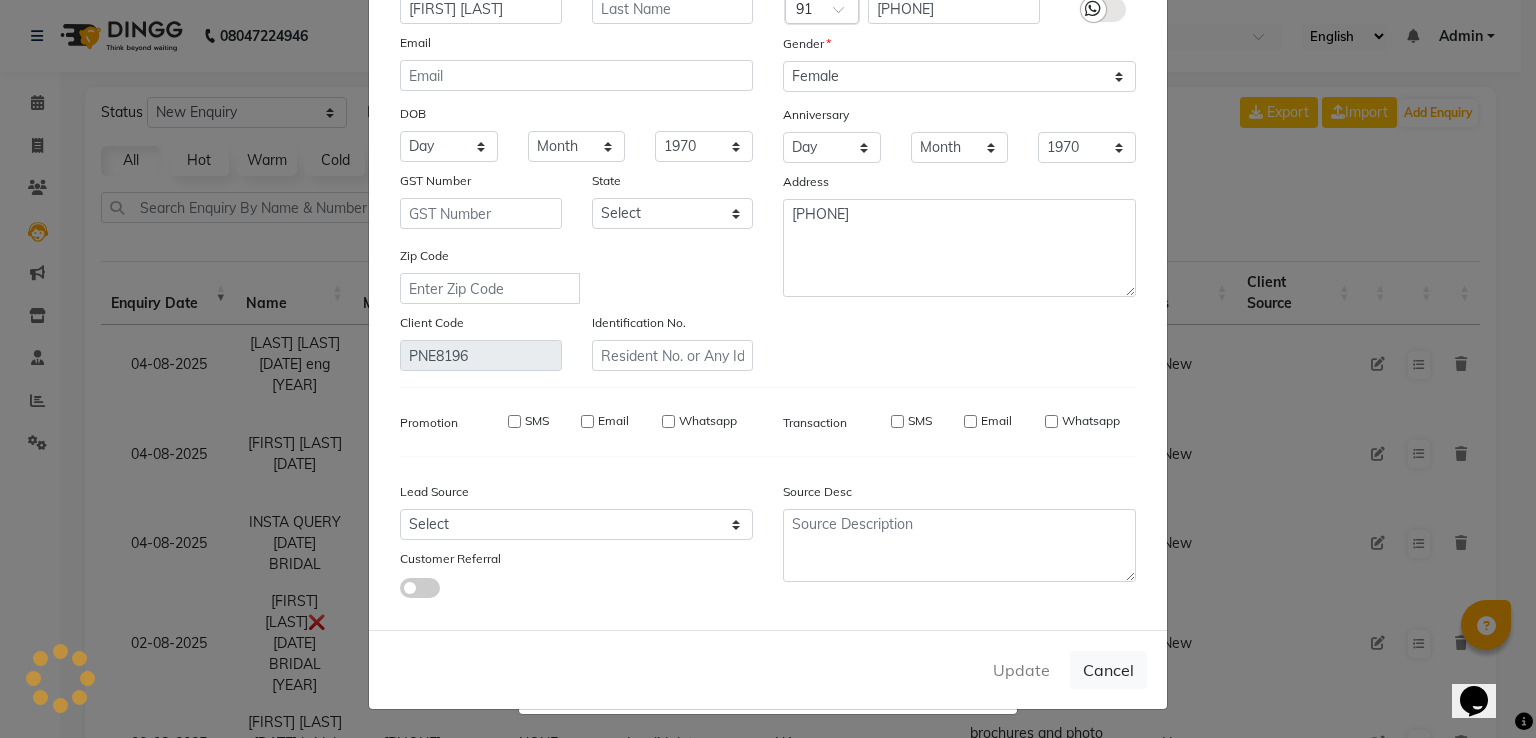 type 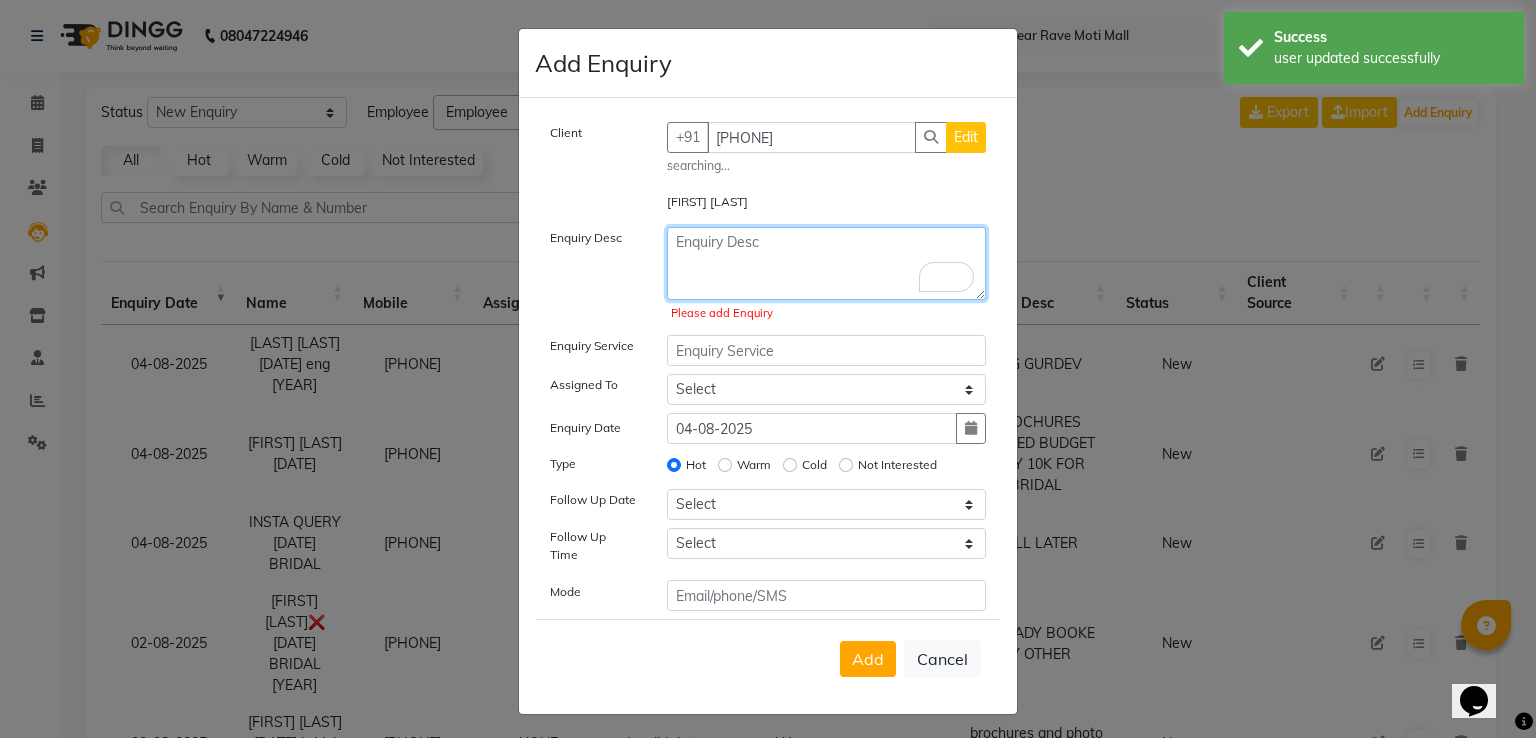 click 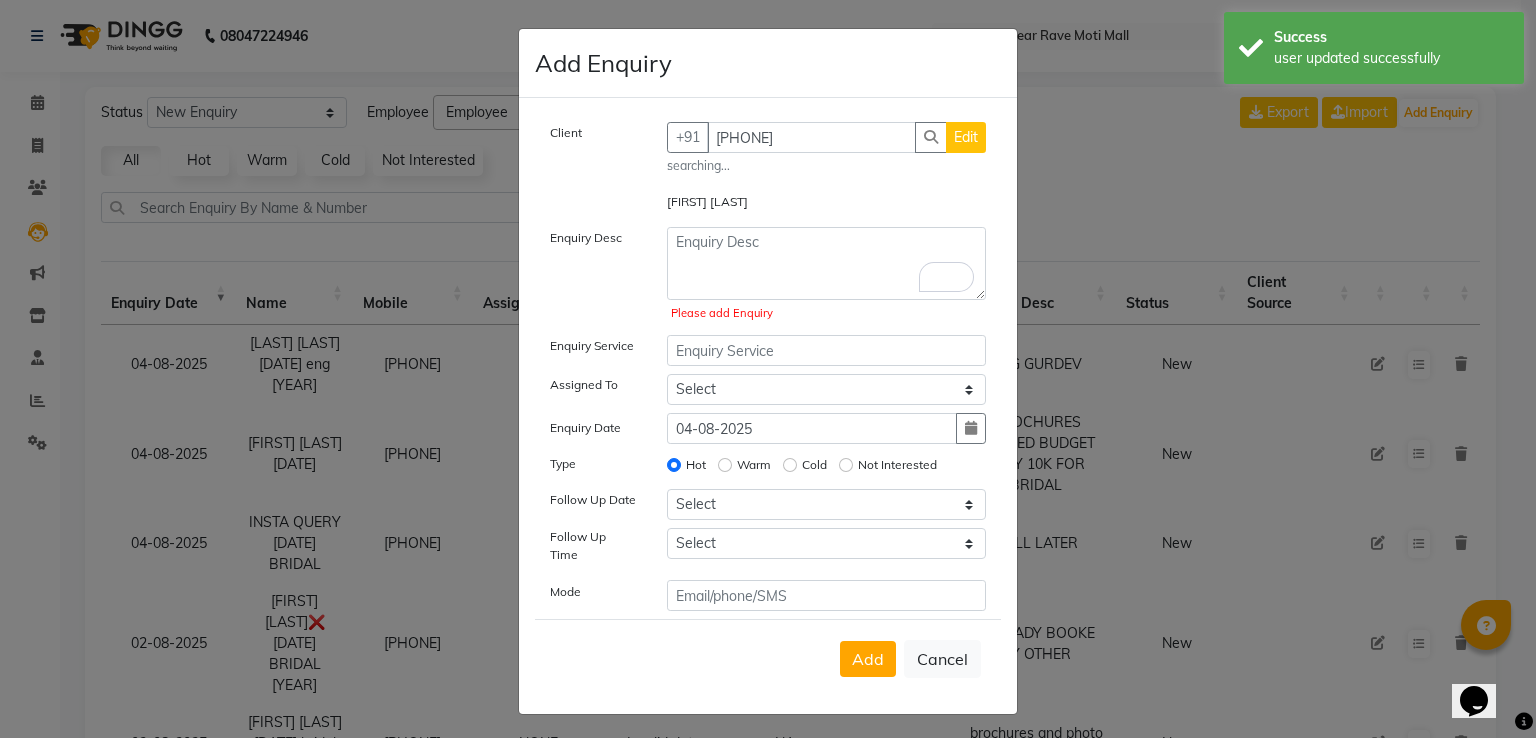 click on "Edit" 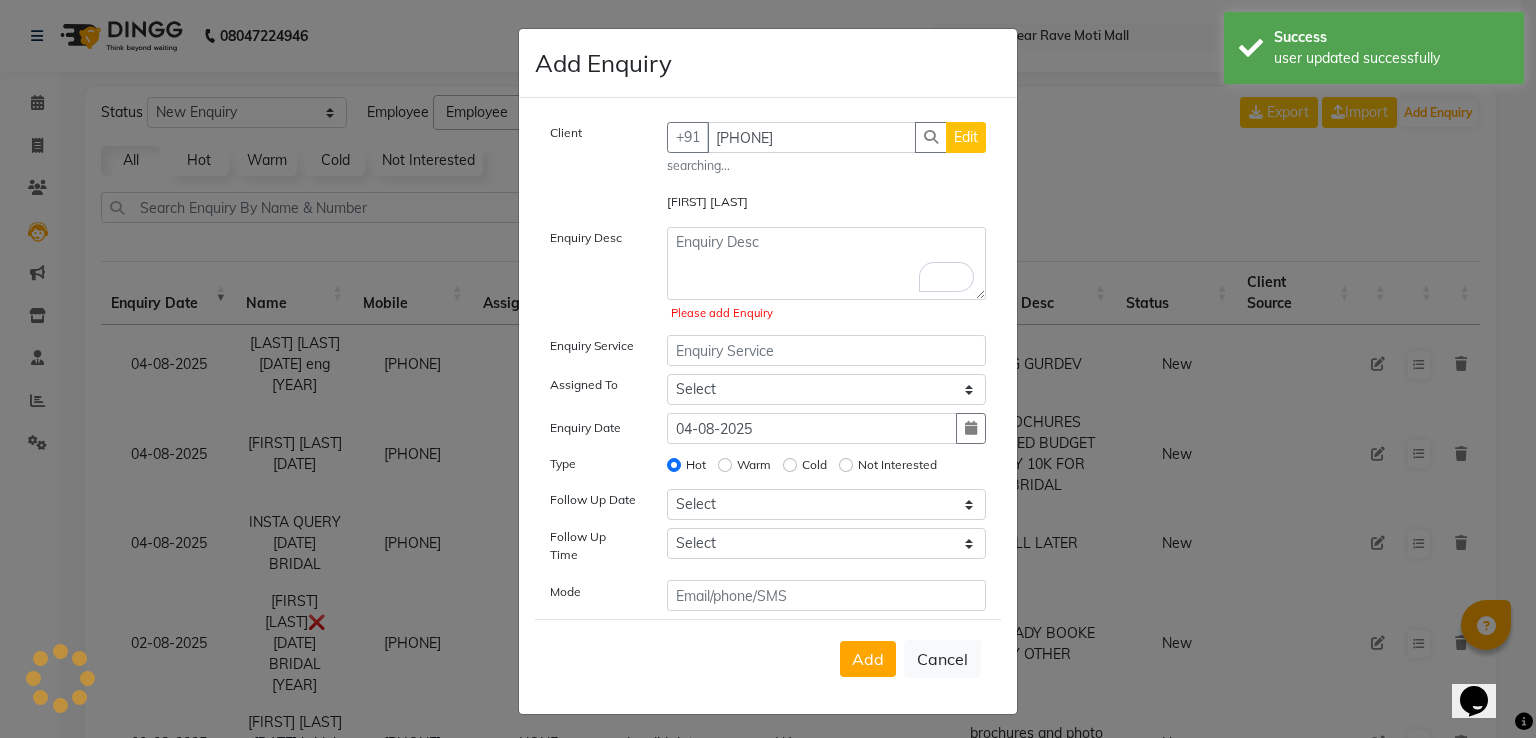 select on "female" 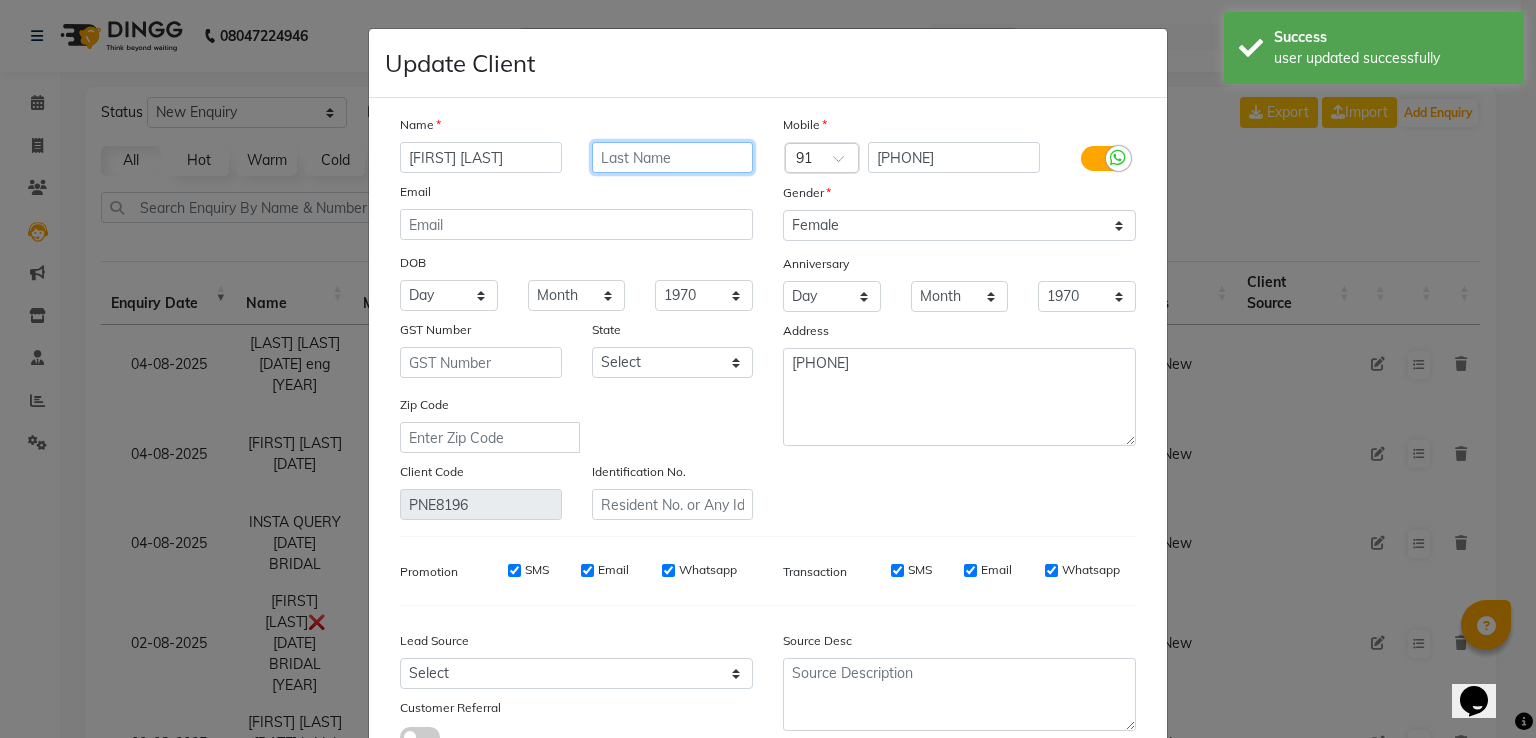 click 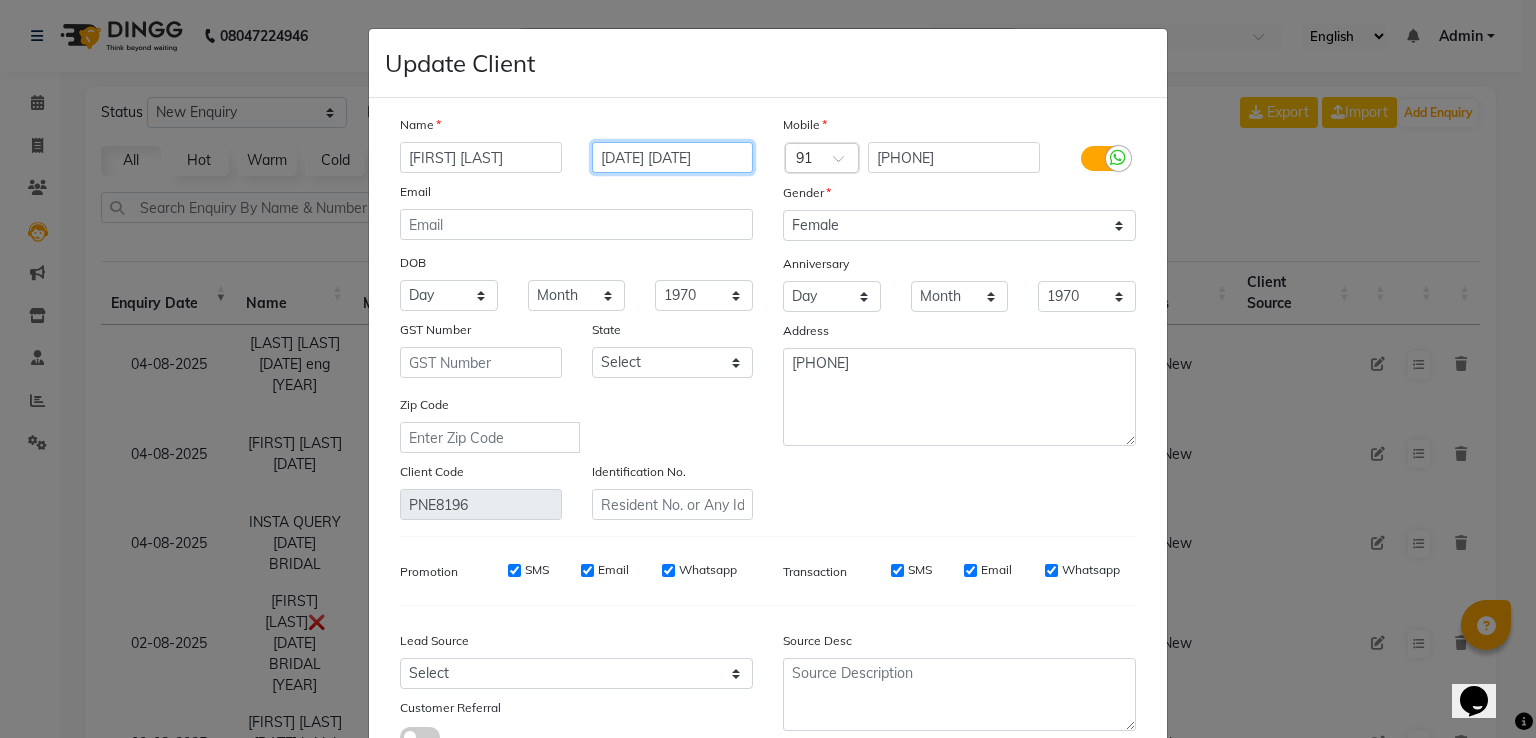 type on "[DATE] [DATE]" 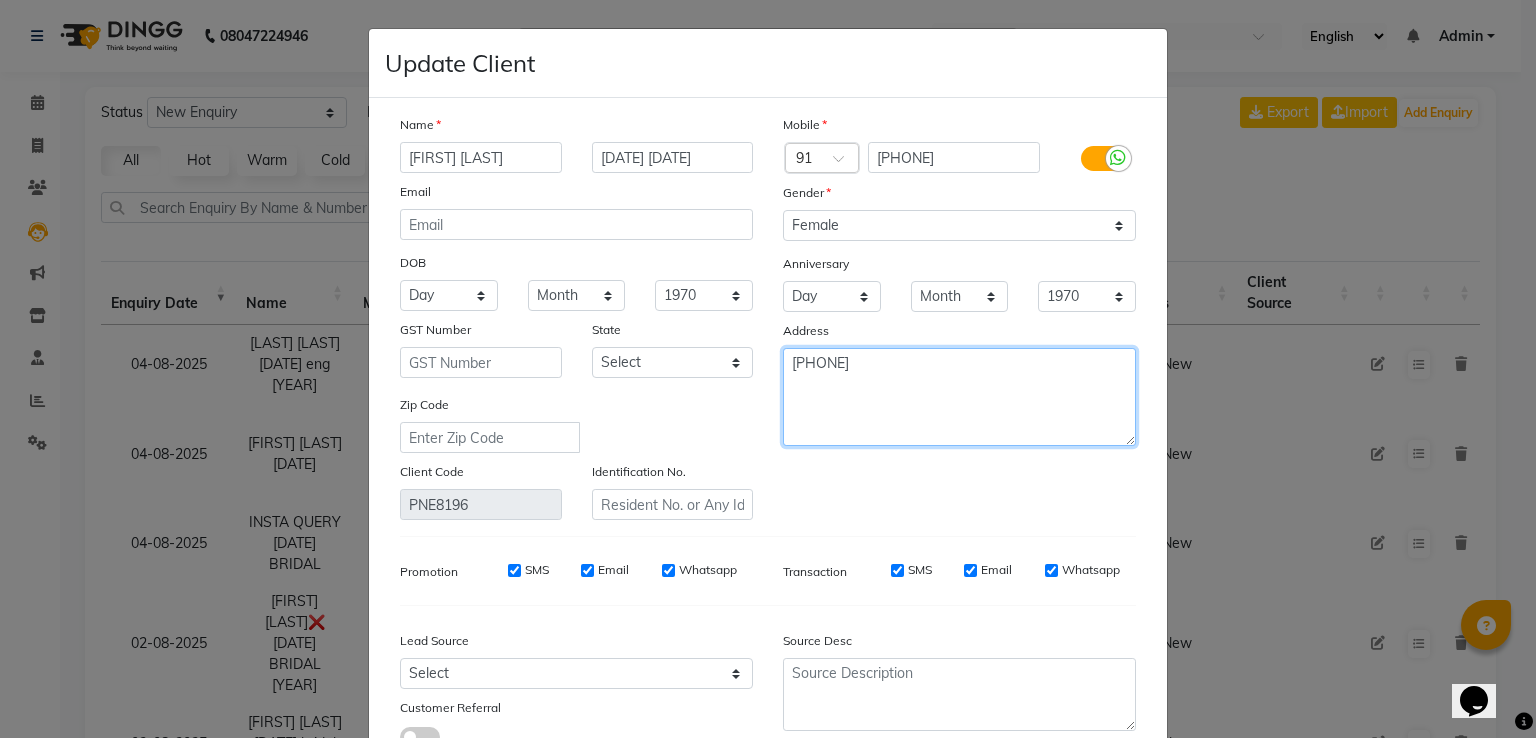 click on "[PHONE]" 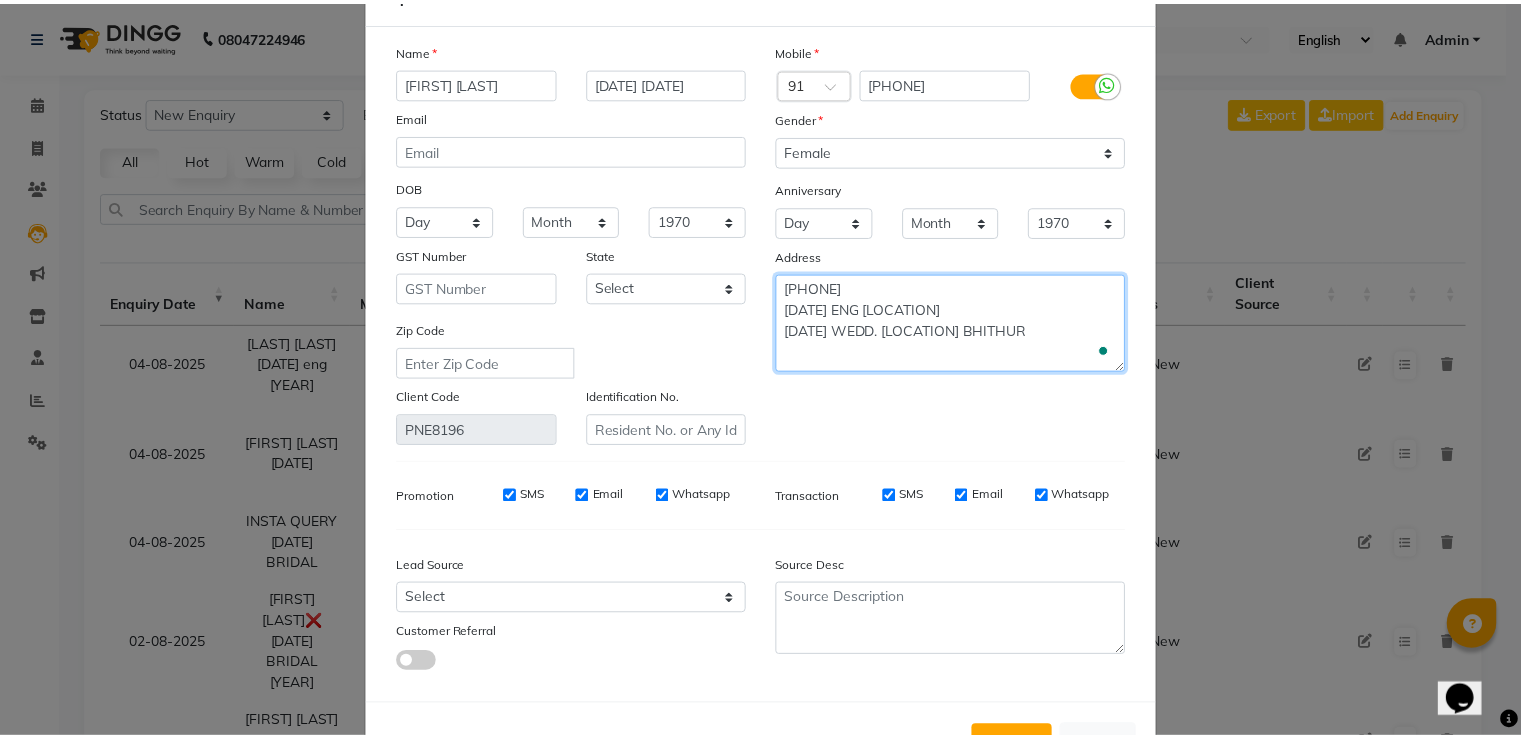 scroll, scrollTop: 160, scrollLeft: 0, axis: vertical 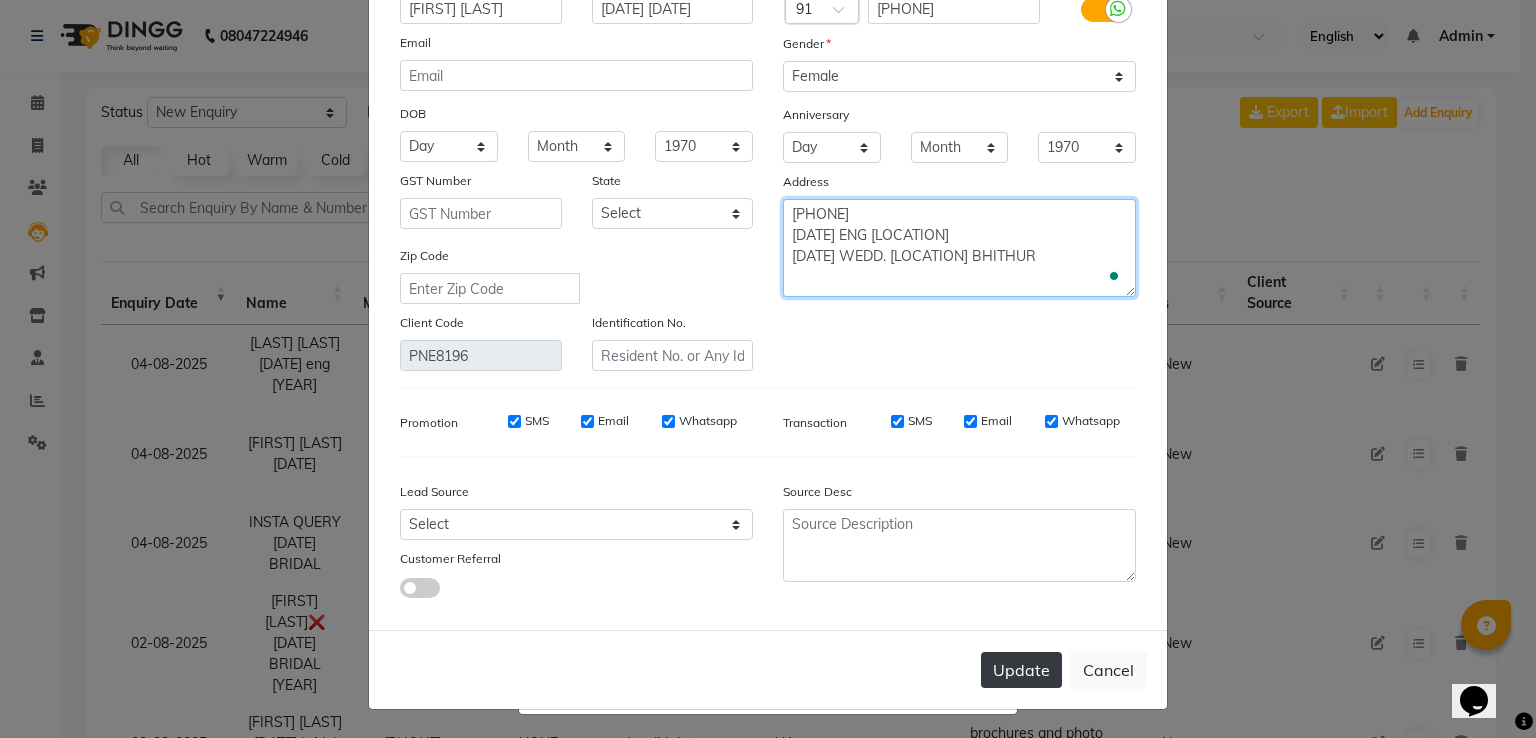 type on "[PHONE]
[DATE] ENG [LOCATION]
[DATE] WEDD. [LOCATION] BHITHUR" 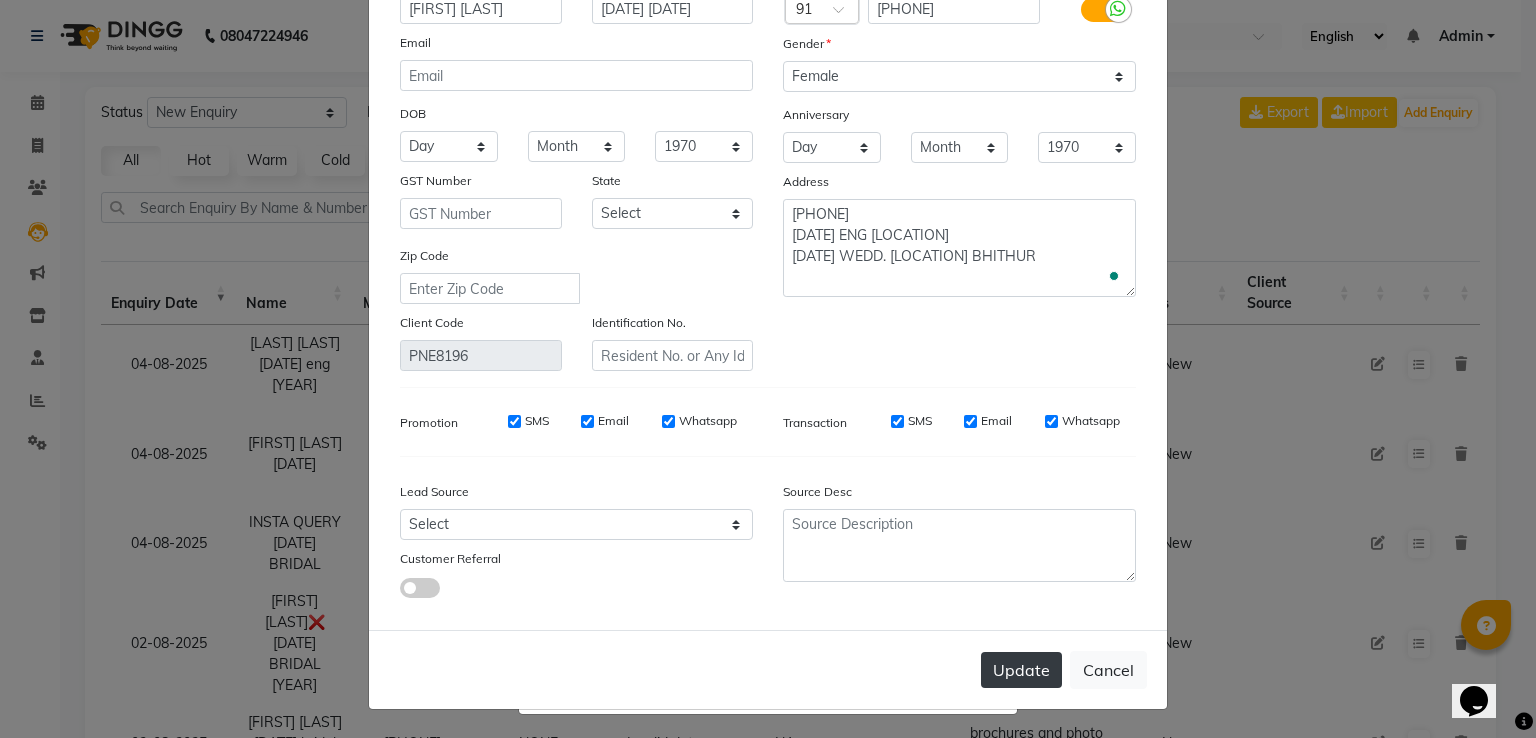 click on "Update" 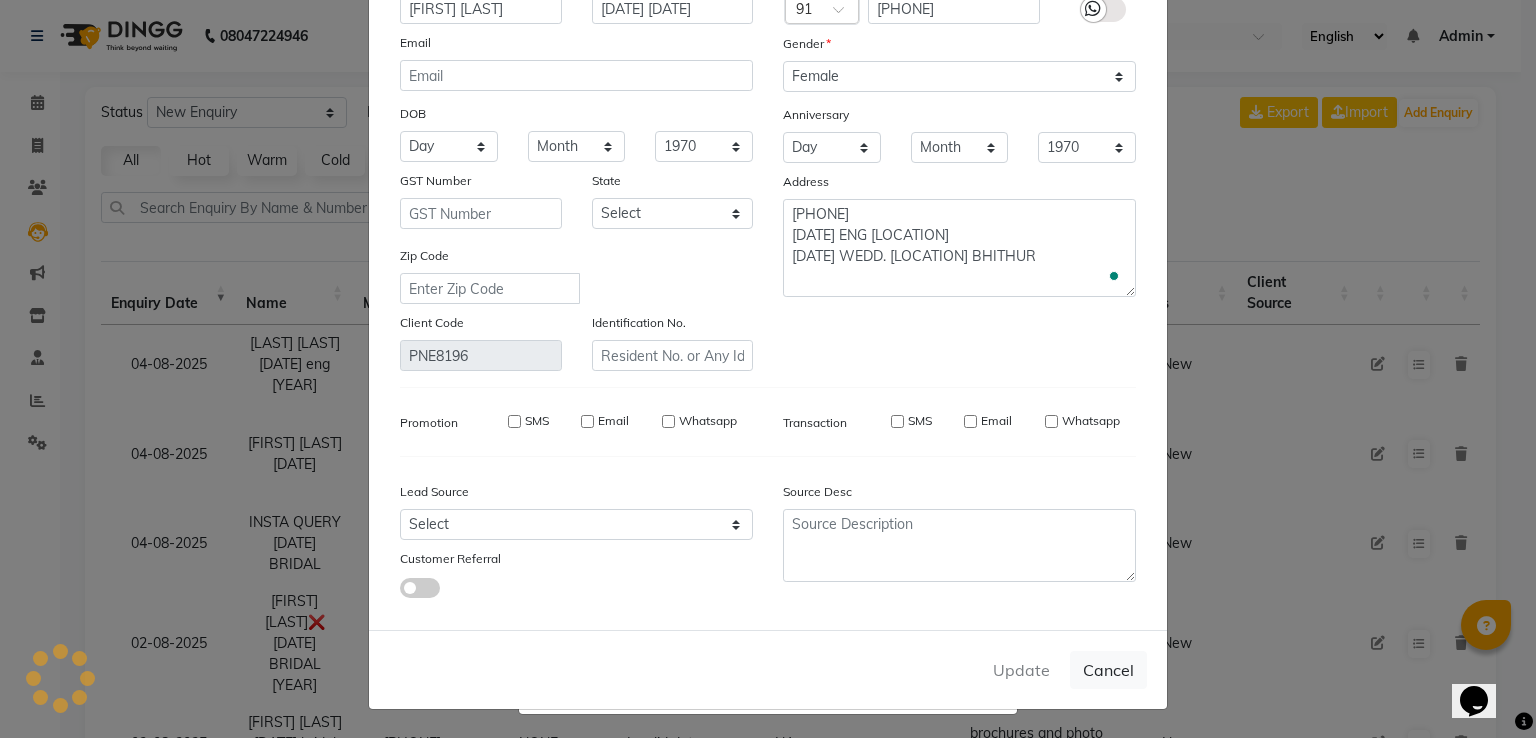 type 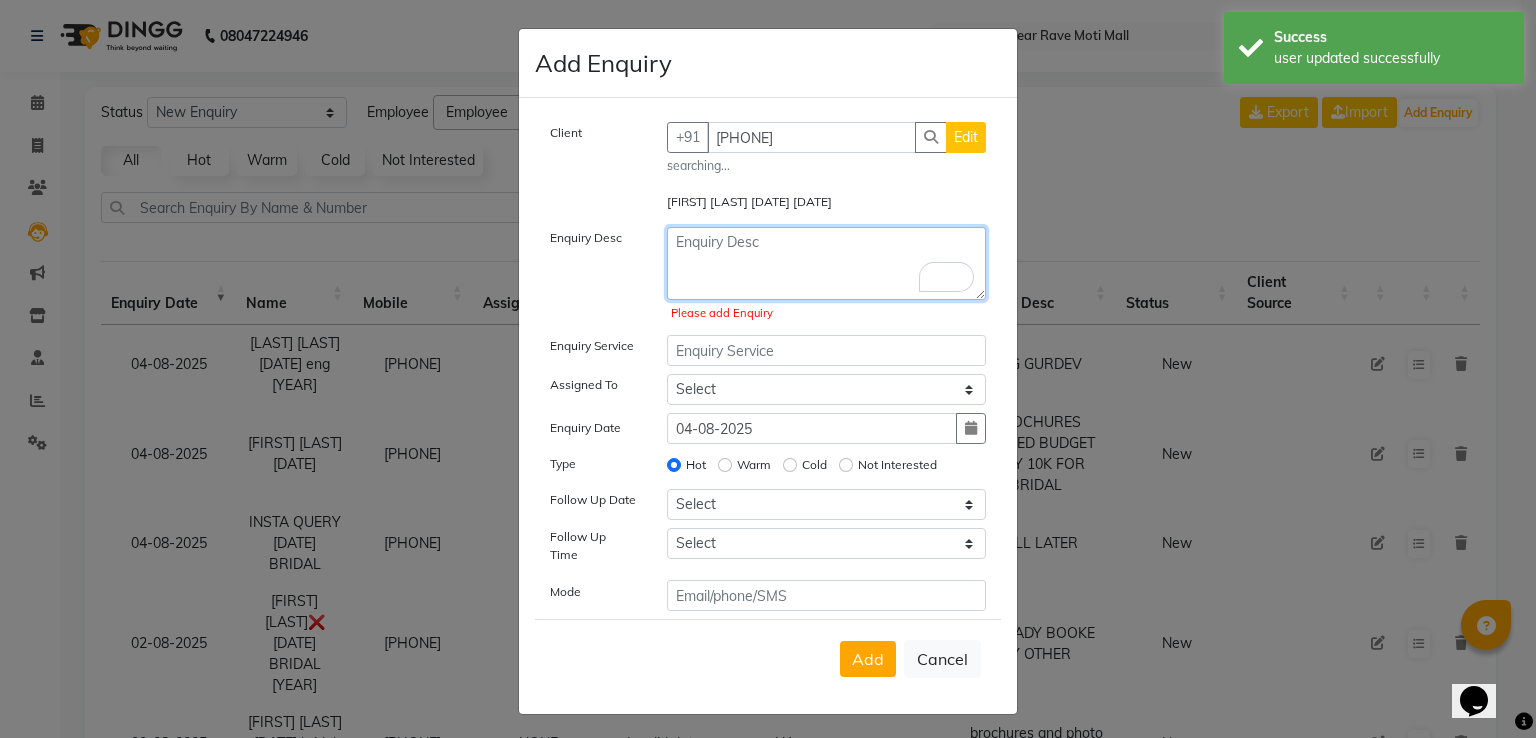 click 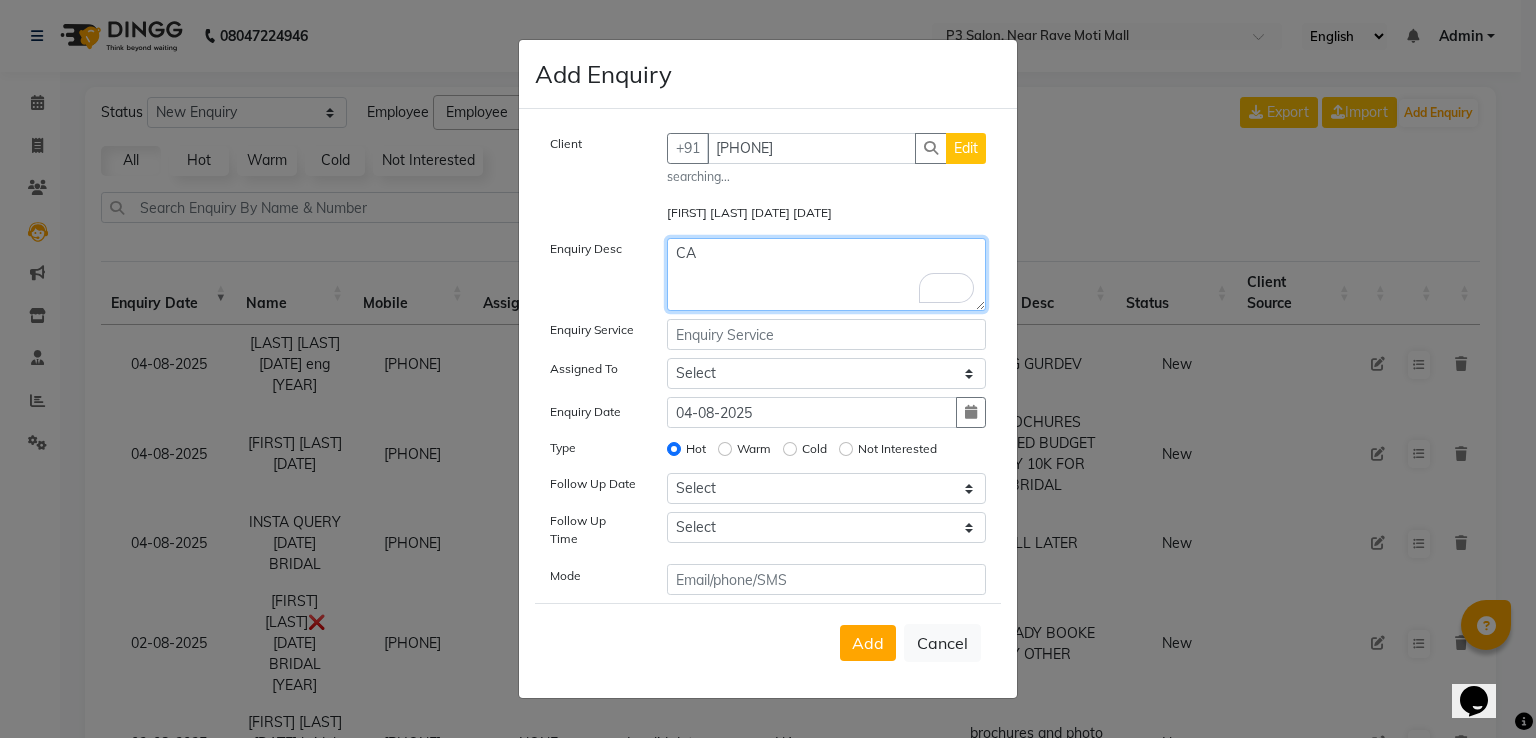 type on "C" 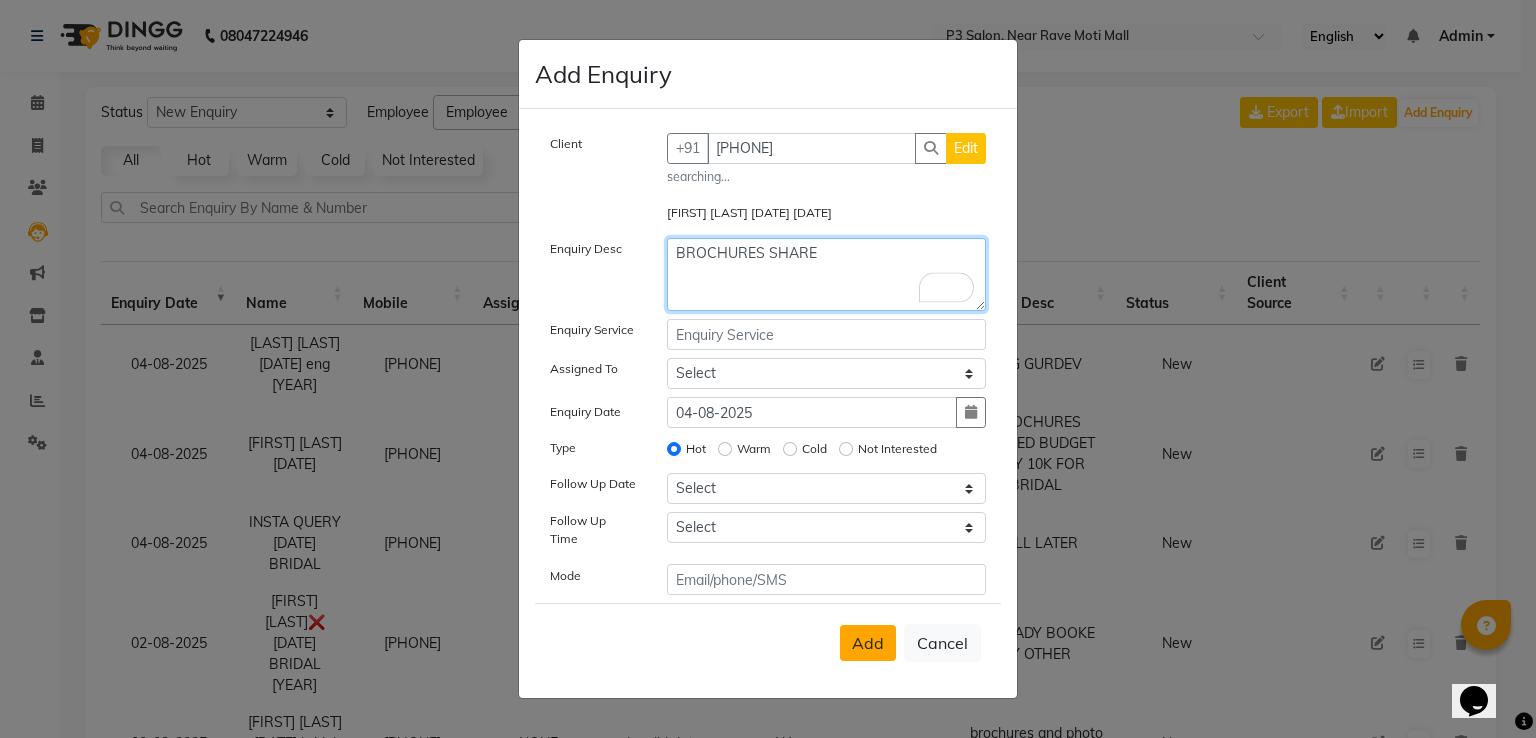type on "BROCHURES SHARE" 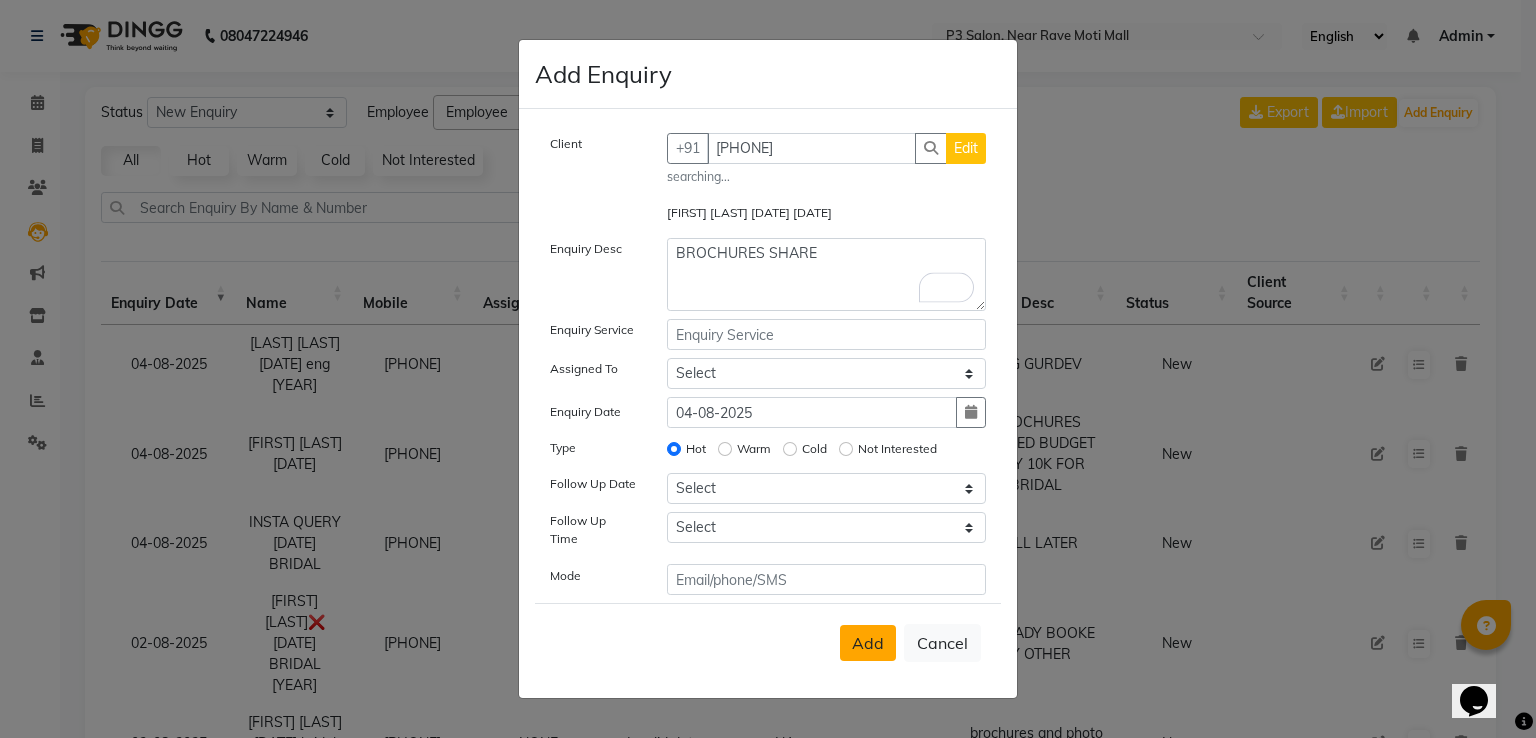 click on "Add" at bounding box center (868, 643) 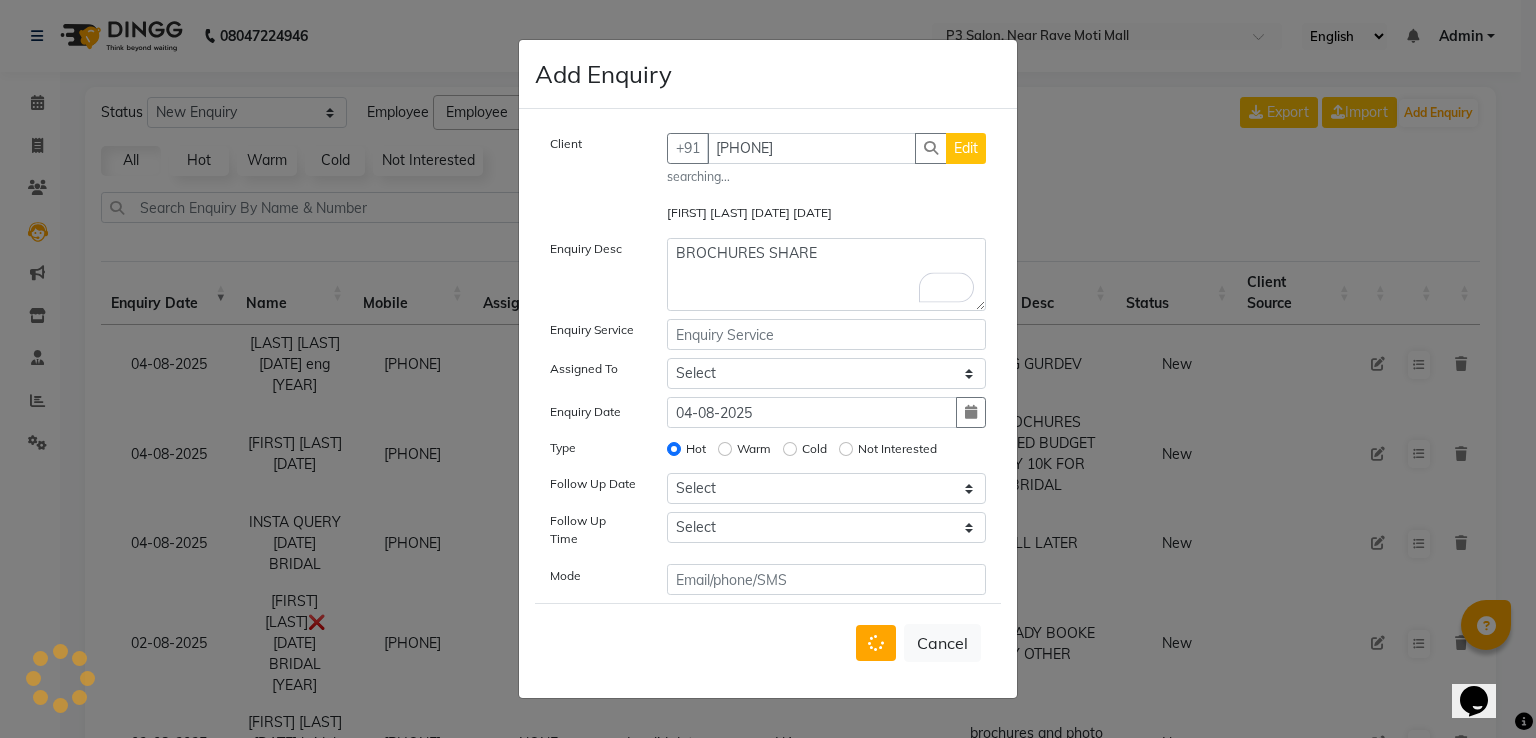type 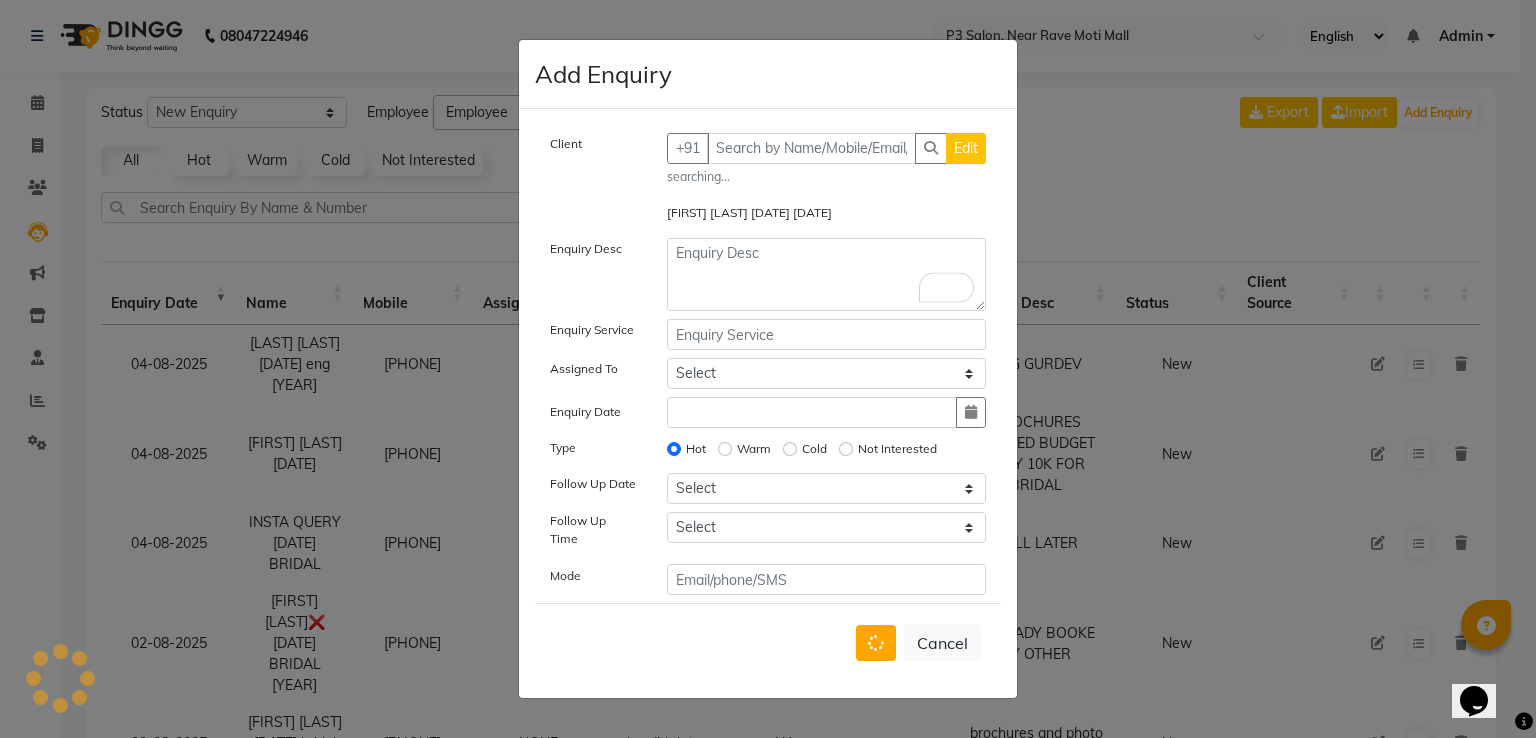 radio on "false" 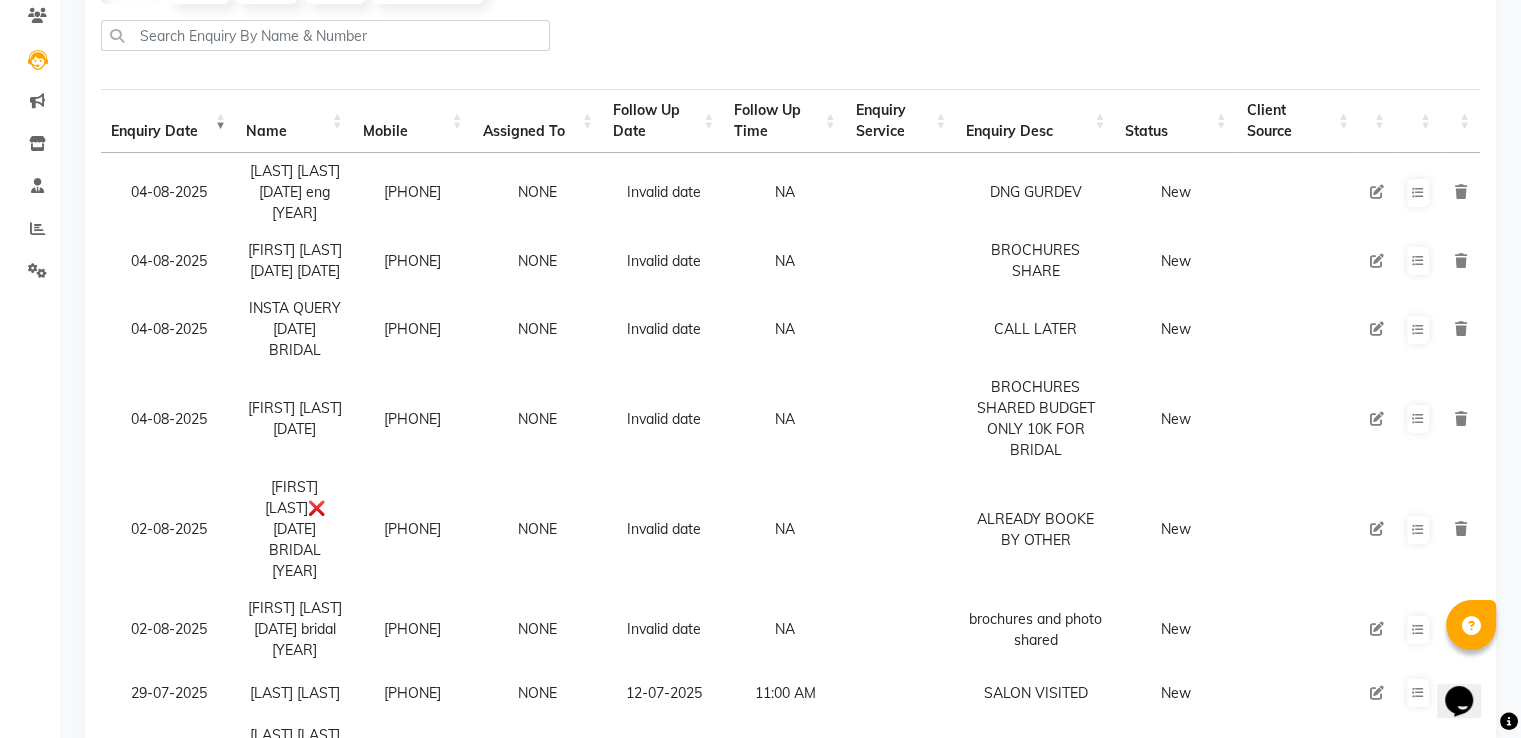scroll, scrollTop: 0, scrollLeft: 0, axis: both 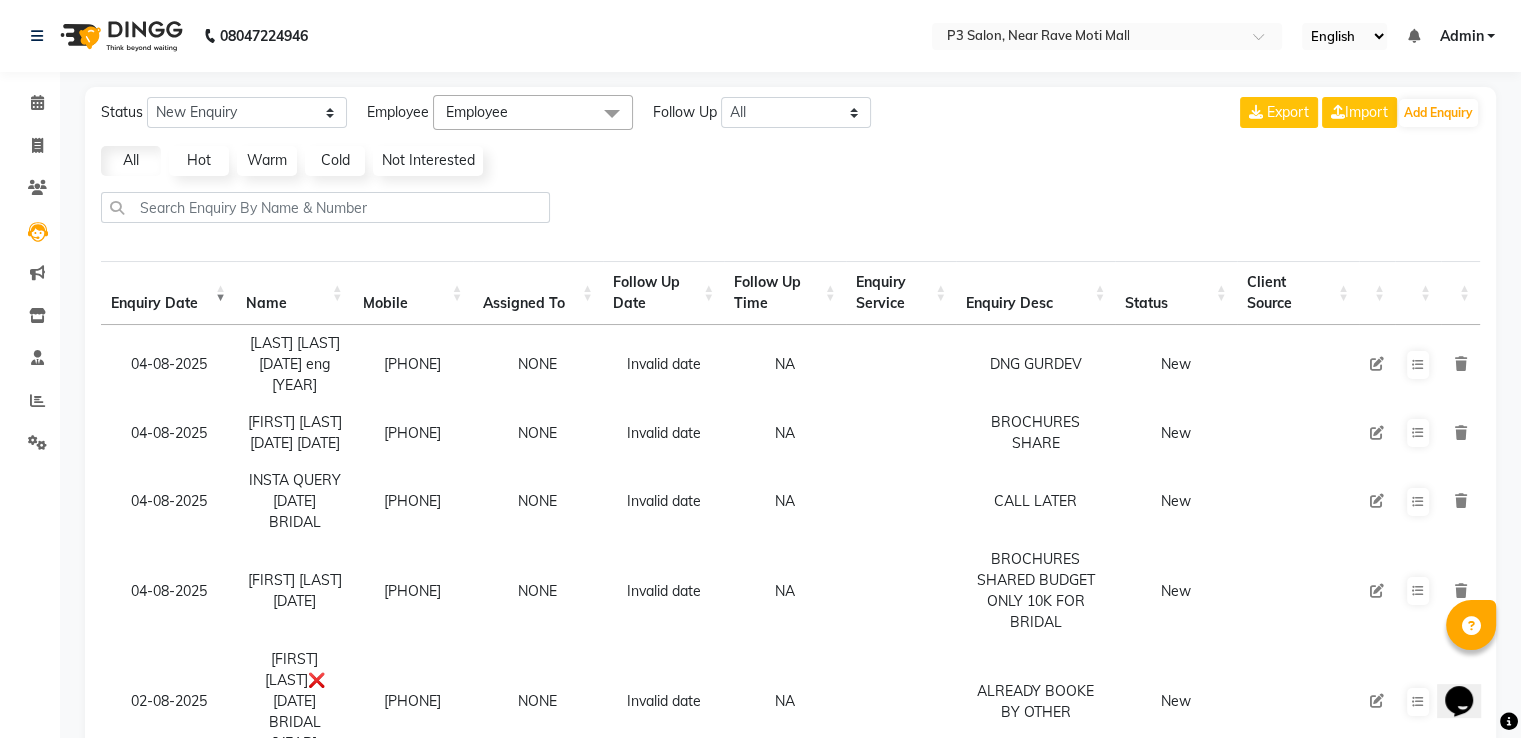 click 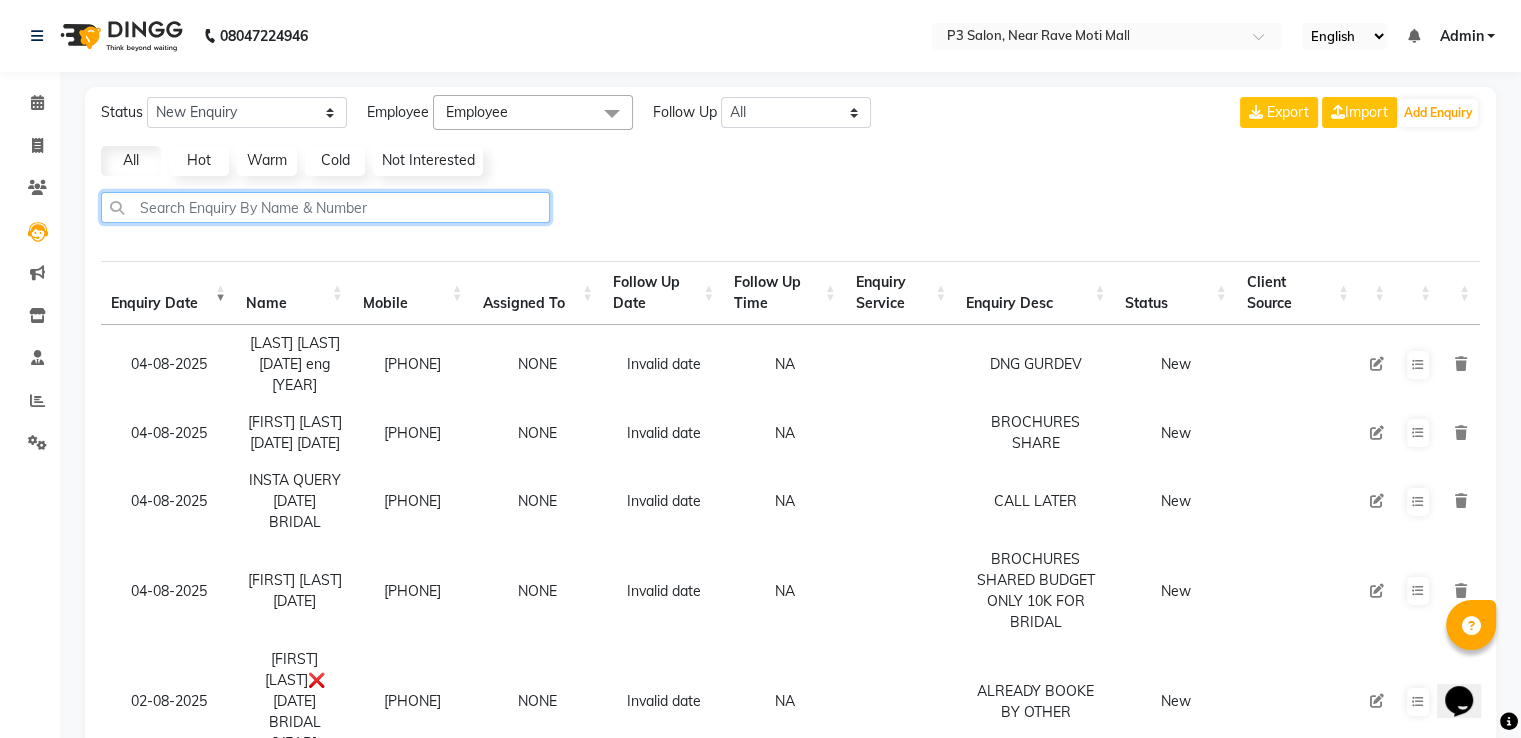 click 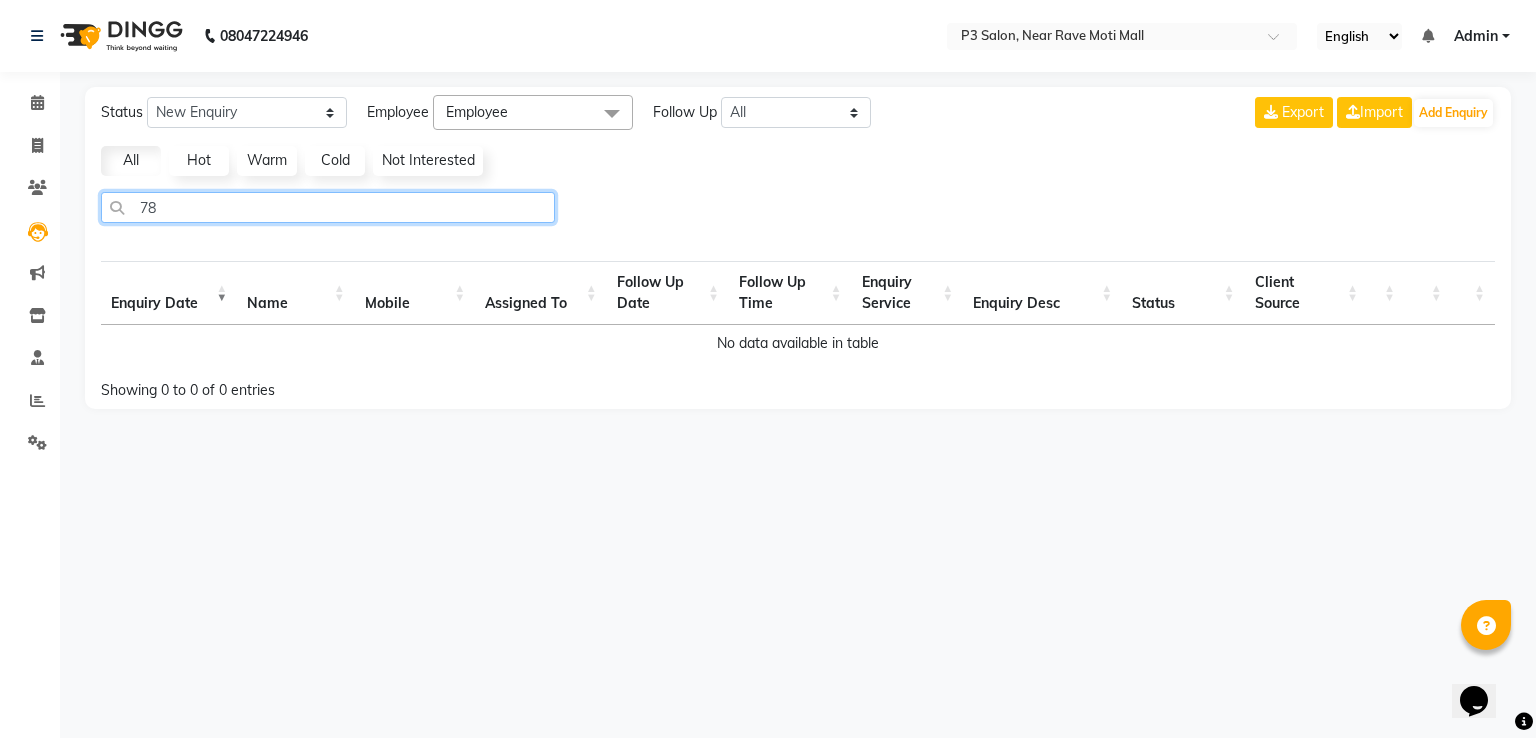 type on "7" 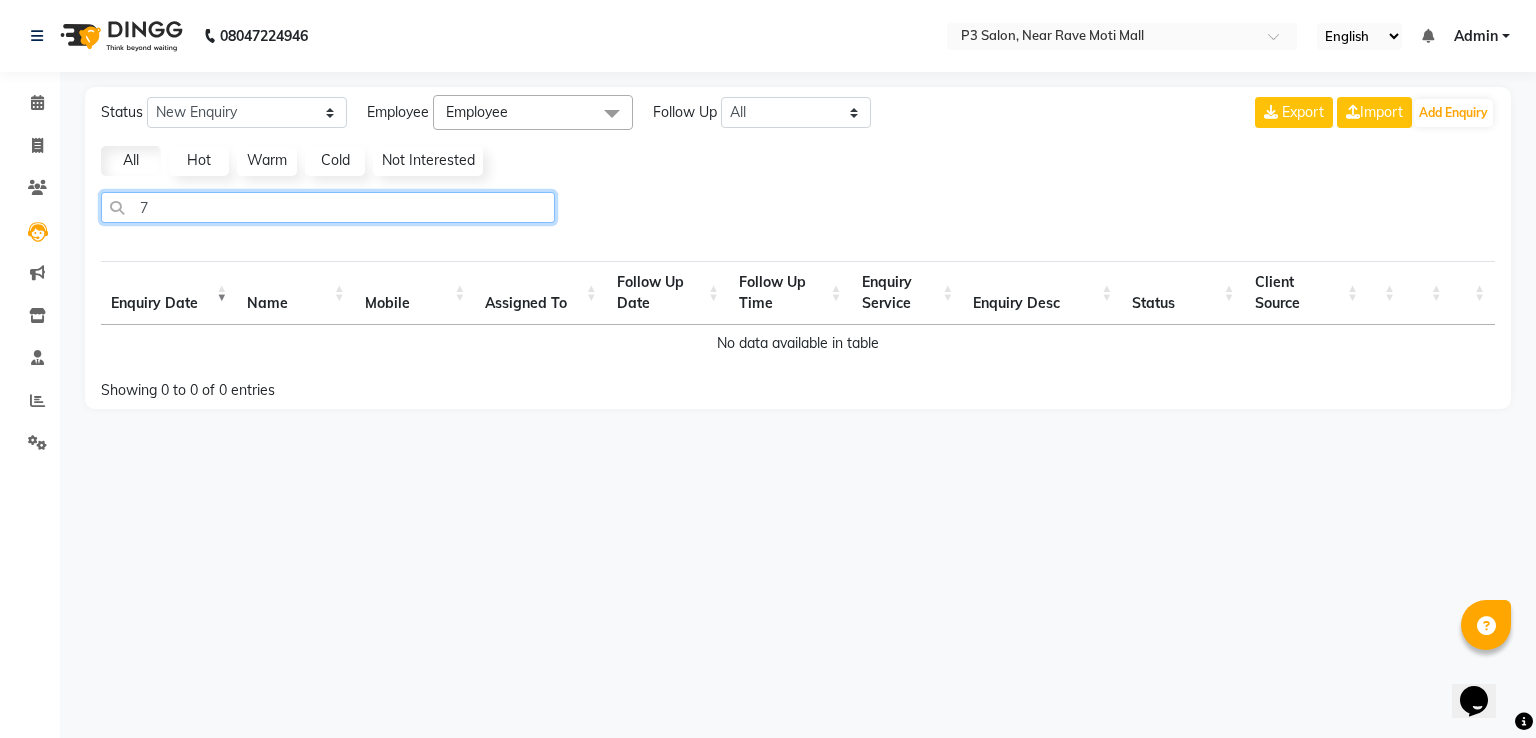 type 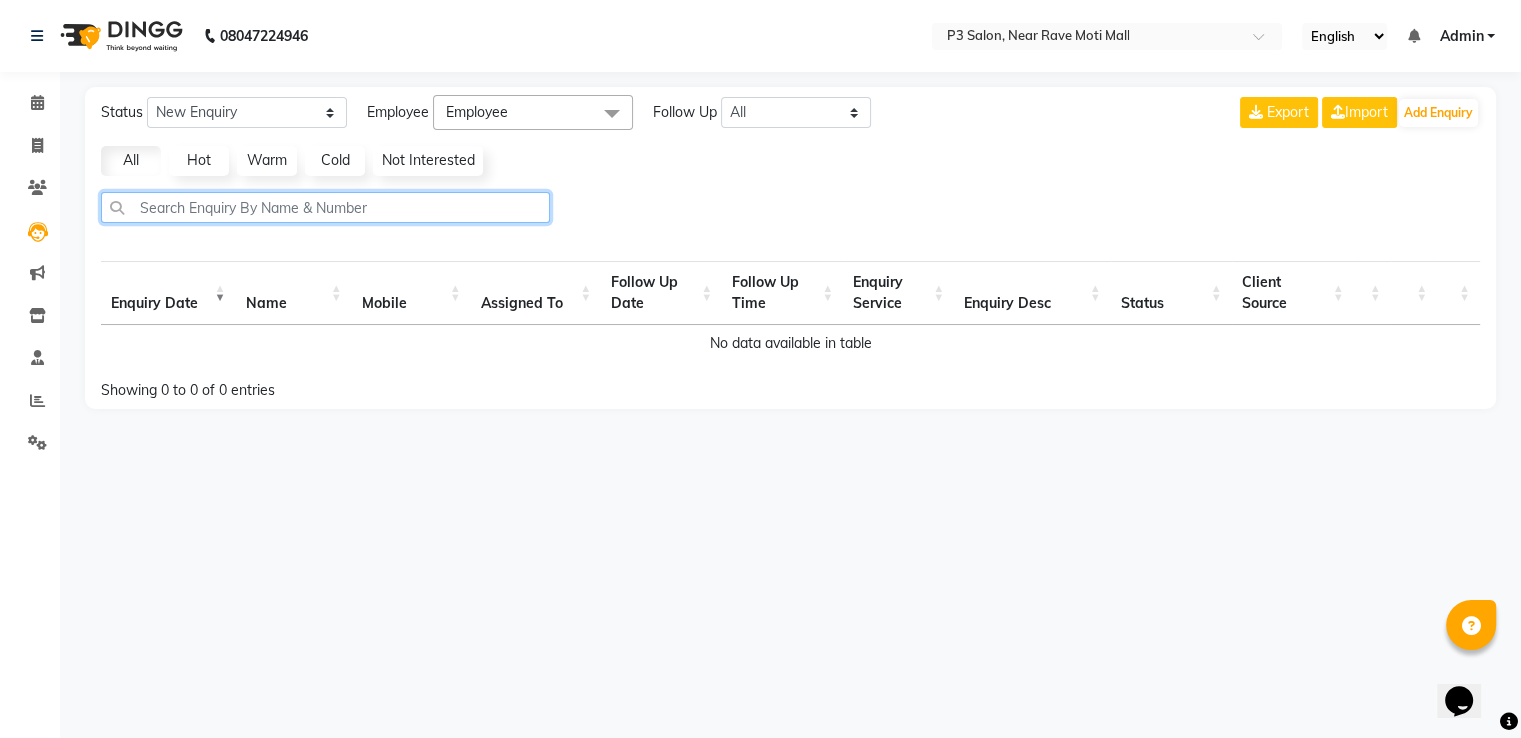 select on "10" 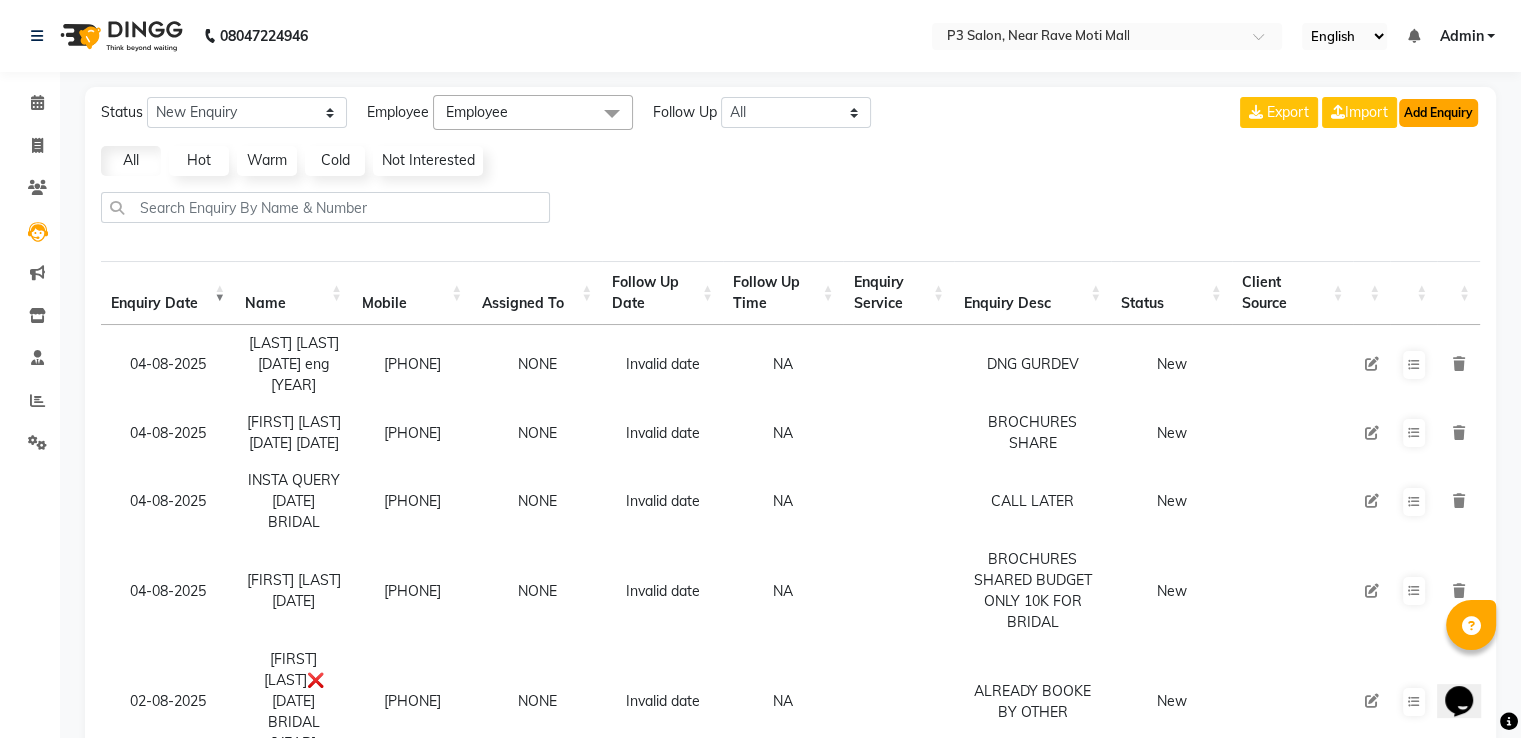 click on "Add Enquiry" 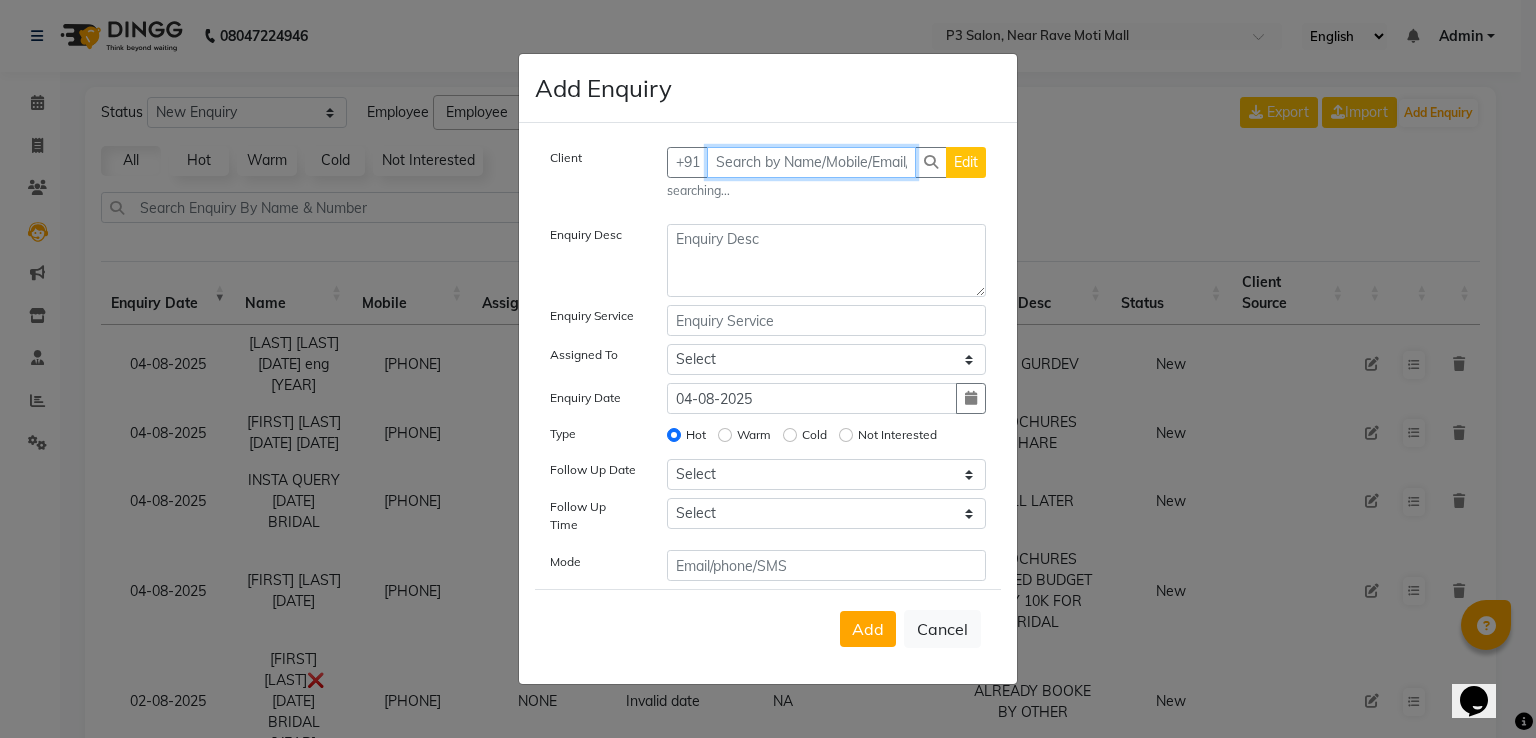 click at bounding box center [812, 162] 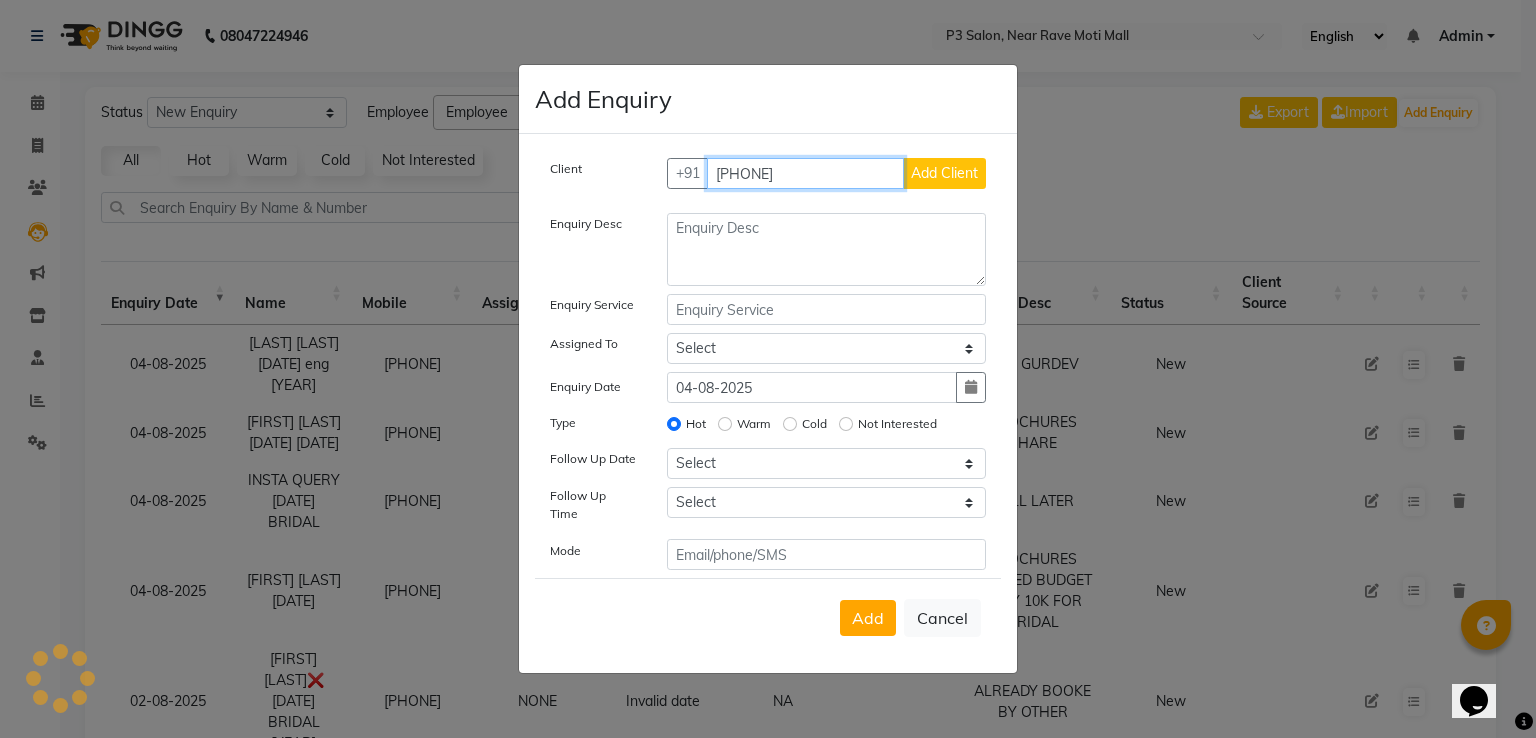 type on "[PHONE]" 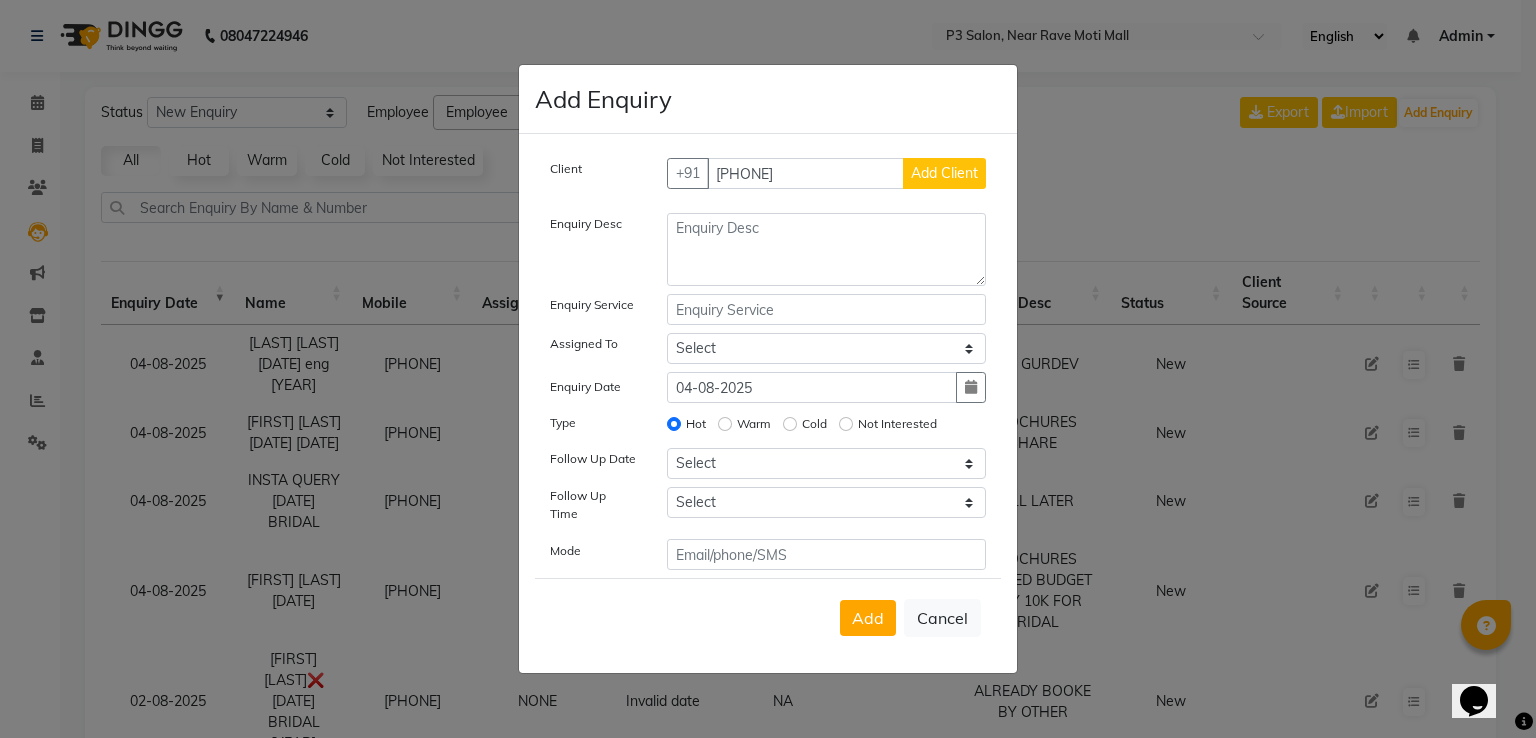 type 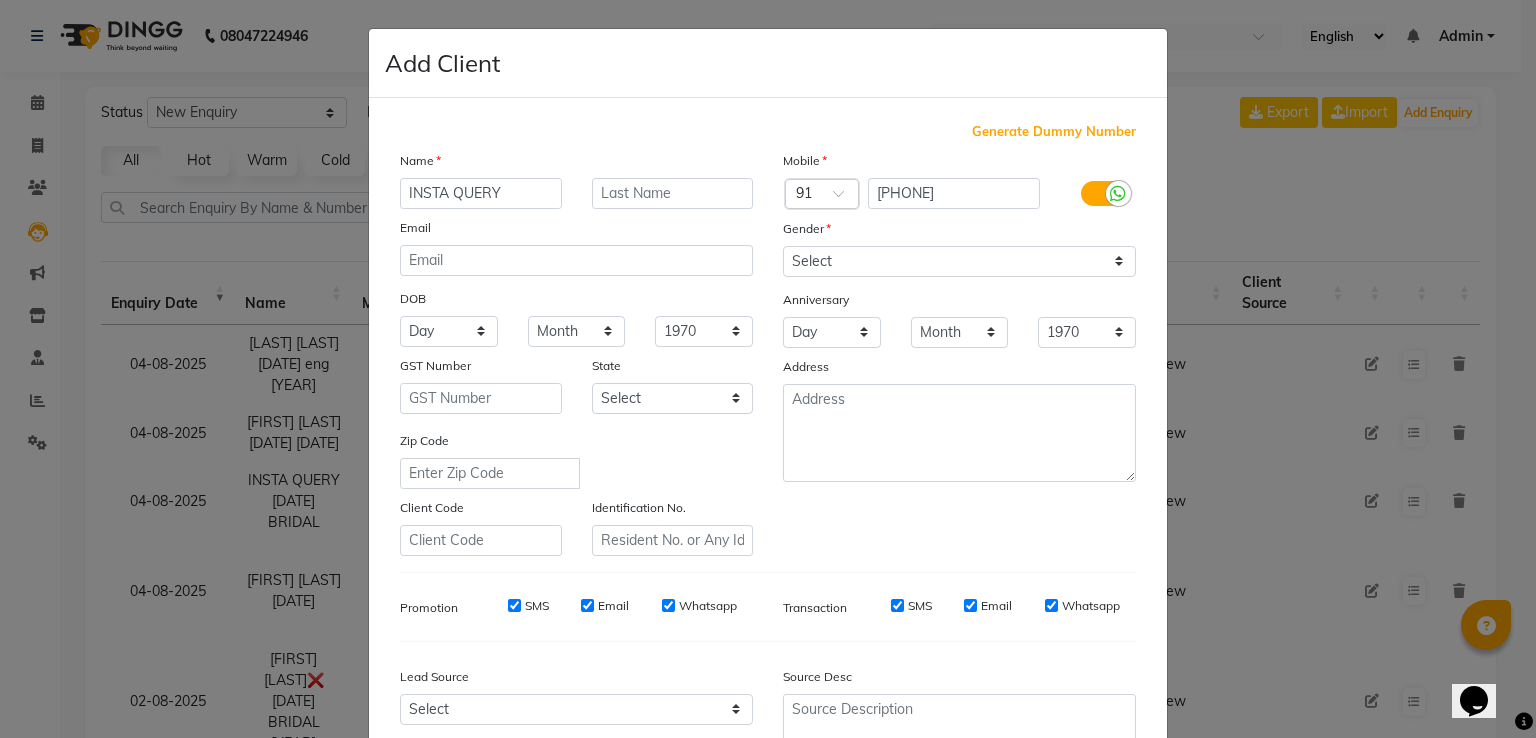 type on "INSTA QUERY" 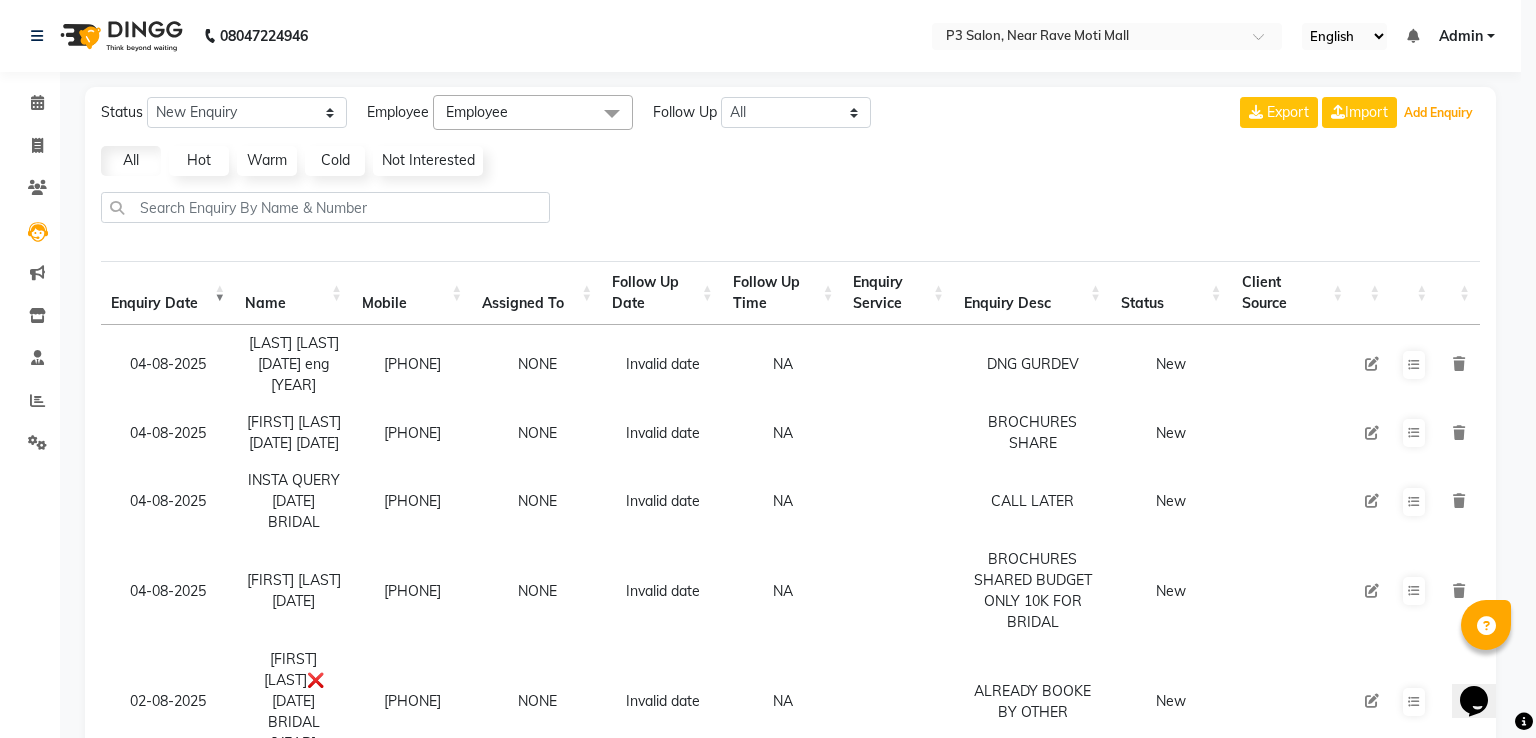 type 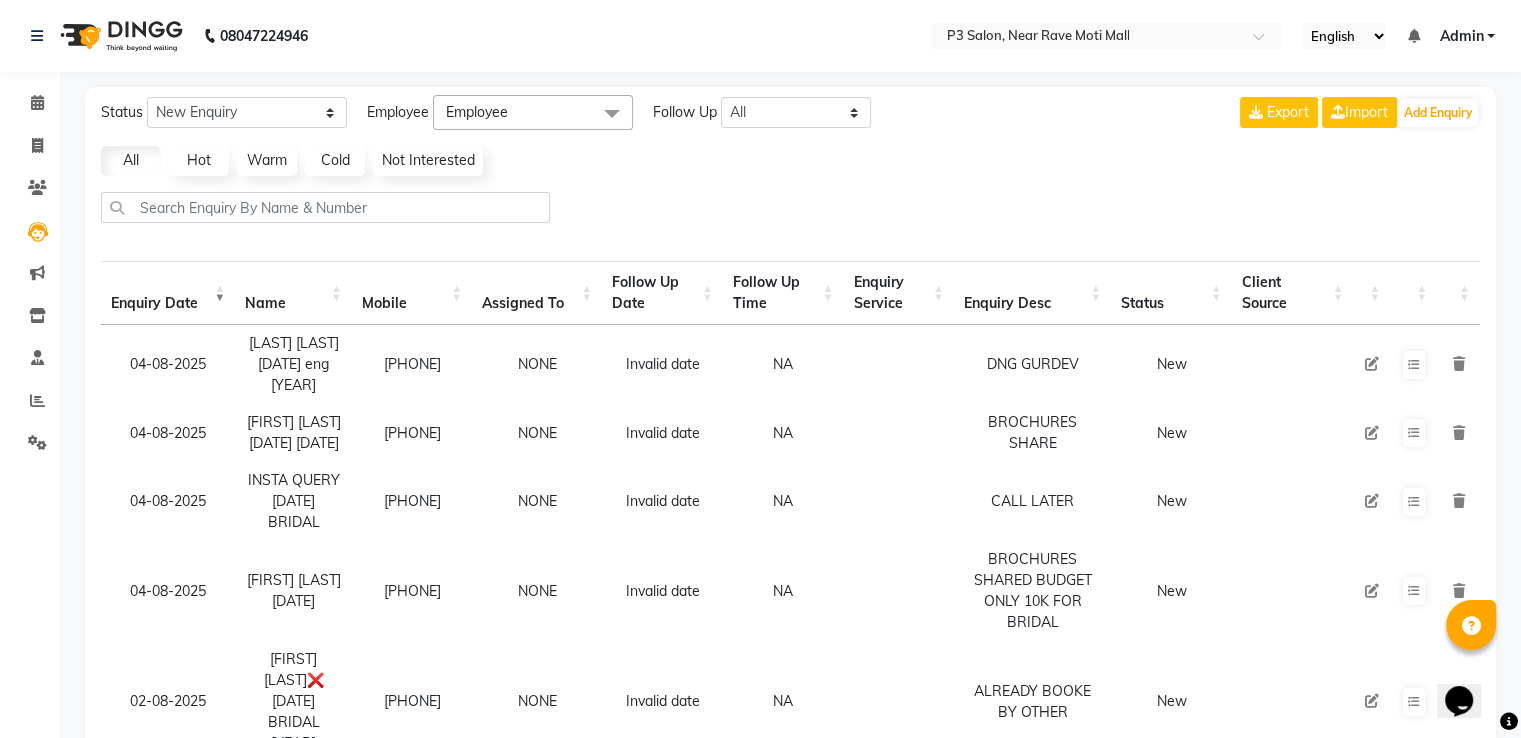 click 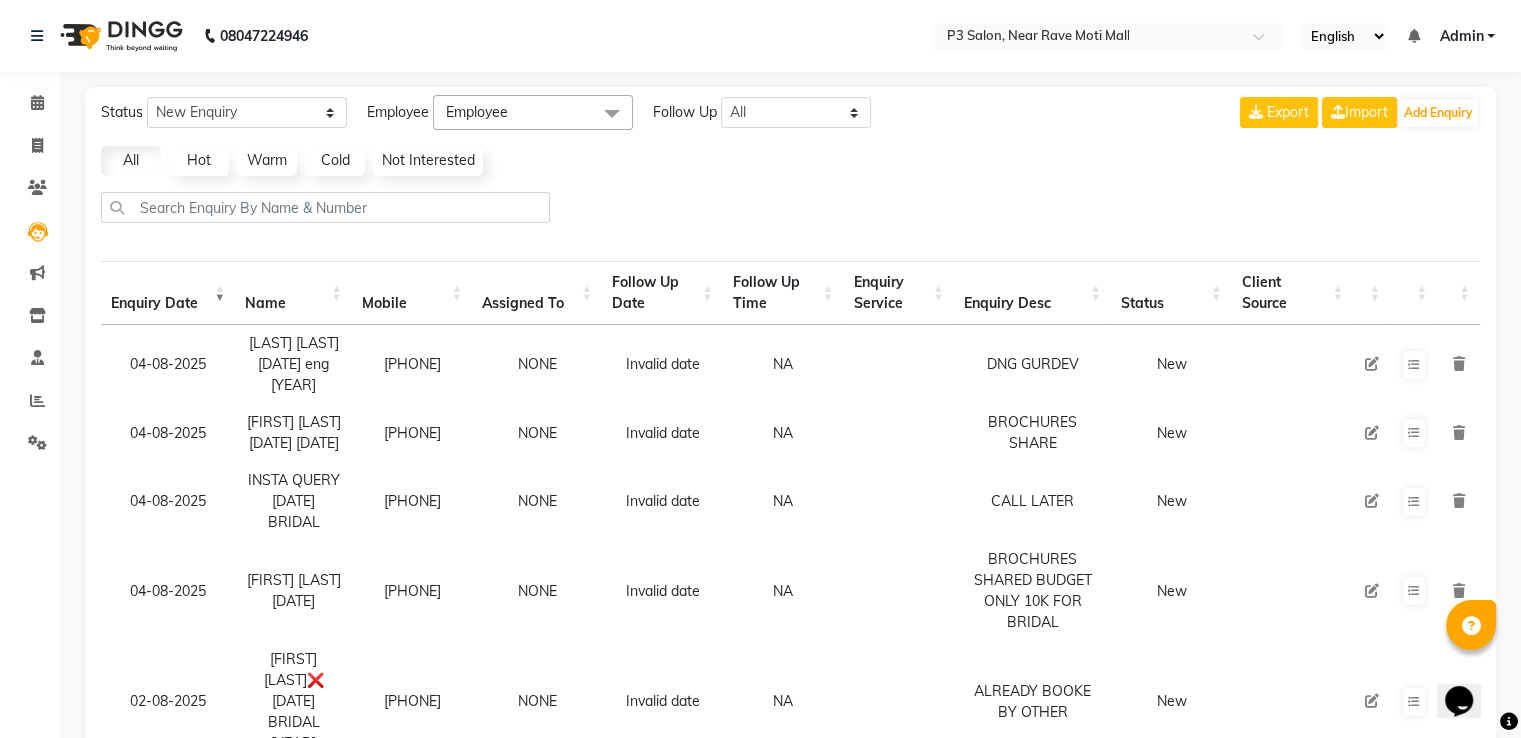 click on "Status New Enquiry Open Enquiry Converted Enquiry  All All New Open Converted Employee Employee Select All [FIRST] [LAST]  [FIRST]  [FIRST]  [LAST]  [FIRST] Follow Up All Today Tomorrow This Week This Month Custom NONE TODAY TOMORROW MONTH Export  Import  Add Enquiry All Hot Warm Cold  Not Interested  Enquiry Date Name Mobile  Assigned To  Follow Up Date Follow Up Time  Enquiry Service  Enquiry Desc Status Client Source [DATE] [FIRST] [LAST] [DATE] eng [YEAR]   [PHONE]  NONE Invalid date NA   DNG GURDEV   New [DATE] [FIRST] G [DATE] [DATE]   [PHONE]  NONE Invalid date NA   BROCHURES SHARE   New [DATE] [FIRST] [LAST] [DATE] BRIDAL   [PHONE]  NONE Invalid date NA   CALL LATER   New [DATE] [LAST] [LAST] [DATE] PARTY   [PHONE]  NONE Invalid date NA   BROCHURES SHARED BUDGET ONLY 10K FOR BRIDAL   New [DATE] [FIRST] [LAST]❌ [DATE] BRIDAL [YEAR]   [PHONE]  NONE Invalid date NA   ALREADY BOOKE BY OTHER   New [DATE] [FIRST] [LAST] [DATE] bridal [YEAR]   [PHONE]  NONE Invalid date NA  New NONE 5" 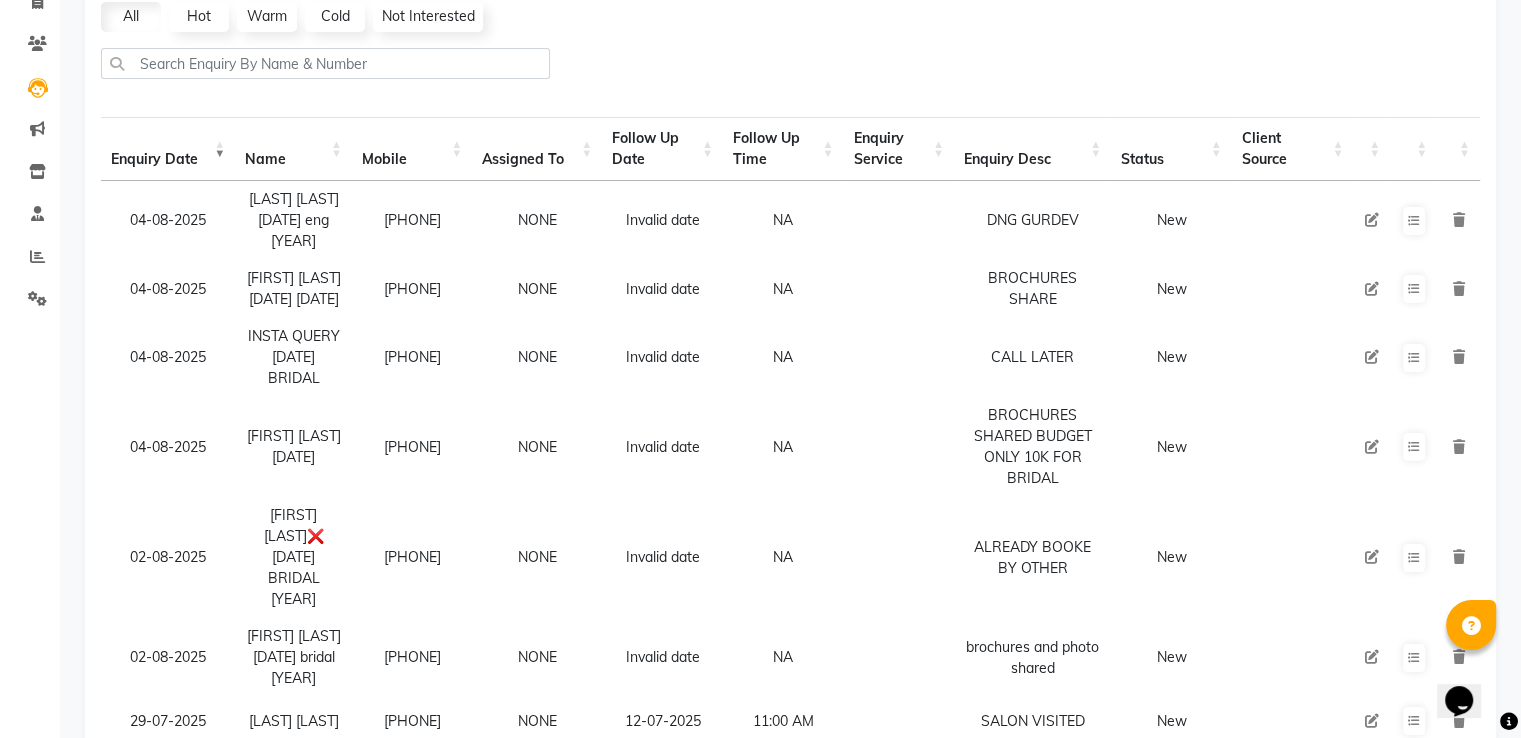 scroll, scrollTop: 276, scrollLeft: 0, axis: vertical 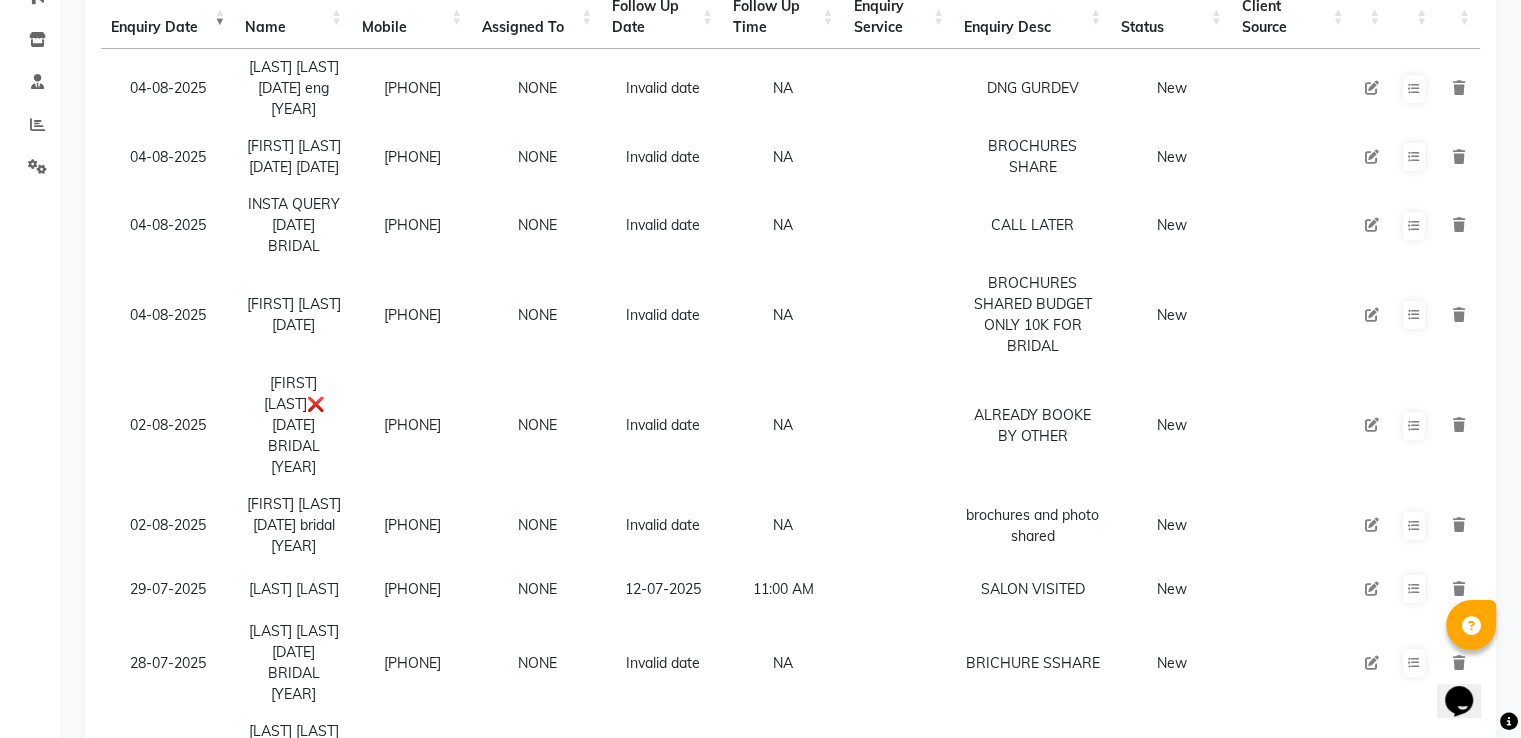 click on "NONE" at bounding box center [537, 425] 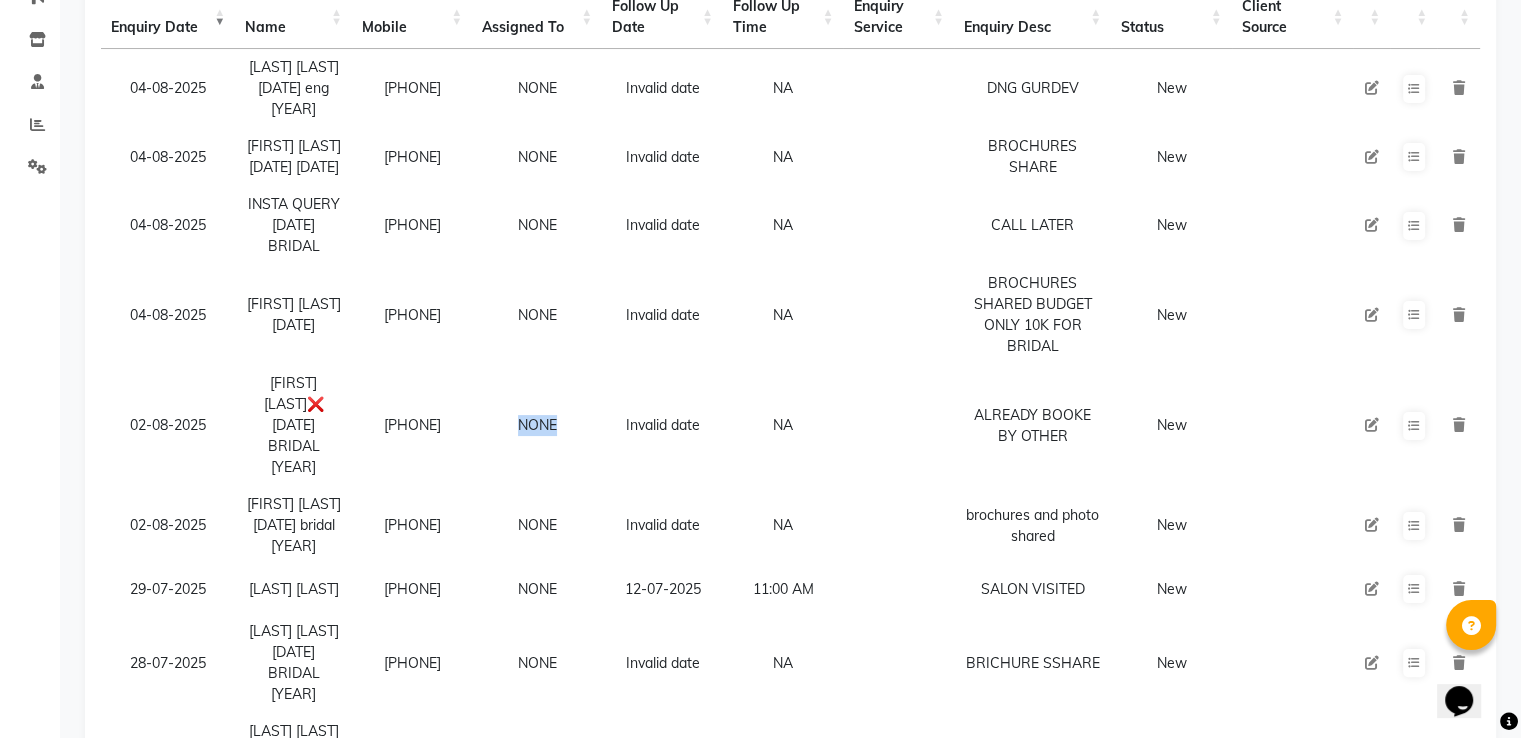 click on "NONE" at bounding box center [537, 425] 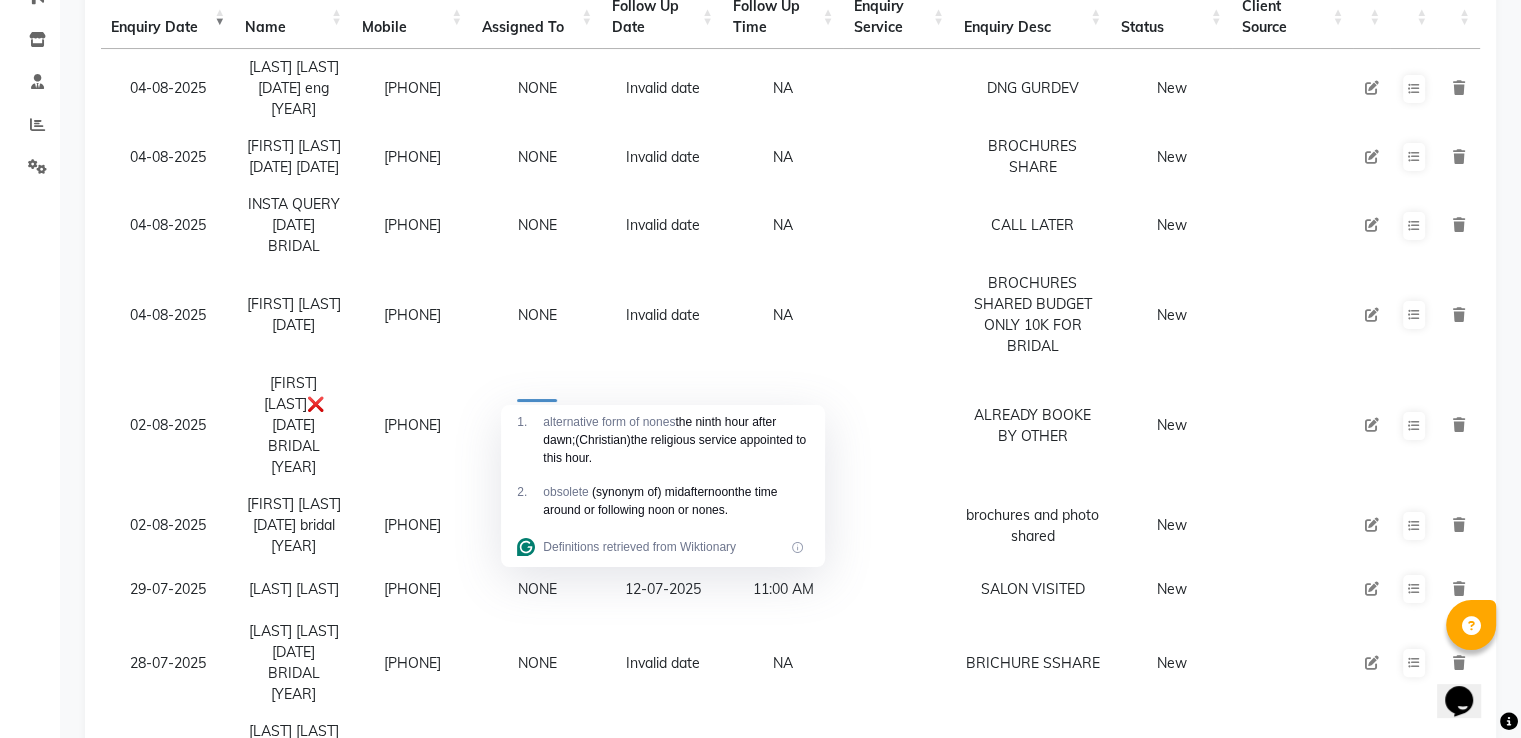 click at bounding box center [898, 315] 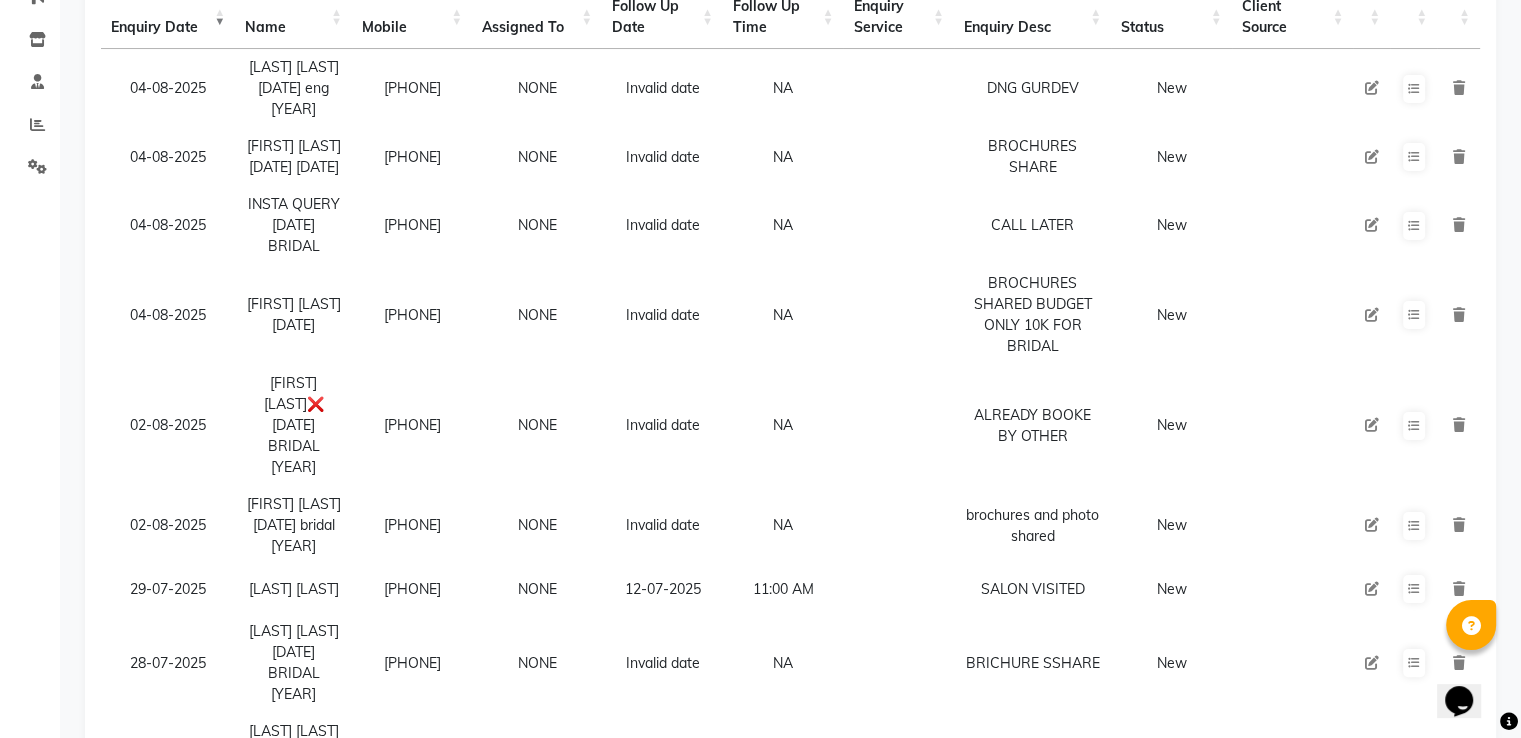 scroll, scrollTop: 0, scrollLeft: 0, axis: both 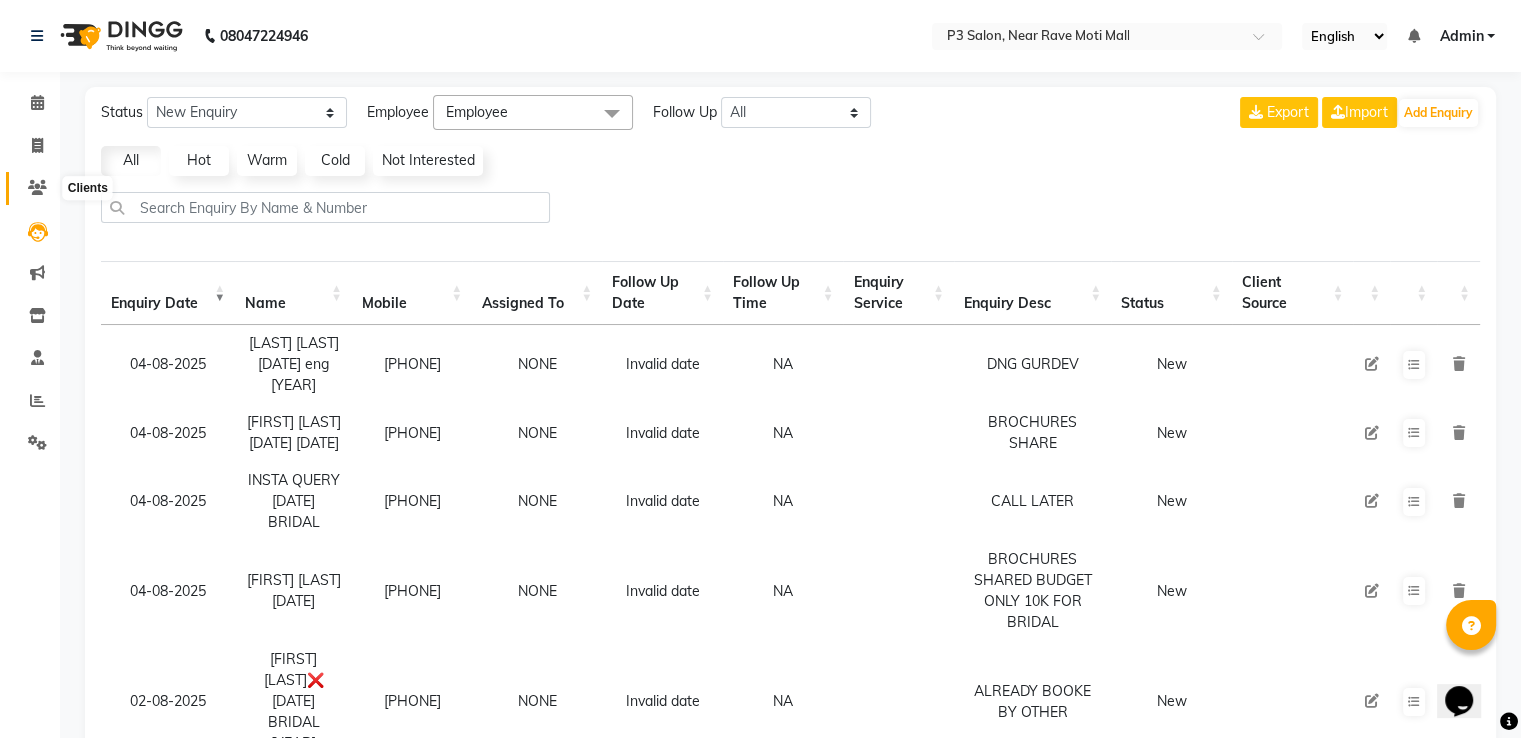 click 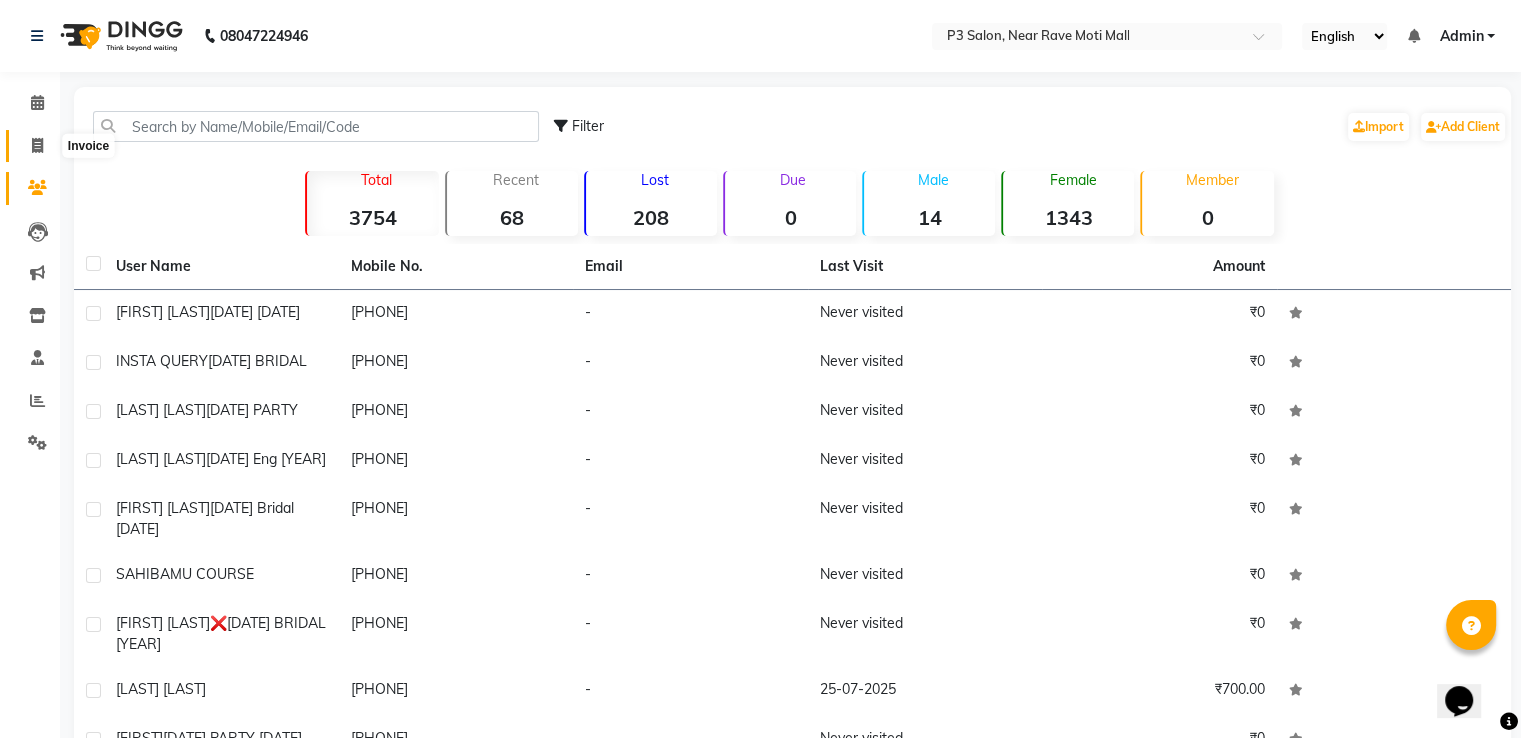 click 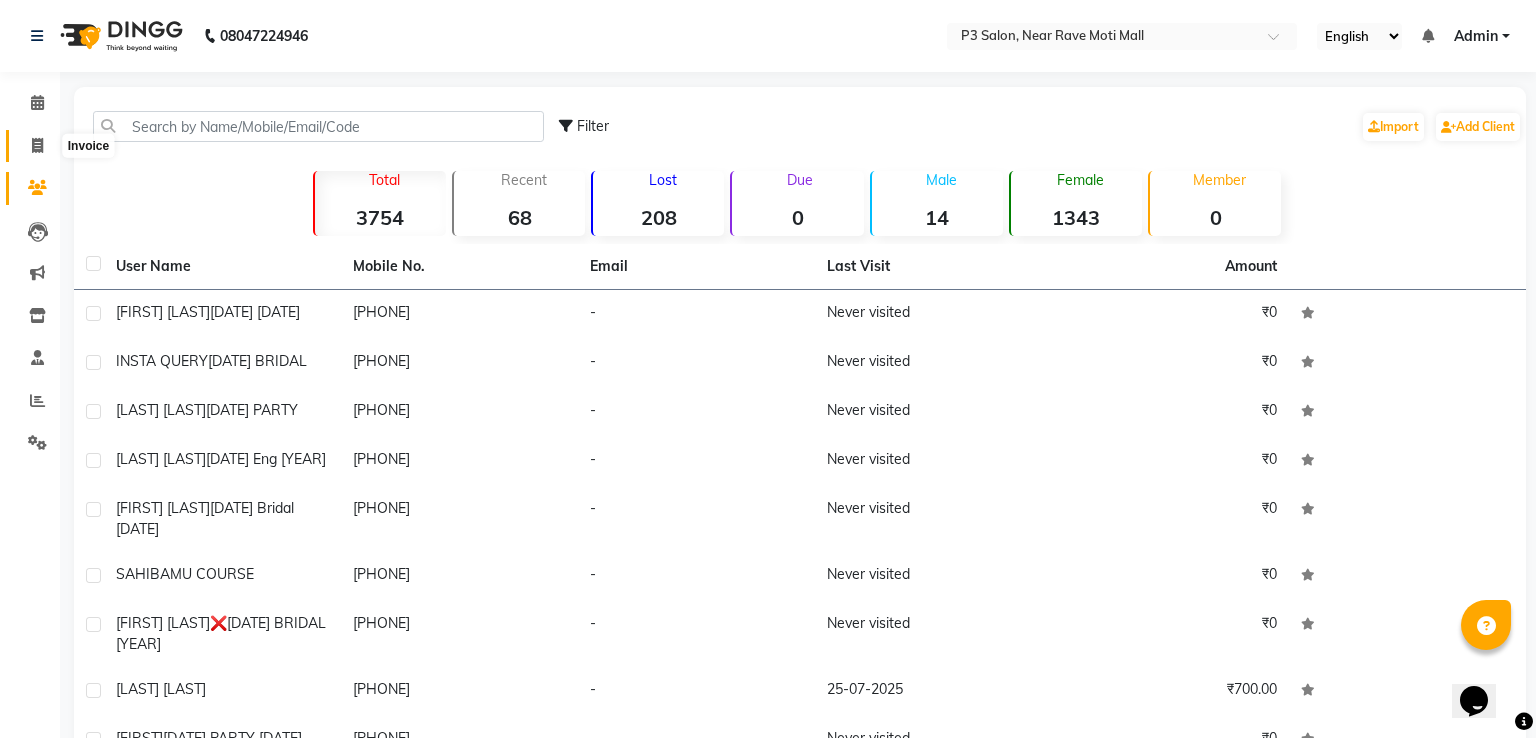 select on "service" 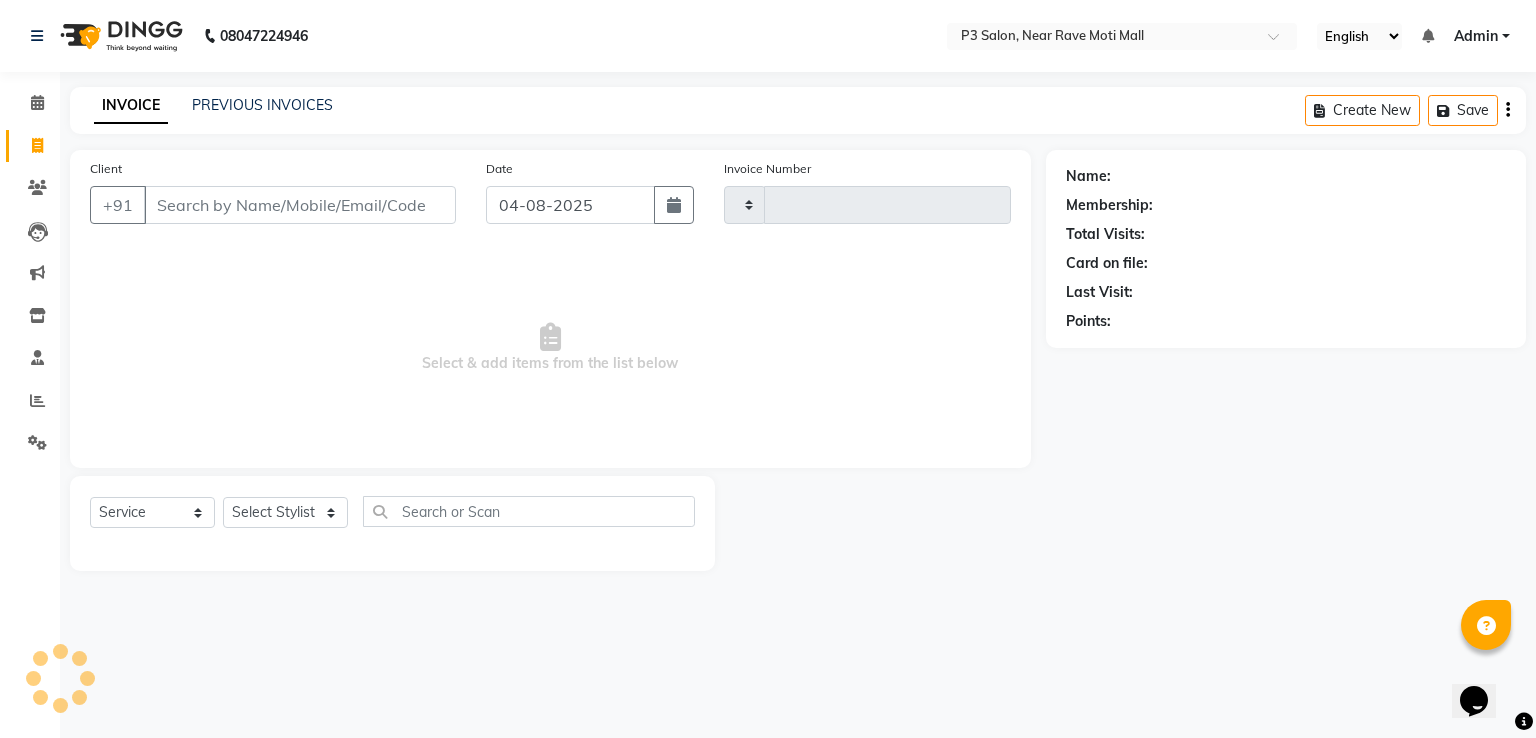 type on "0119" 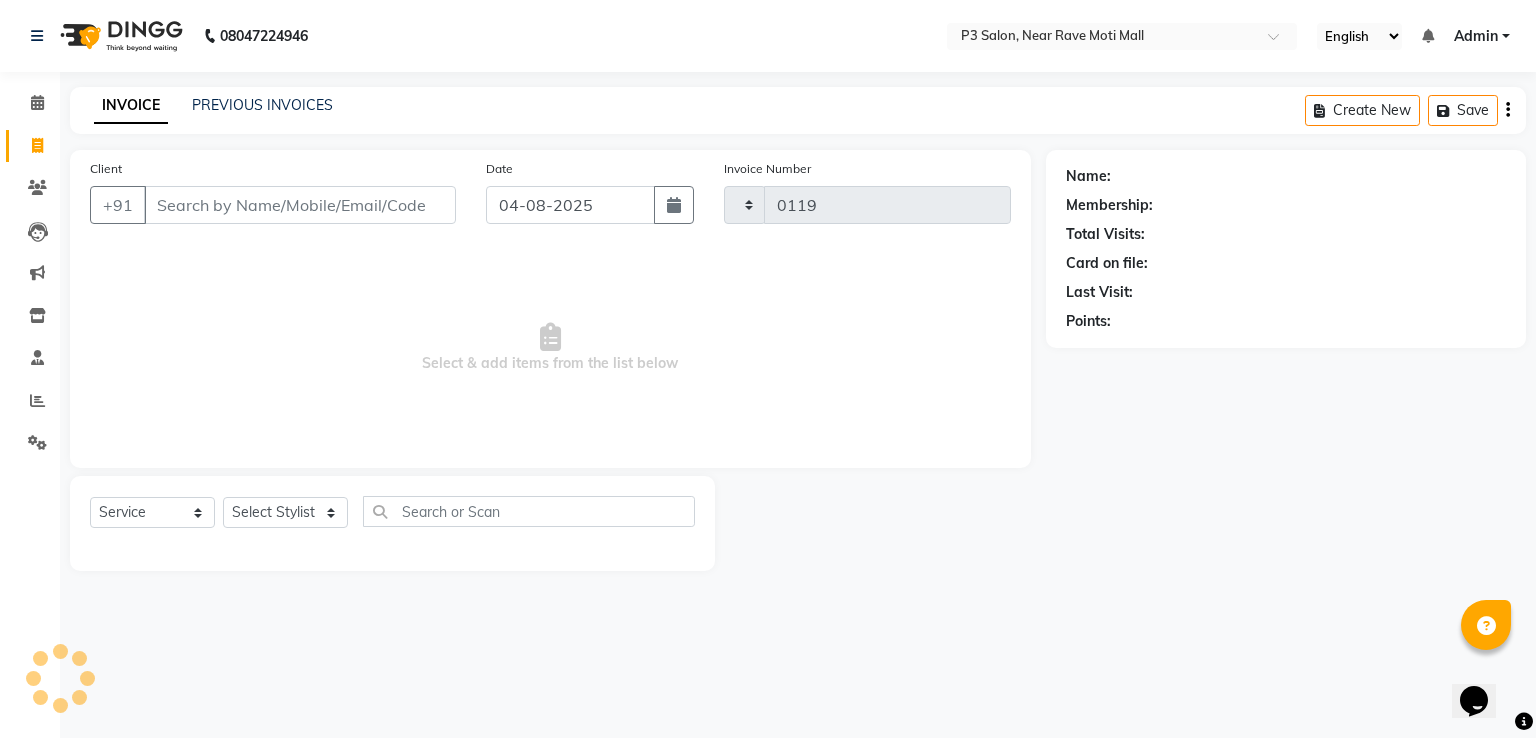 select on "5372" 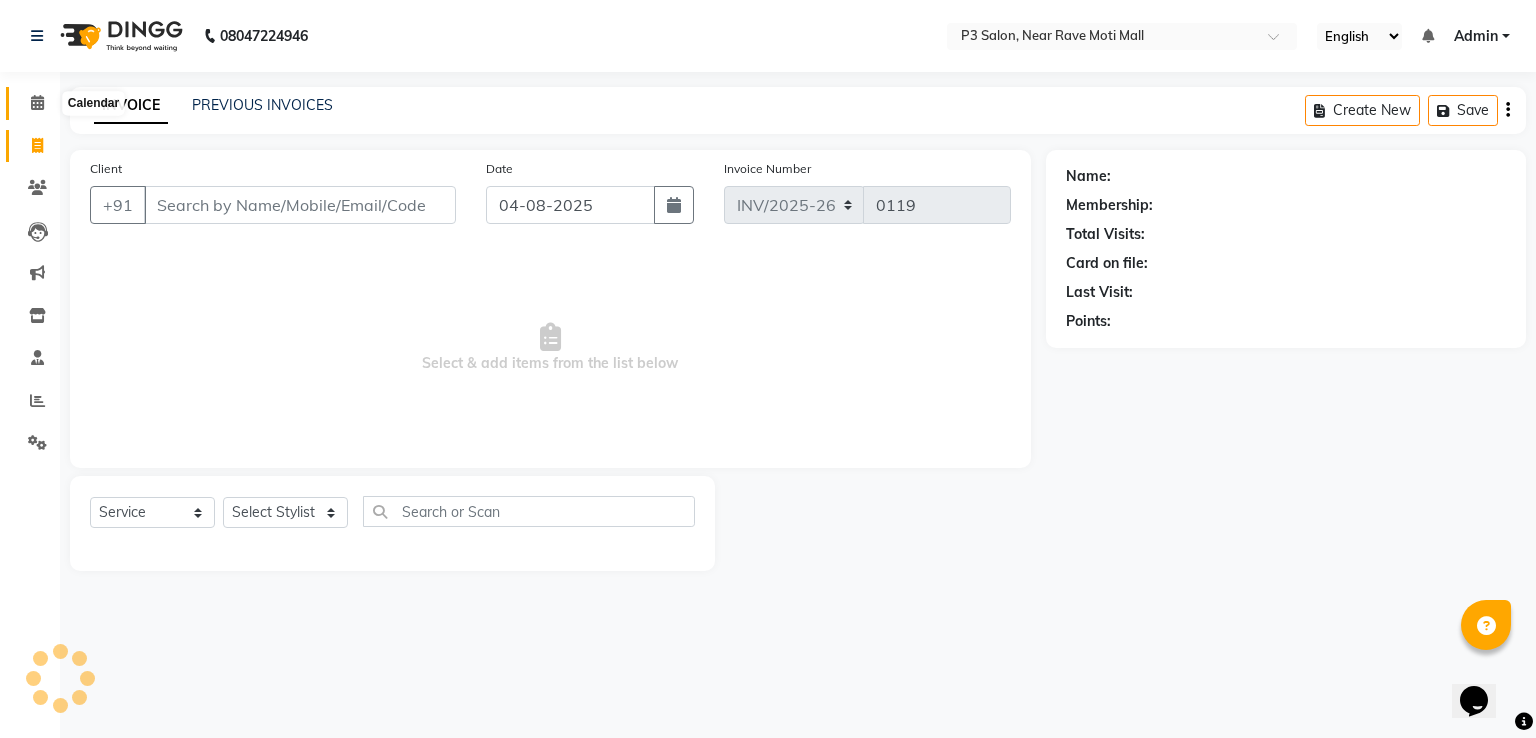 click 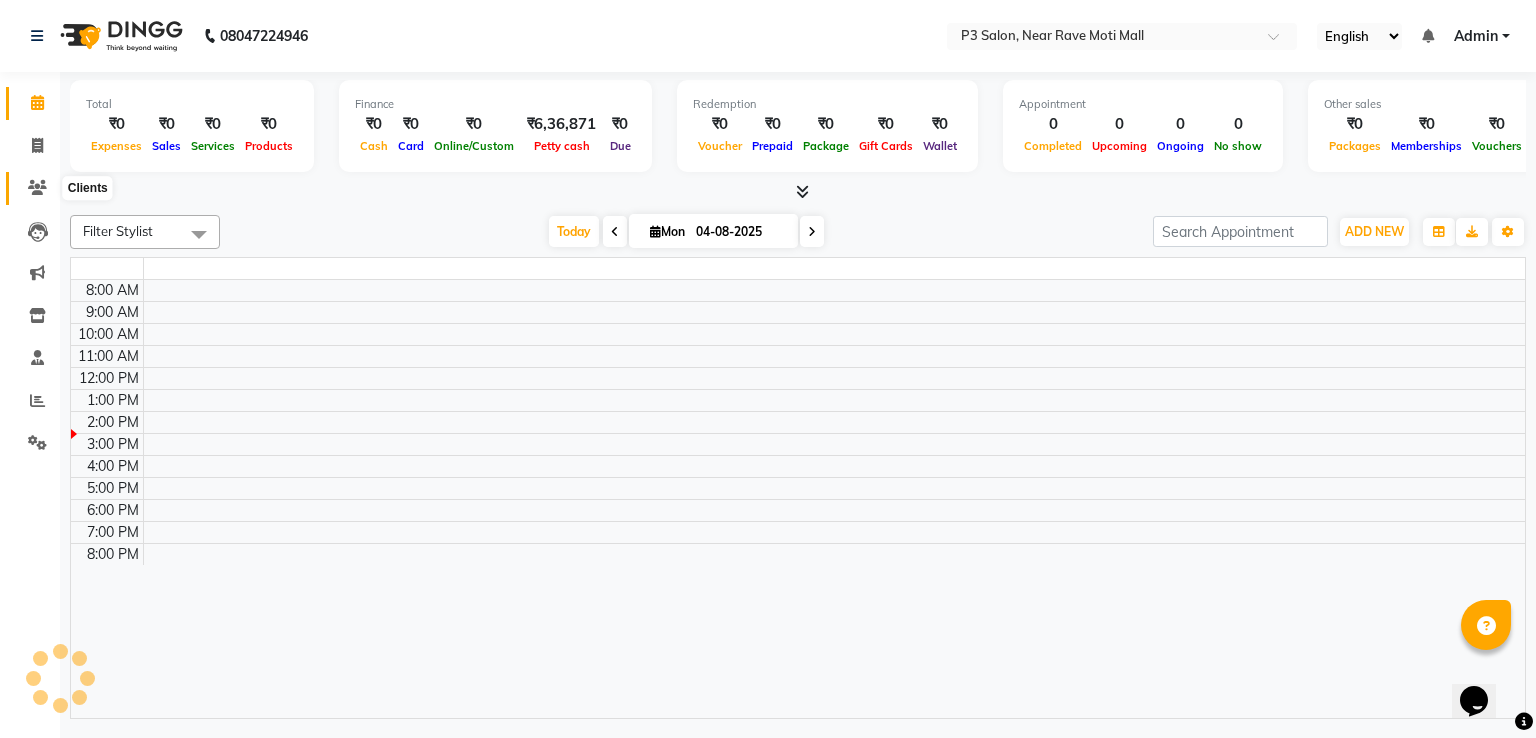 click 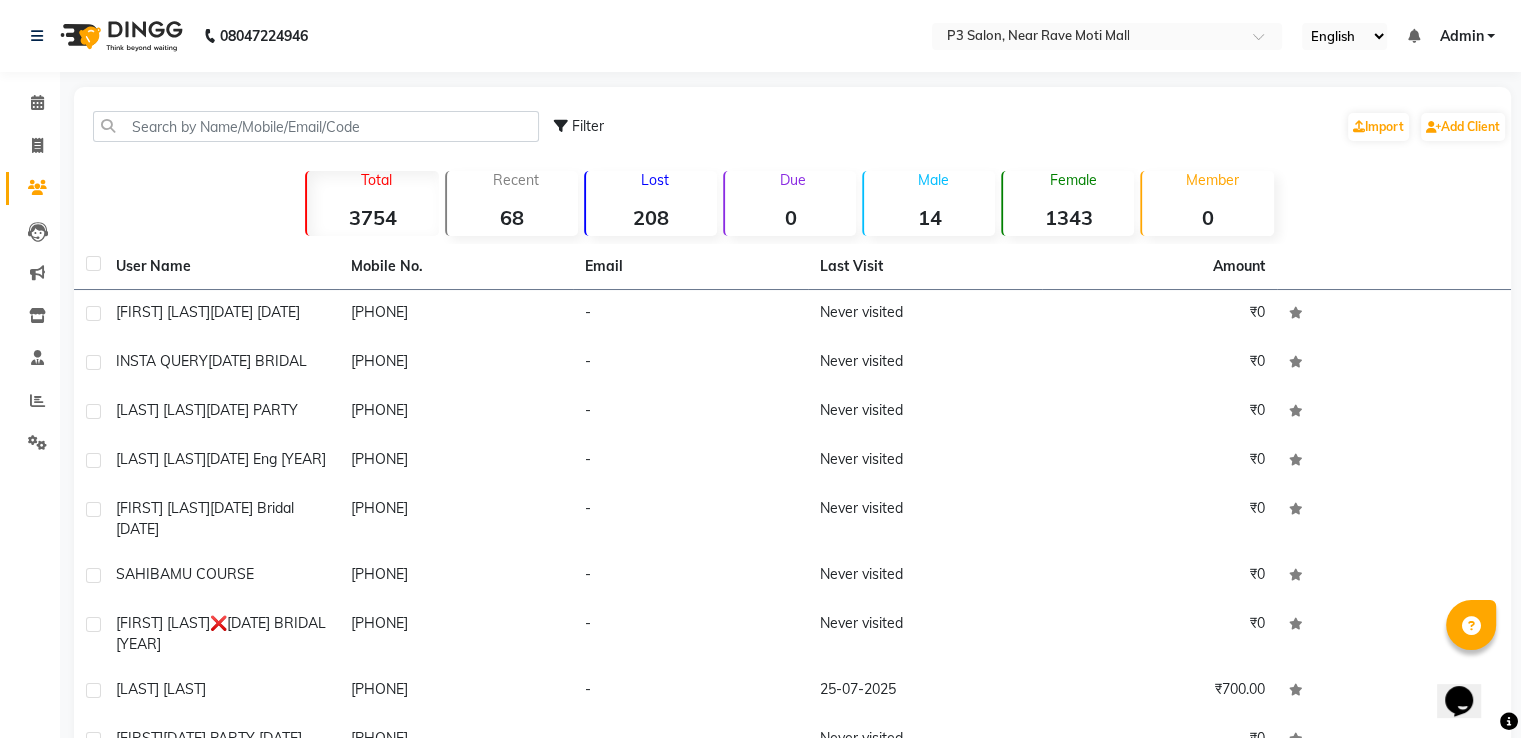 click on "Filter  Import   Add Client" 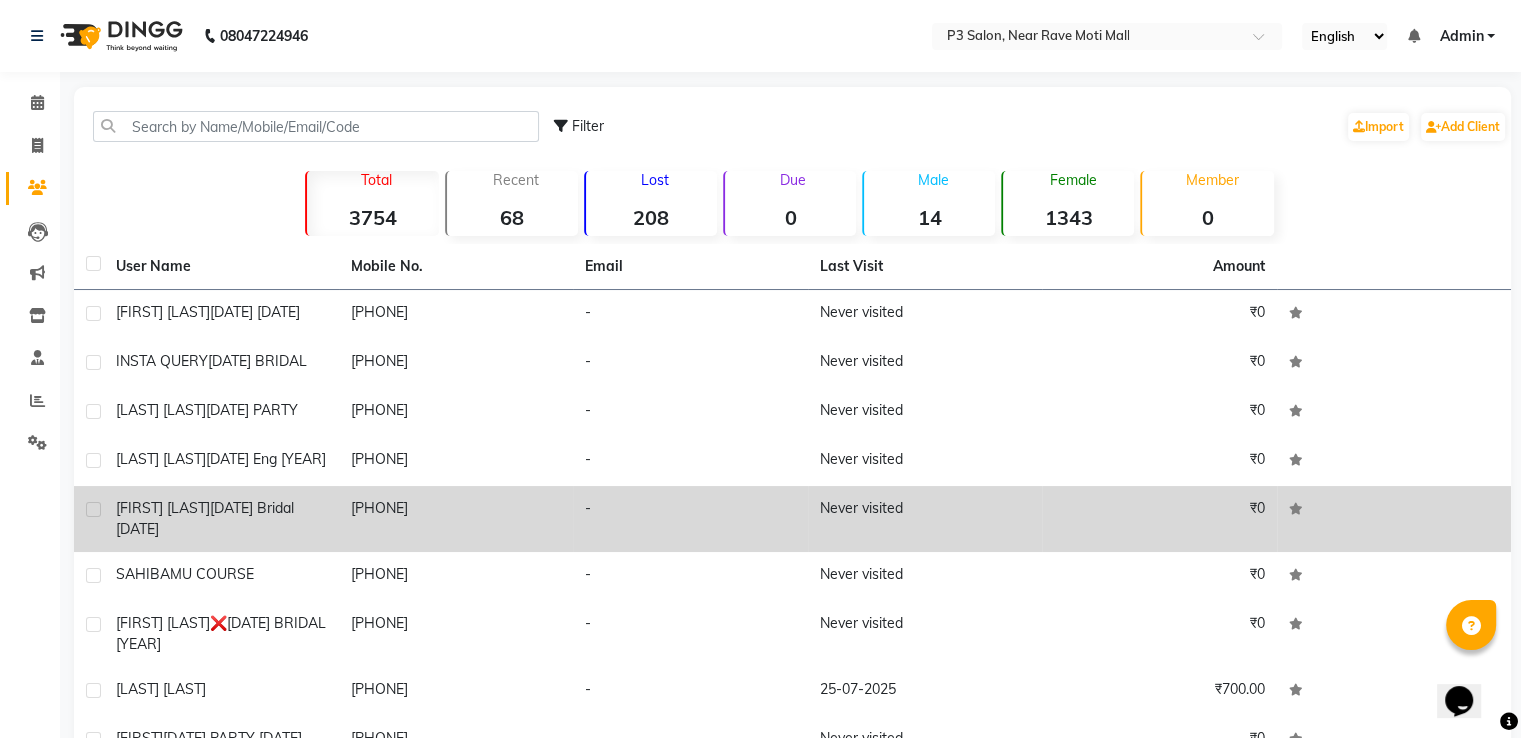 scroll, scrollTop: 15, scrollLeft: 0, axis: vertical 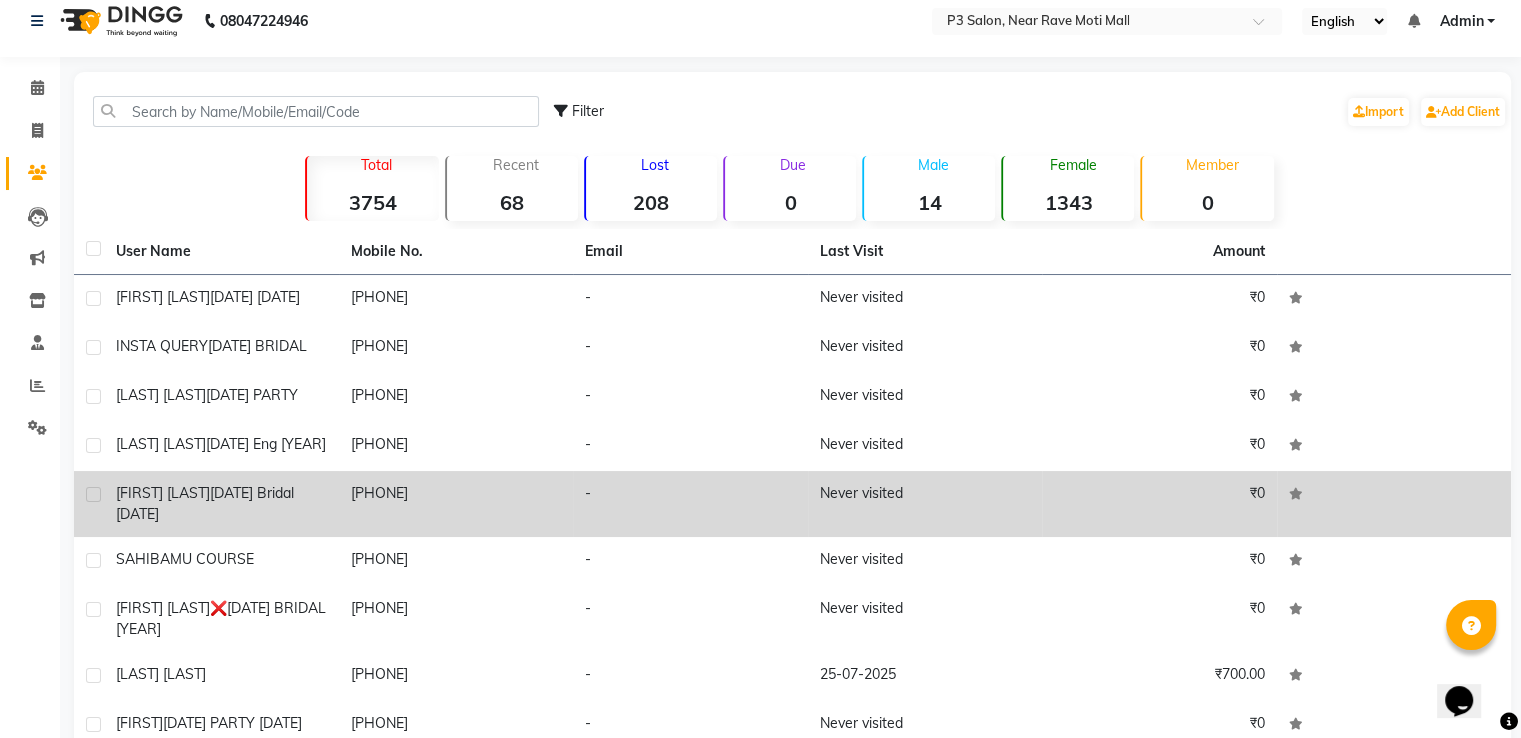 click on "[FIRST] [LAST] [DATE] bridal [YEAR]" 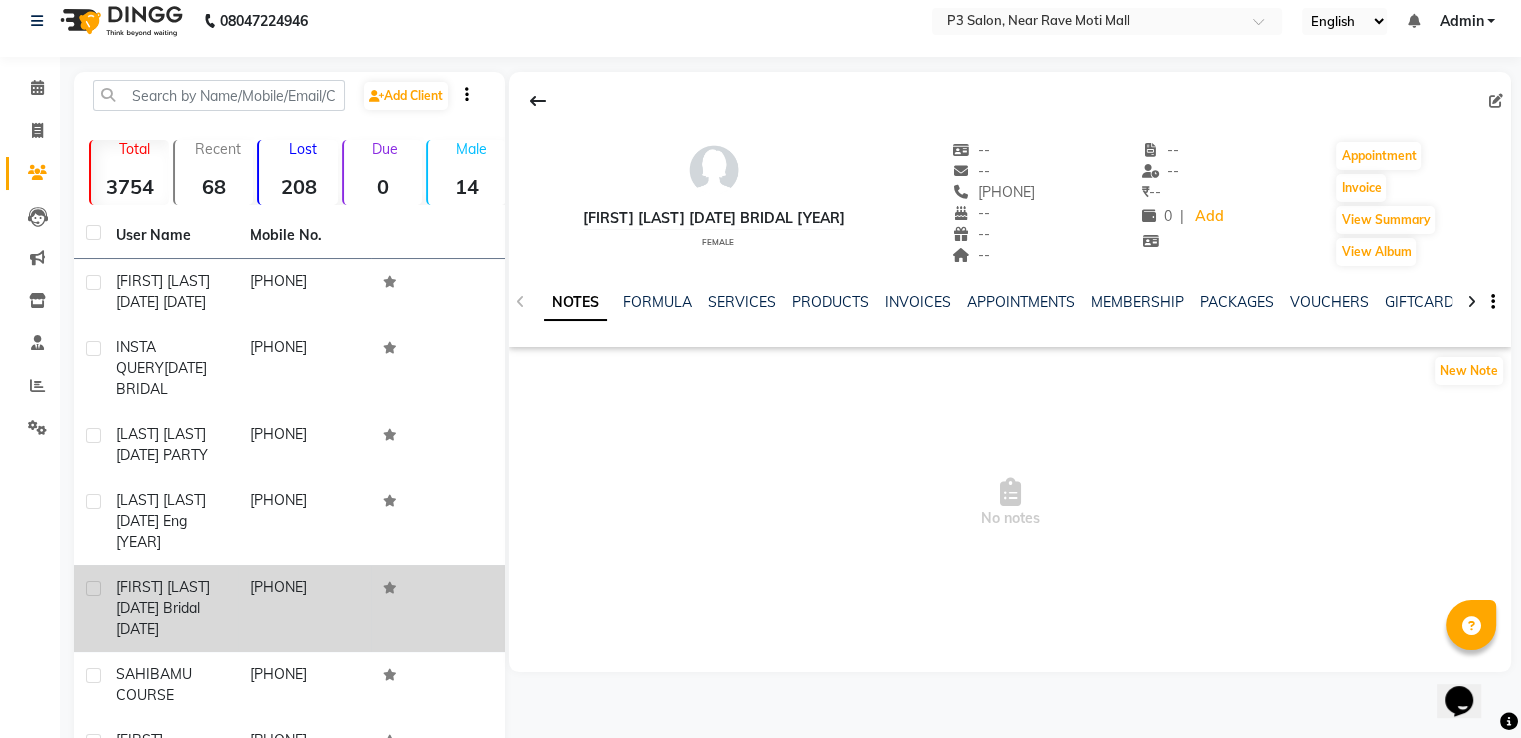 scroll, scrollTop: 31, scrollLeft: 0, axis: vertical 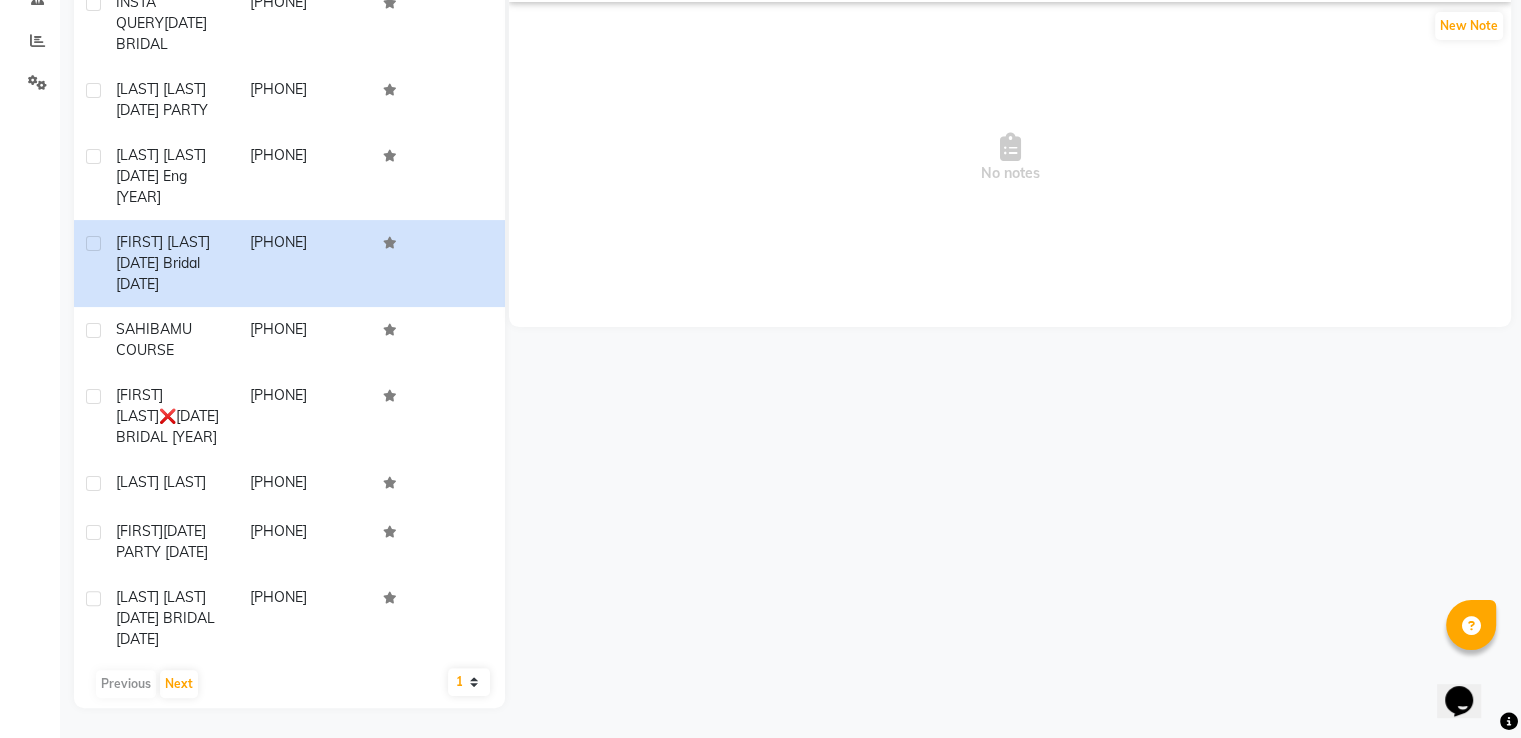 drag, startPoint x: 1308, startPoint y: 168, endPoint x: 868, endPoint y: -12, distance: 475.39456 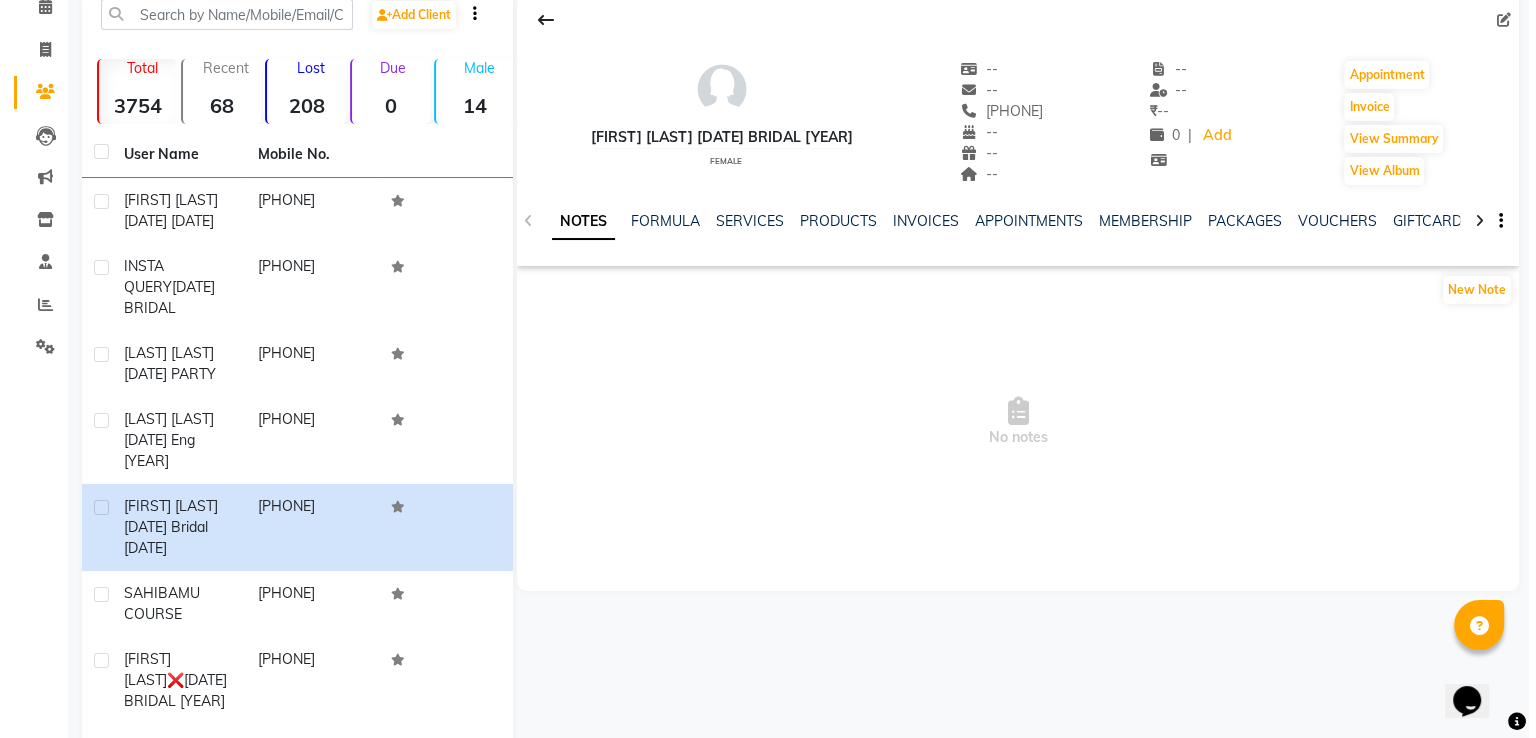 scroll, scrollTop: 0, scrollLeft: 0, axis: both 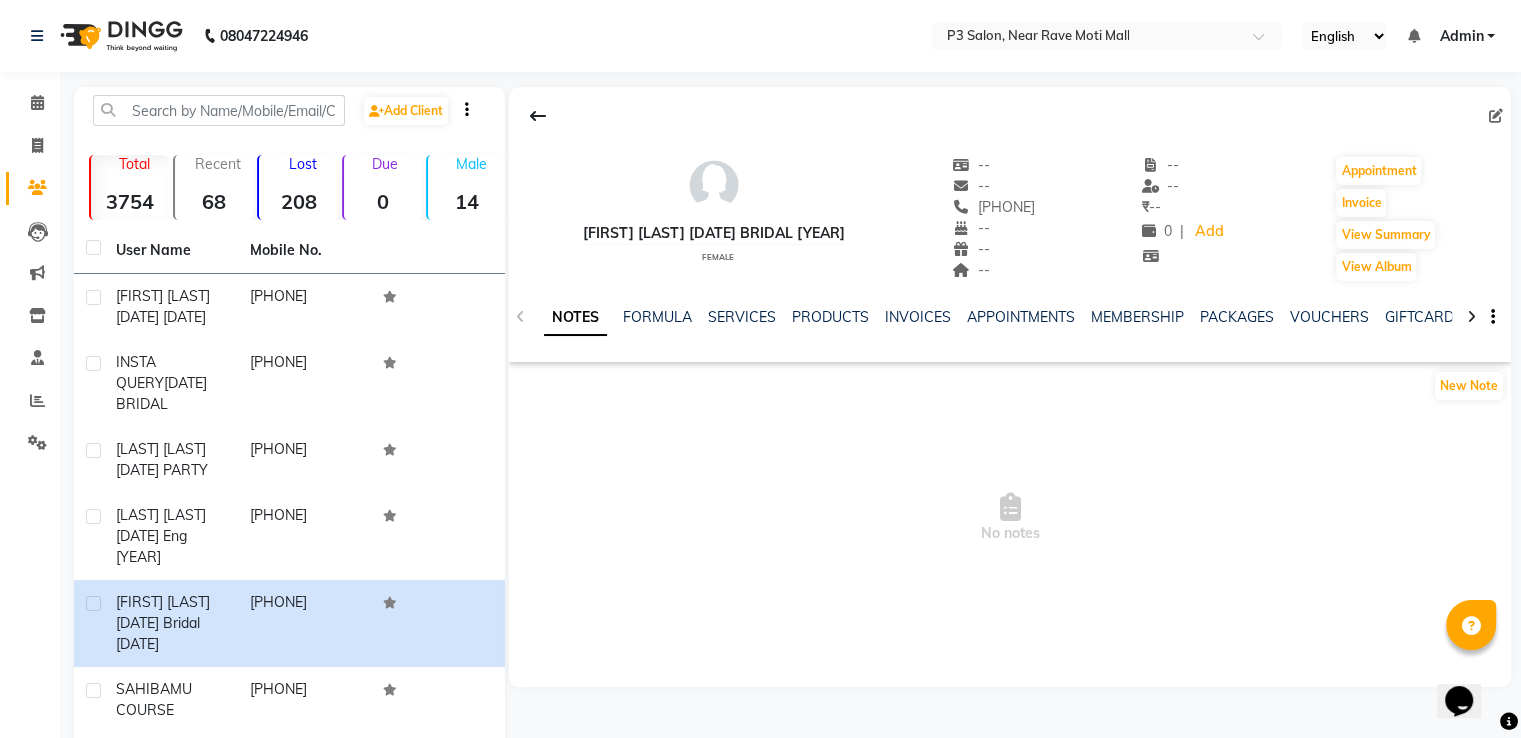 click on "No notes" at bounding box center [1010, 518] 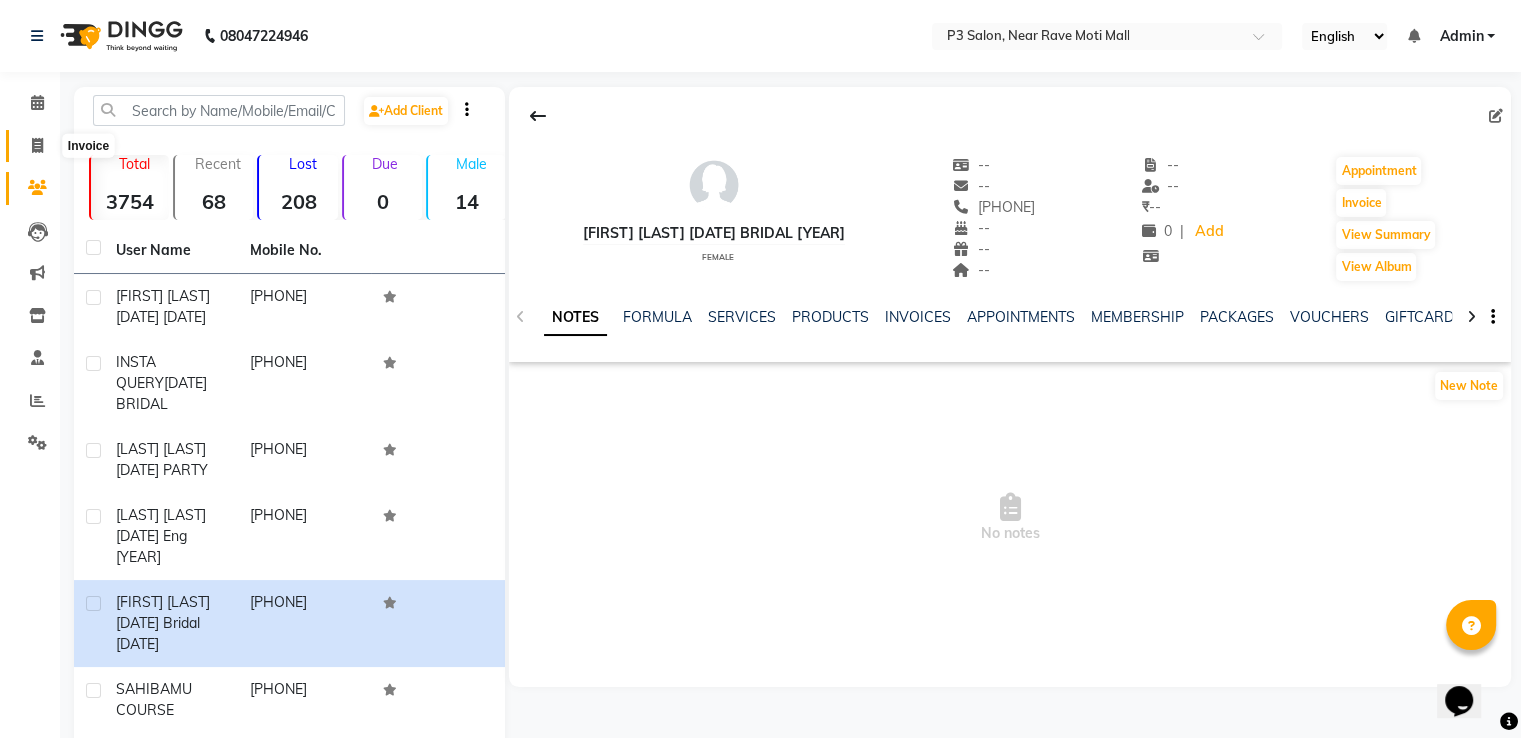 click 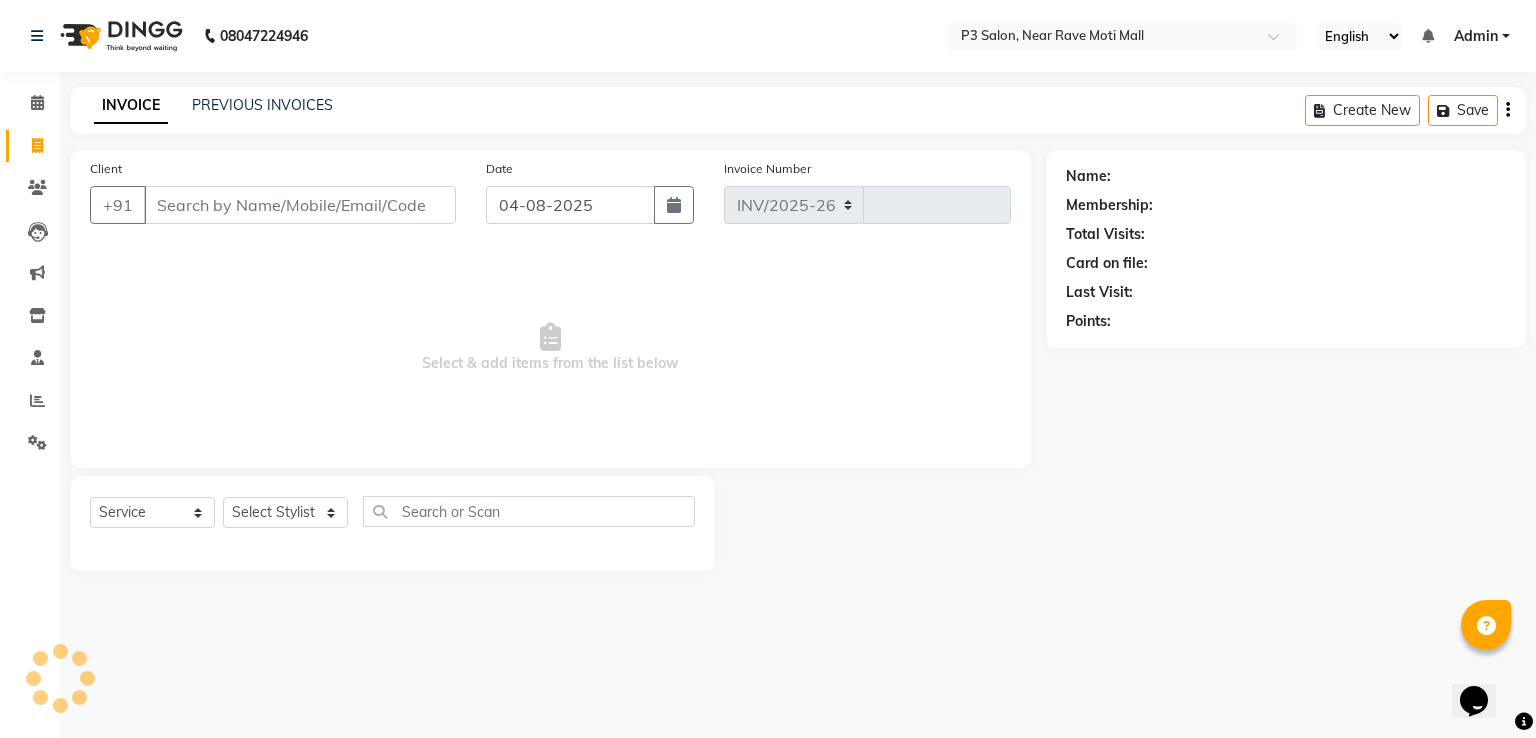 select on "5372" 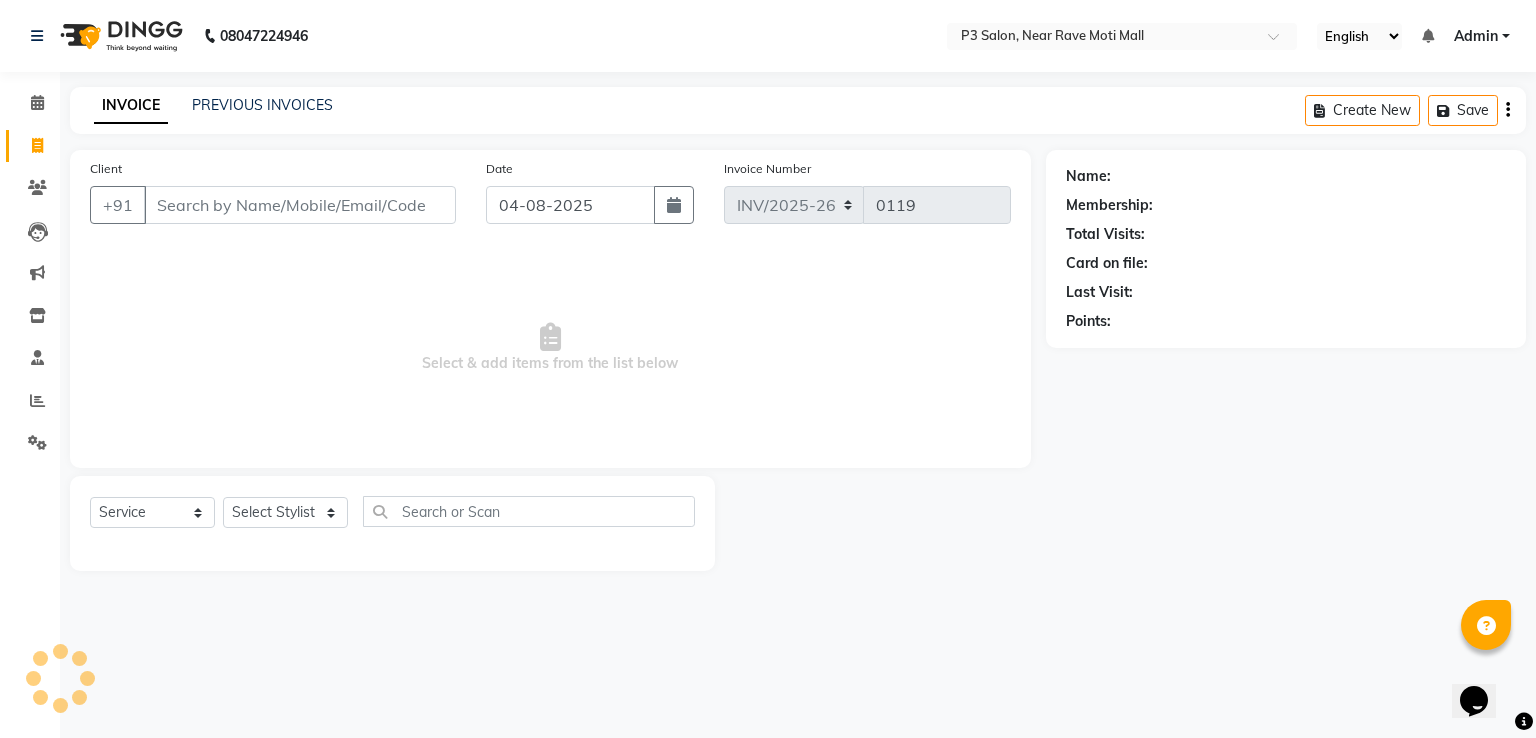 drag, startPoint x: 680, startPoint y: 130, endPoint x: 665, endPoint y: 146, distance: 21.931713 